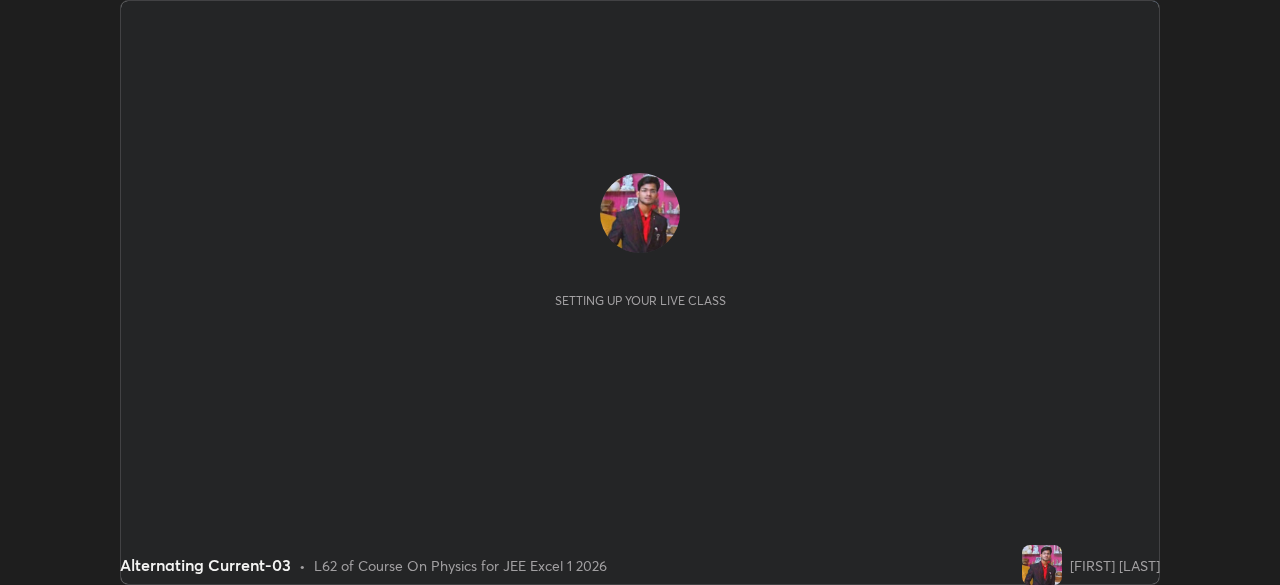 scroll, scrollTop: 0, scrollLeft: 0, axis: both 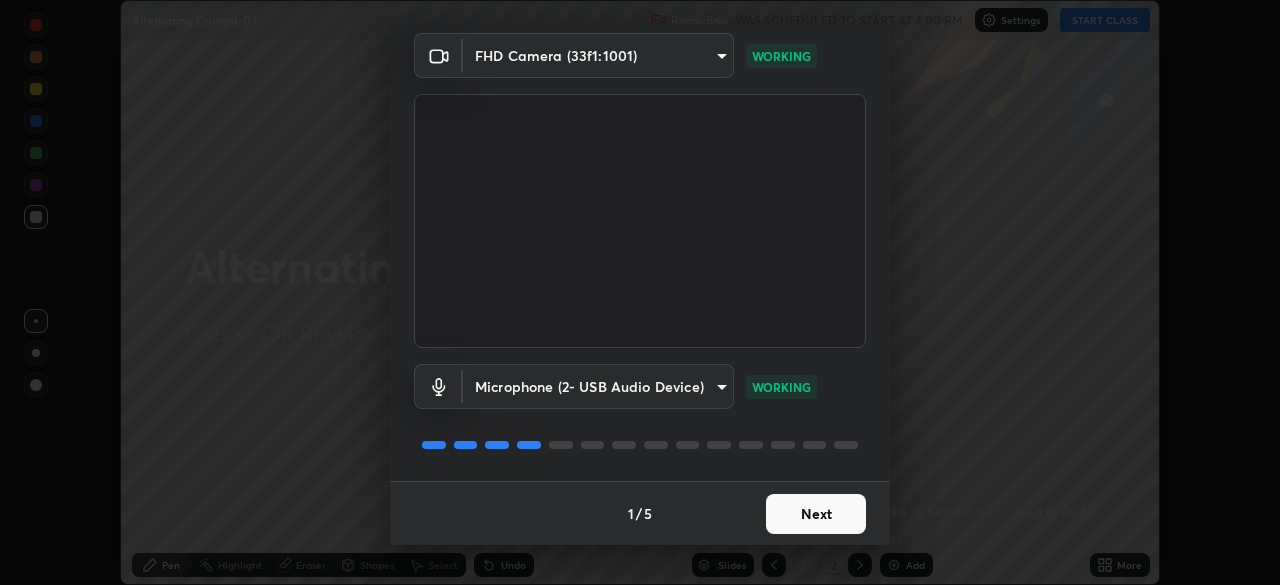 click on "Next" at bounding box center (816, 514) 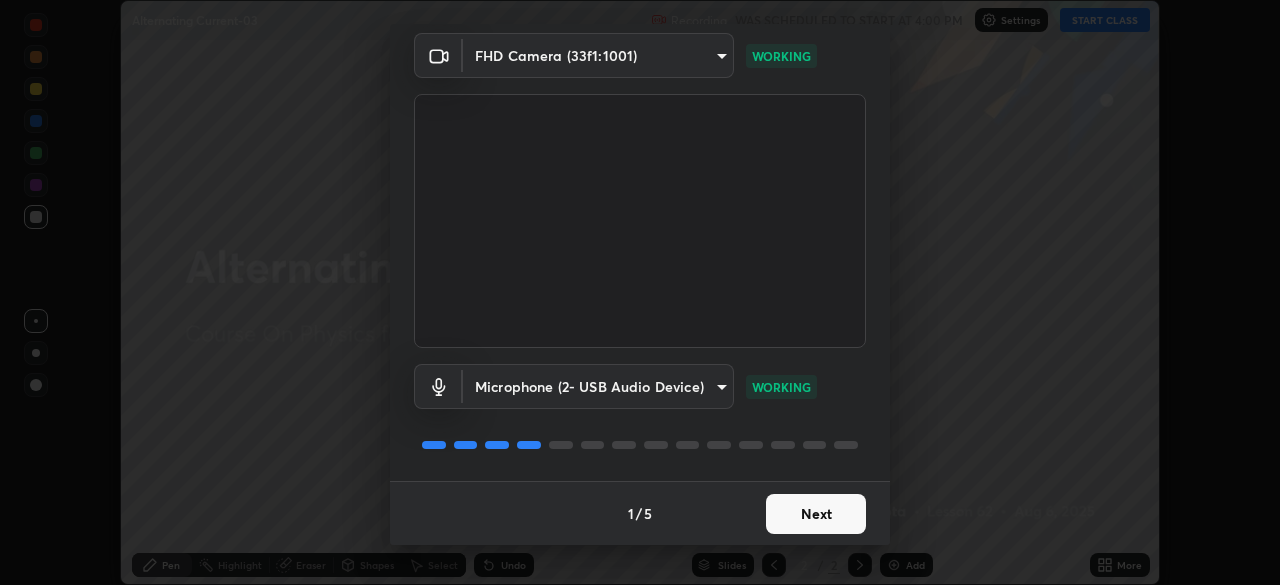 scroll, scrollTop: 0, scrollLeft: 0, axis: both 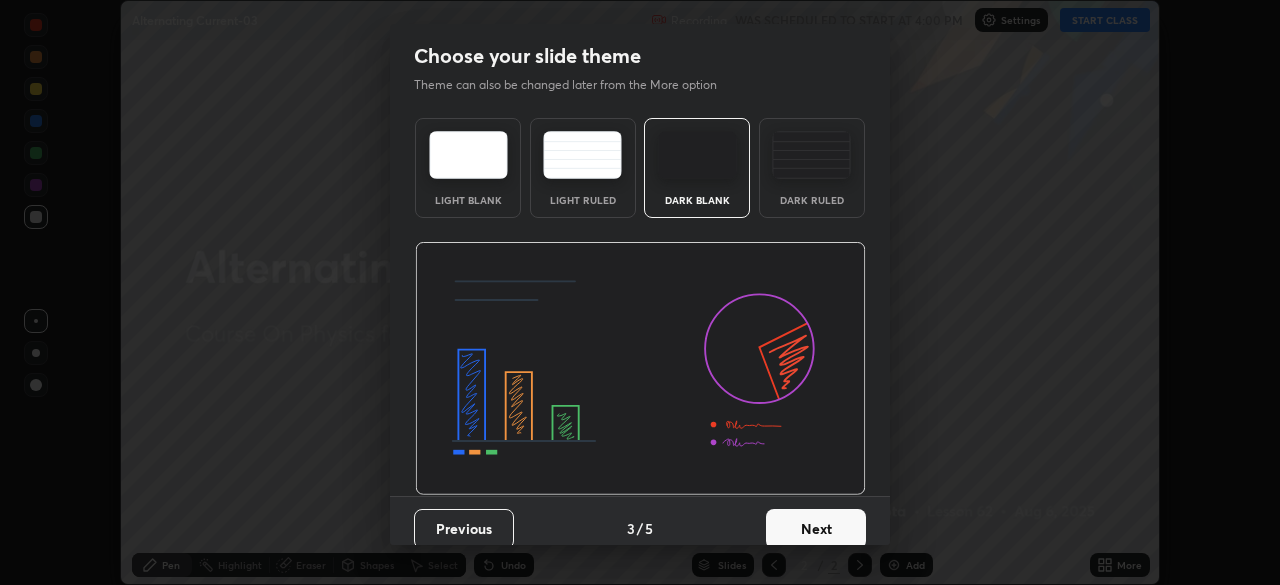 click on "Next" at bounding box center [816, 529] 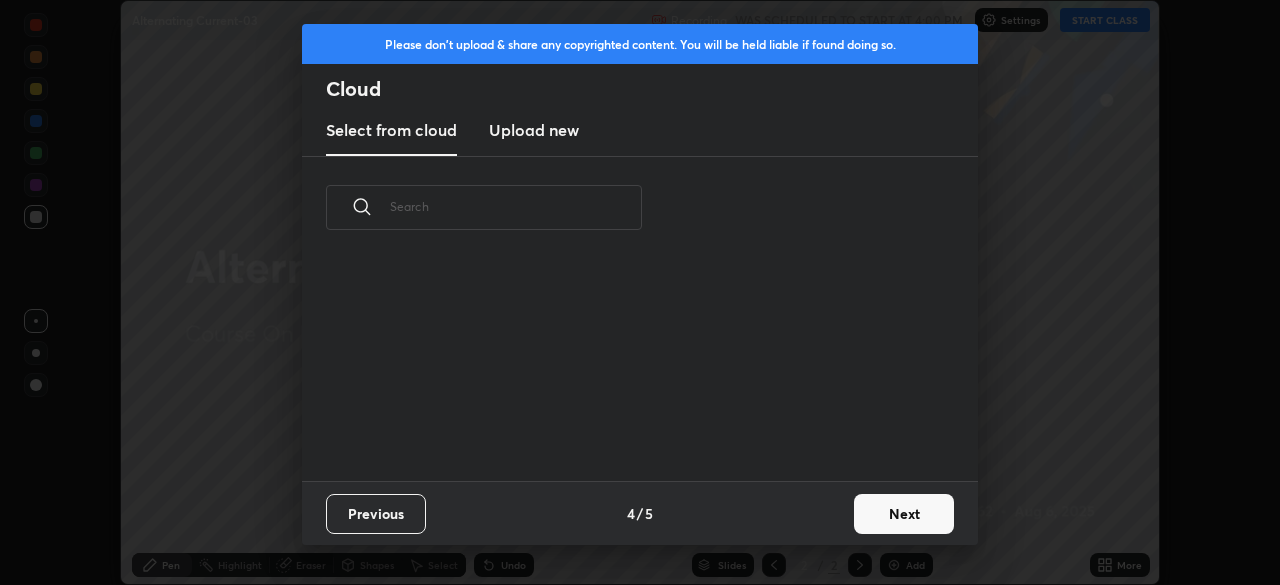 click on "Next" at bounding box center [904, 514] 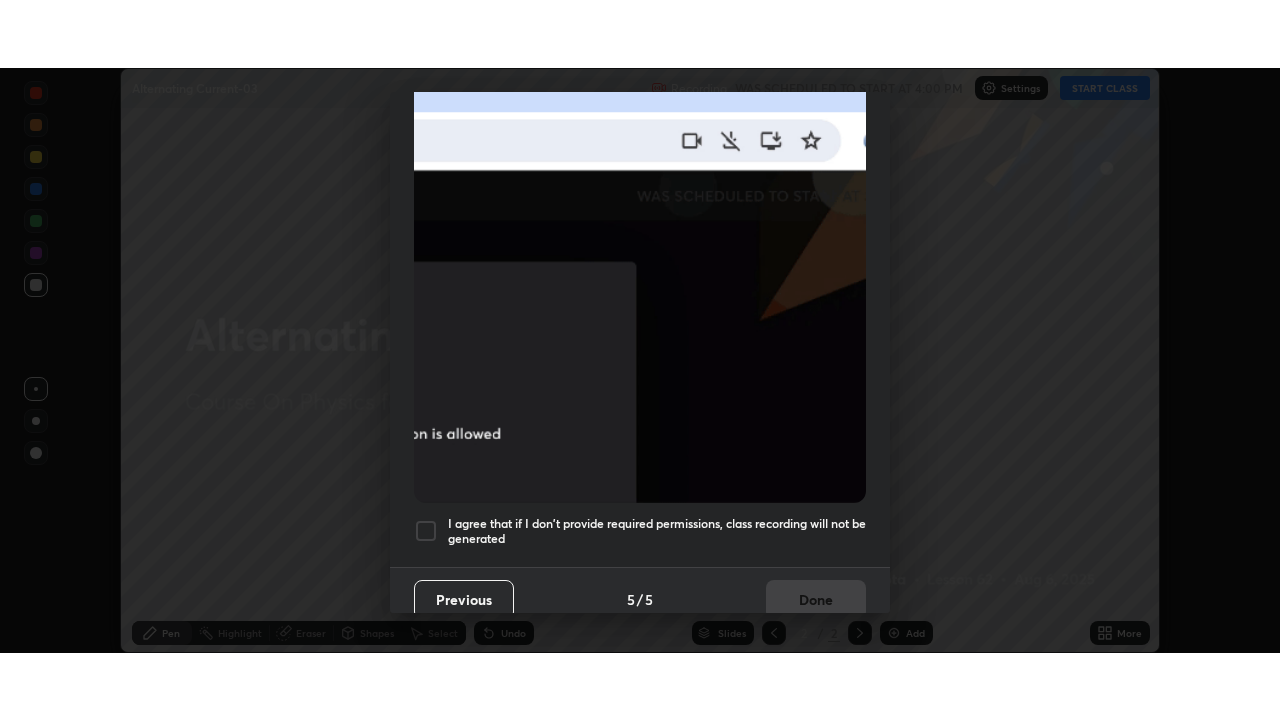 scroll, scrollTop: 479, scrollLeft: 0, axis: vertical 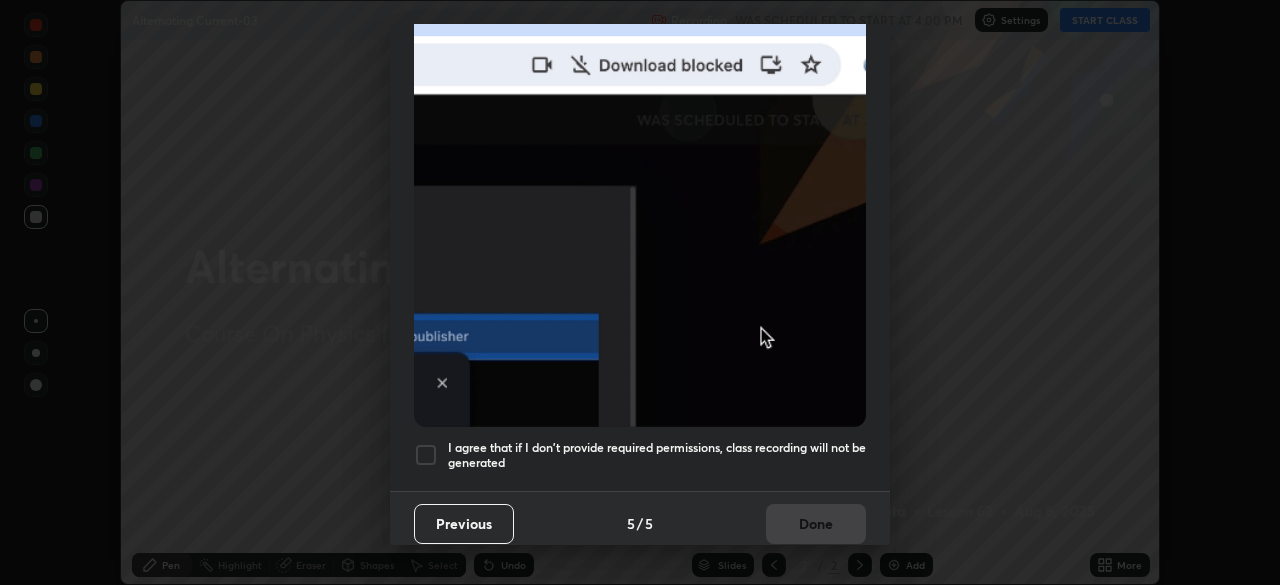 click on "I agree that if I don't provide required permissions, class recording will not be generated" at bounding box center [657, 455] 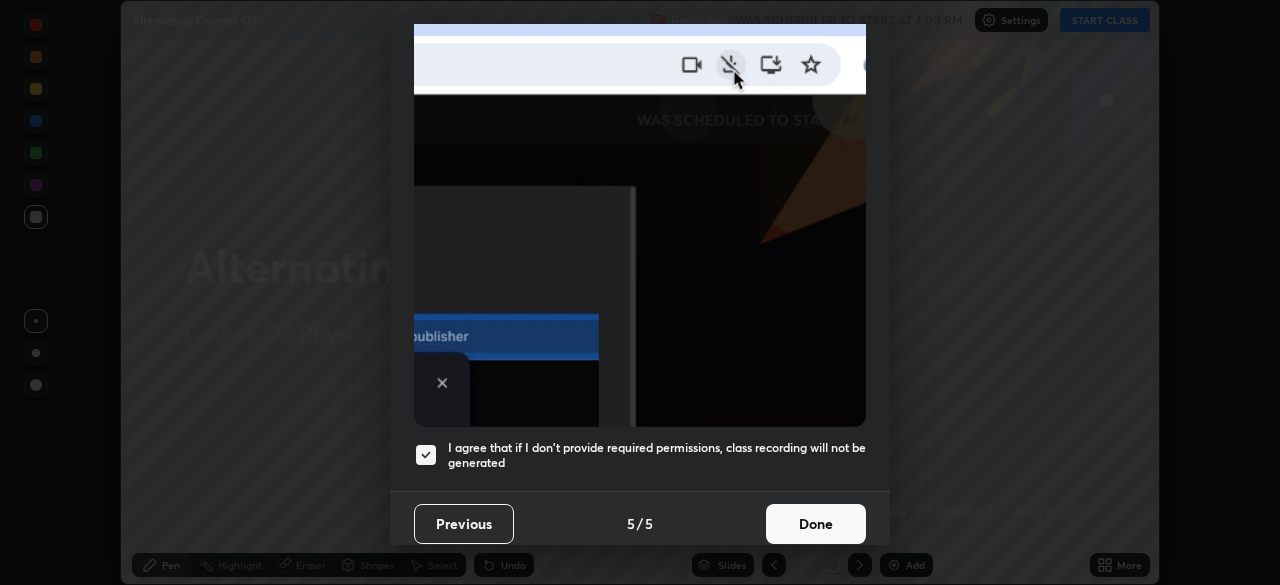 click on "Done" at bounding box center (816, 524) 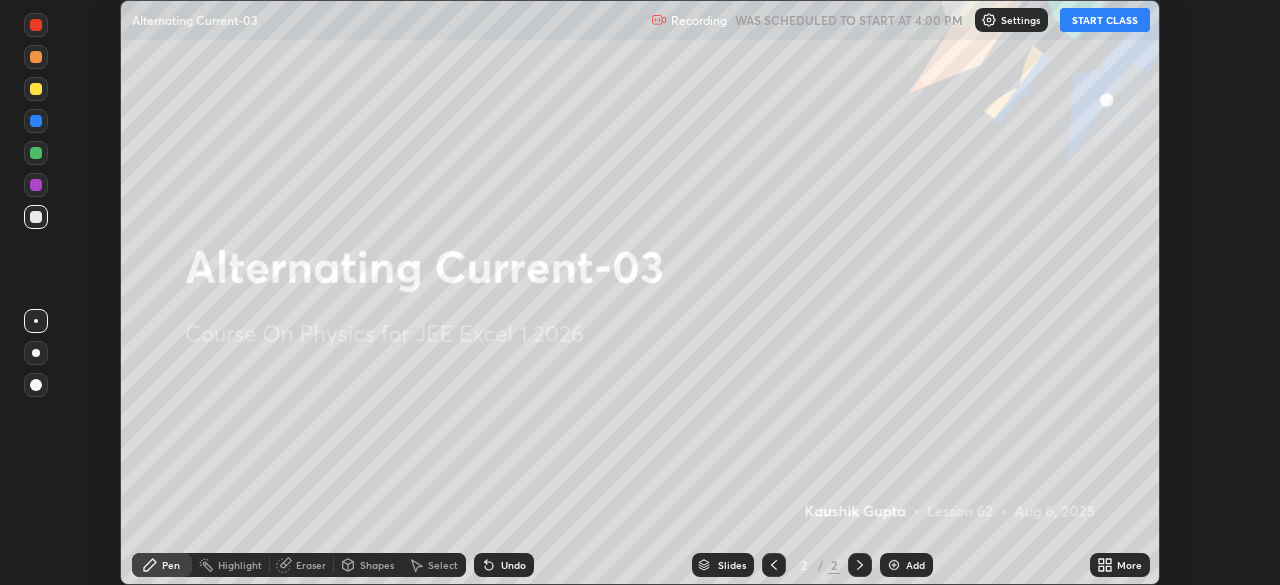 click 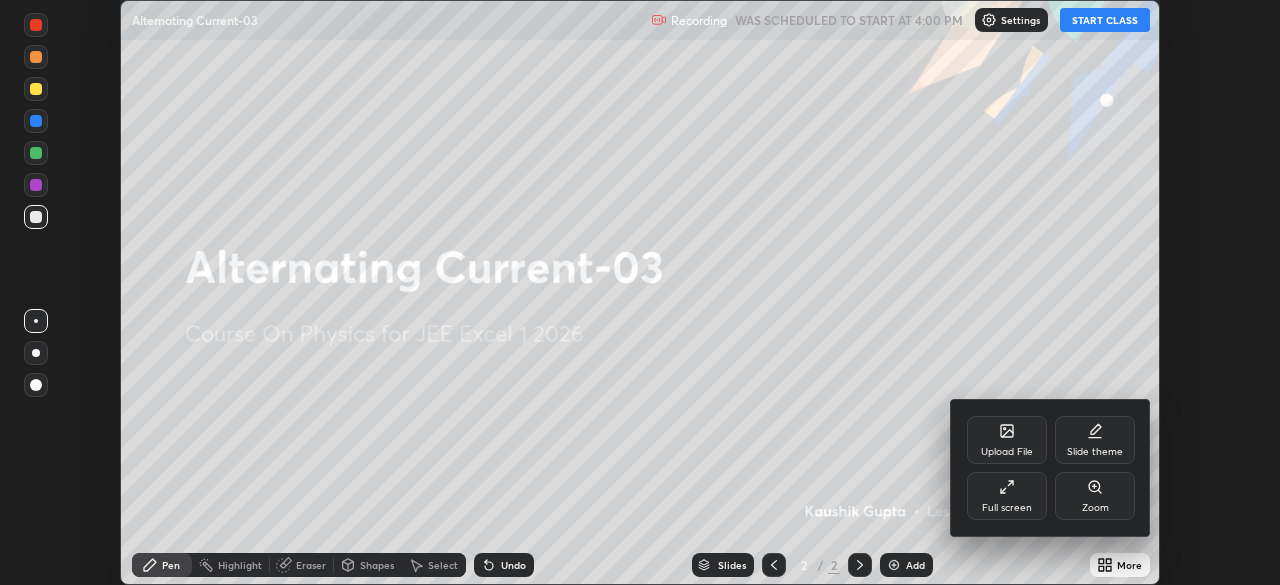 click on "Full screen" at bounding box center [1007, 496] 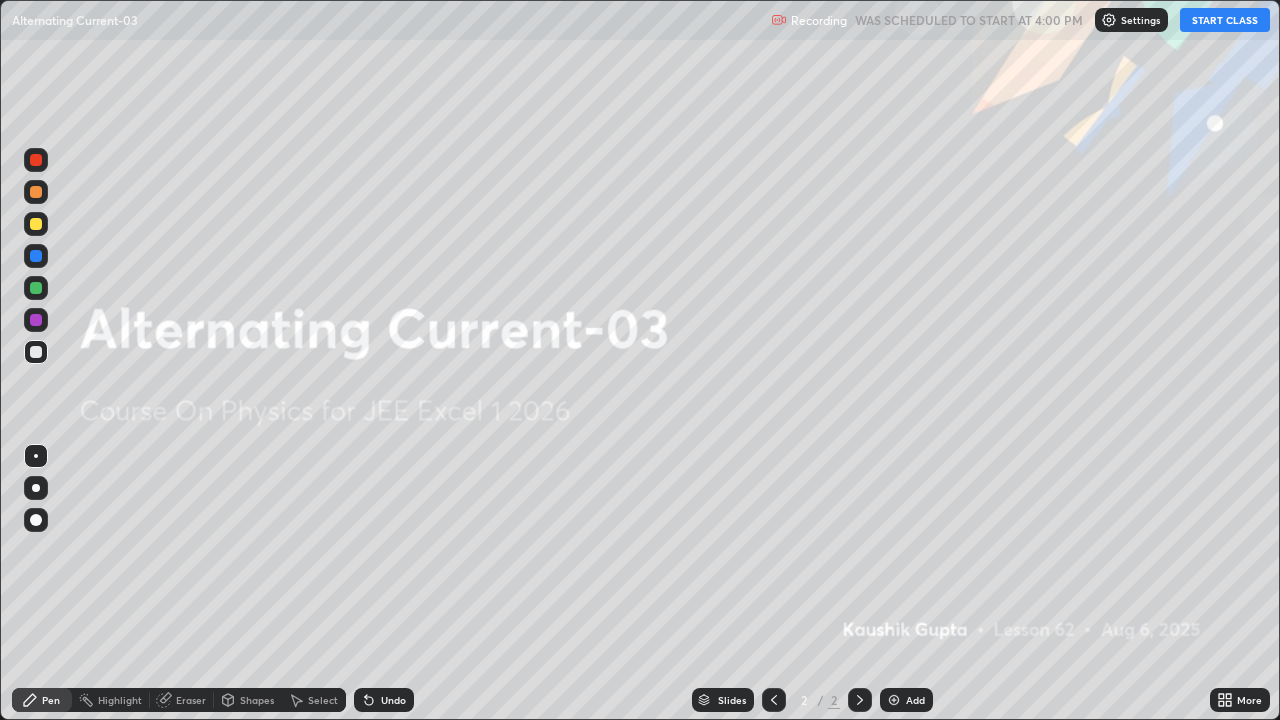 scroll, scrollTop: 99280, scrollLeft: 98720, axis: both 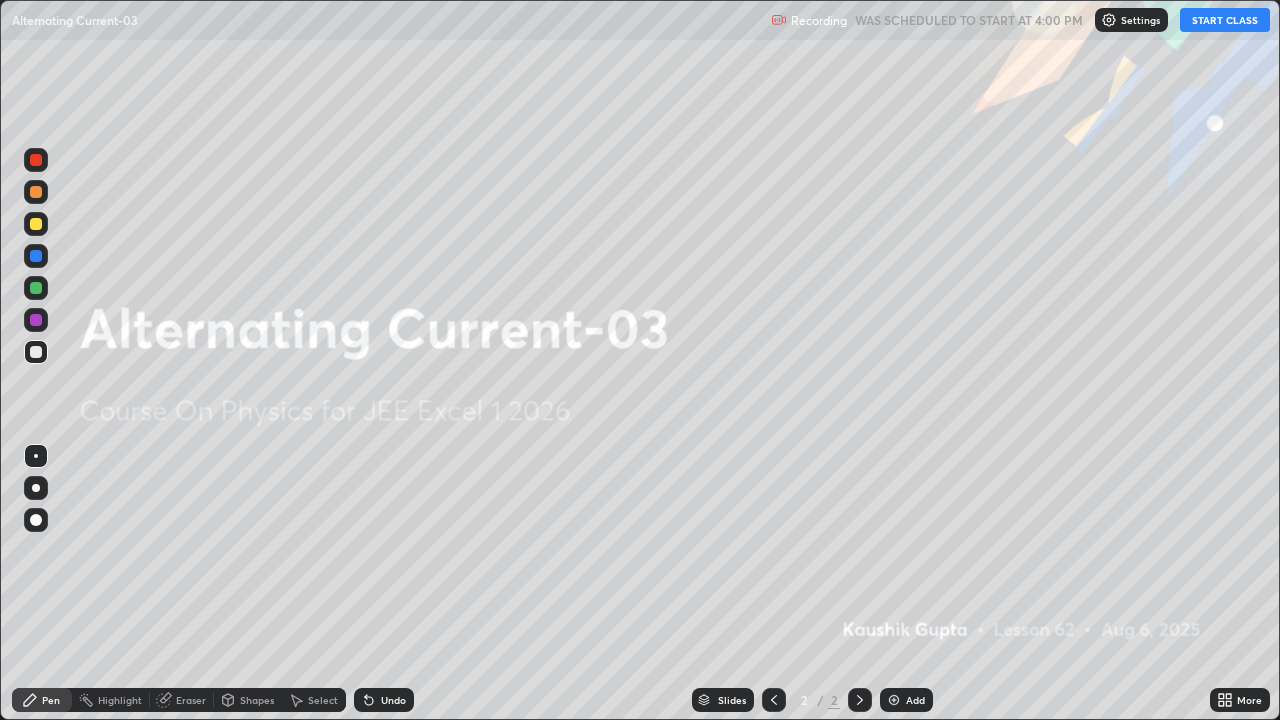 click on "START CLASS" at bounding box center [1225, 20] 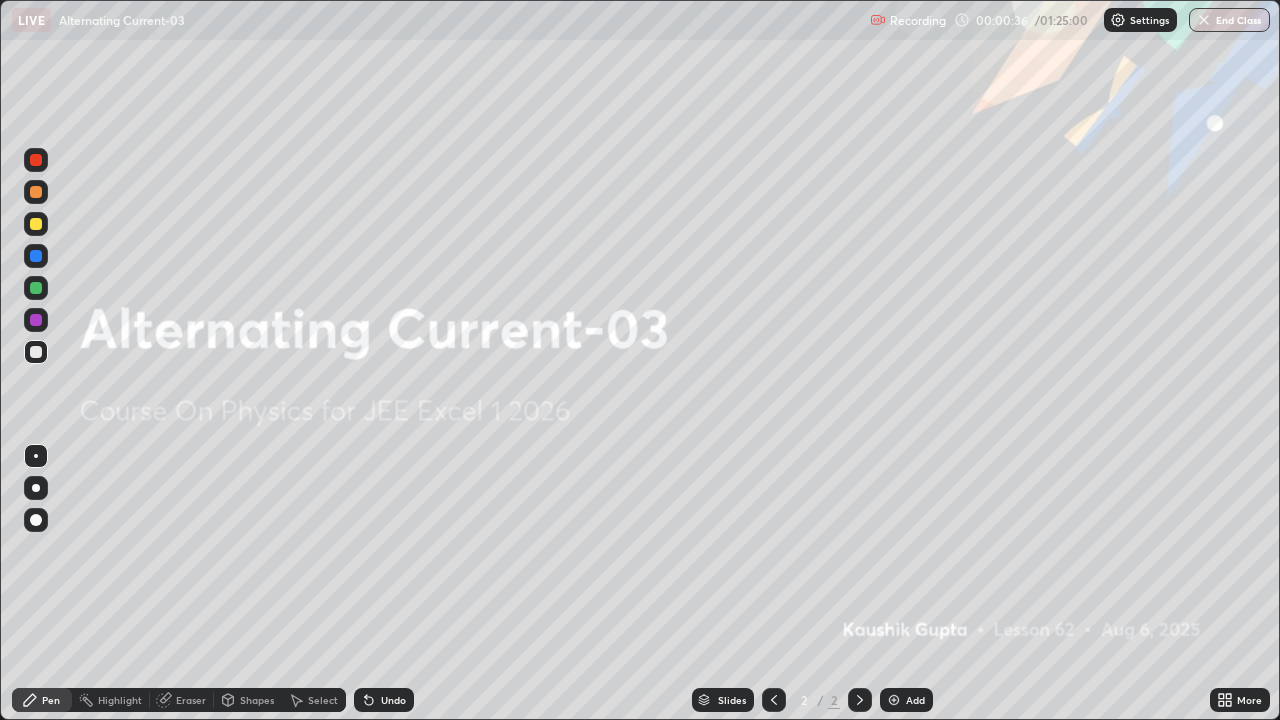 click on "Undo" at bounding box center [393, 700] 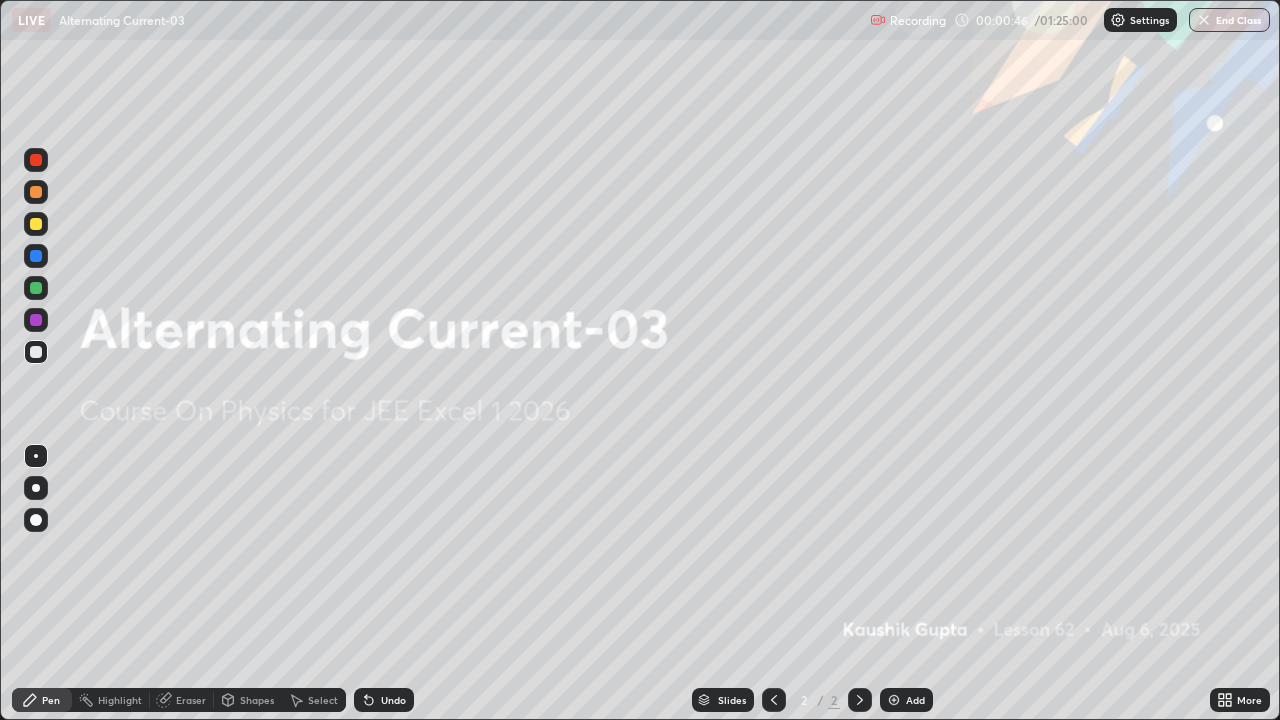 click on "Add" at bounding box center [915, 700] 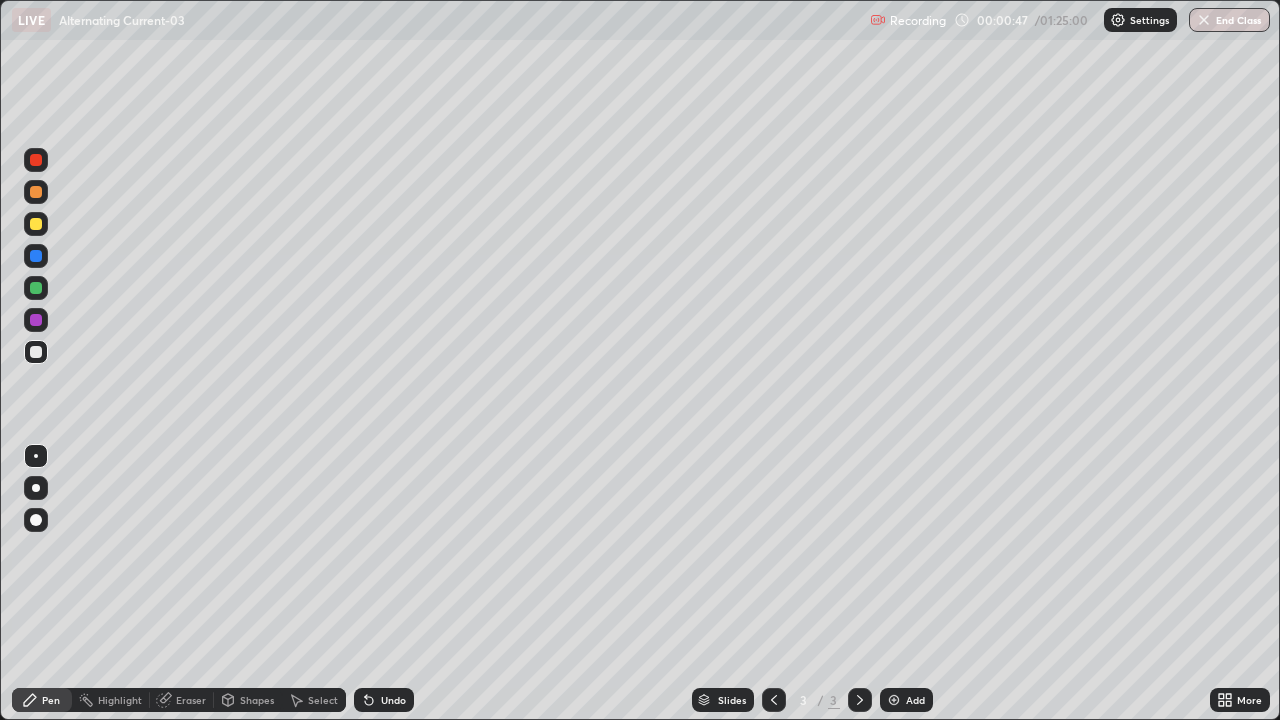 click at bounding box center (36, 352) 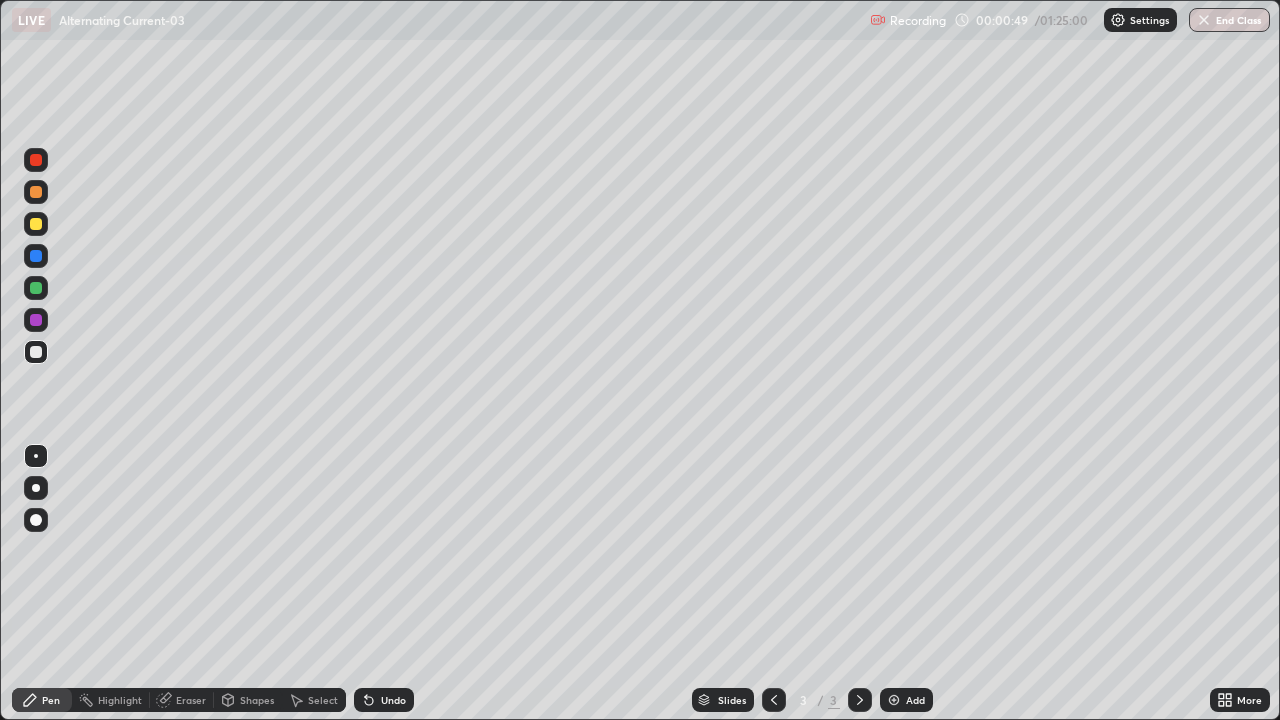 click on "Undo" at bounding box center (393, 700) 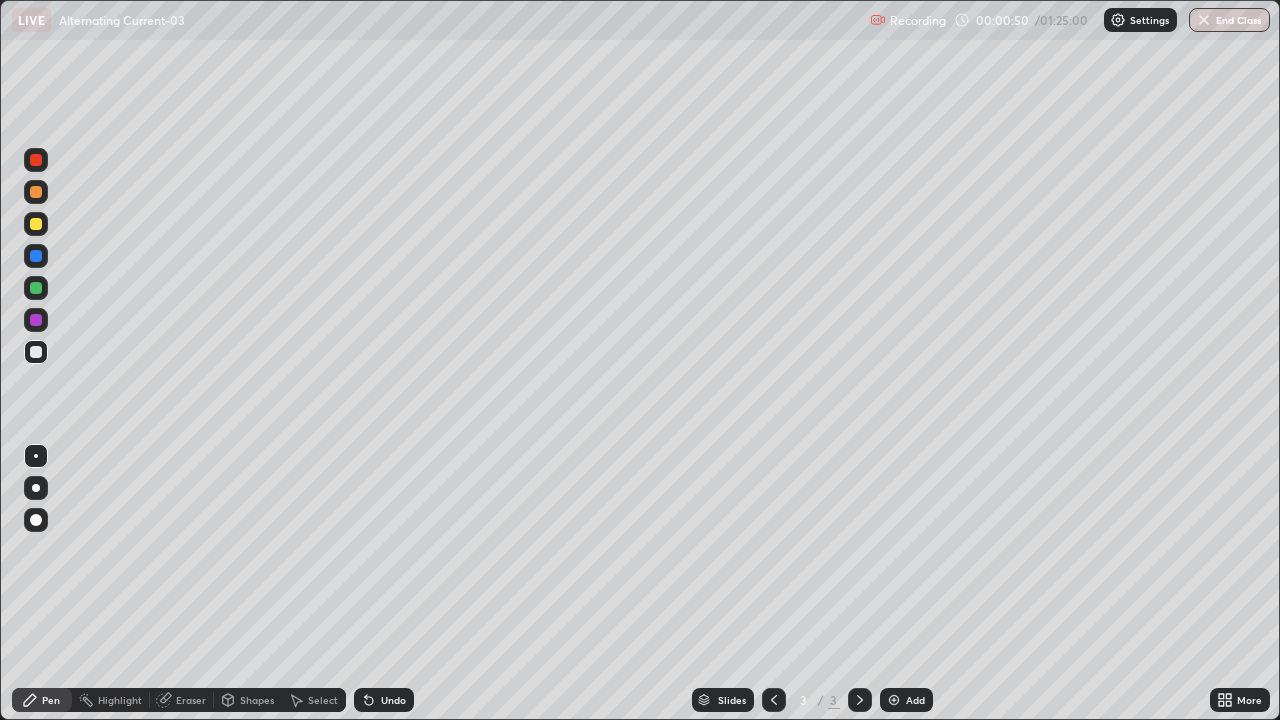 click on "Undo" at bounding box center (393, 700) 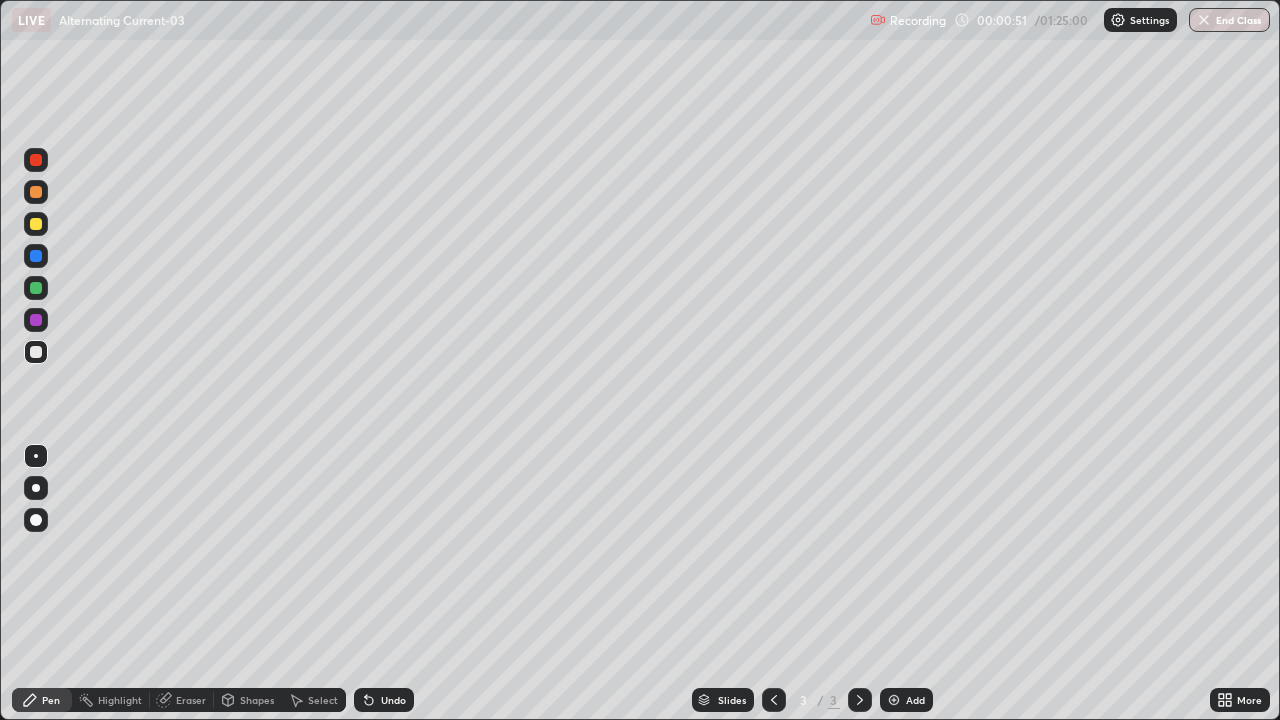 click on "Undo" at bounding box center [393, 700] 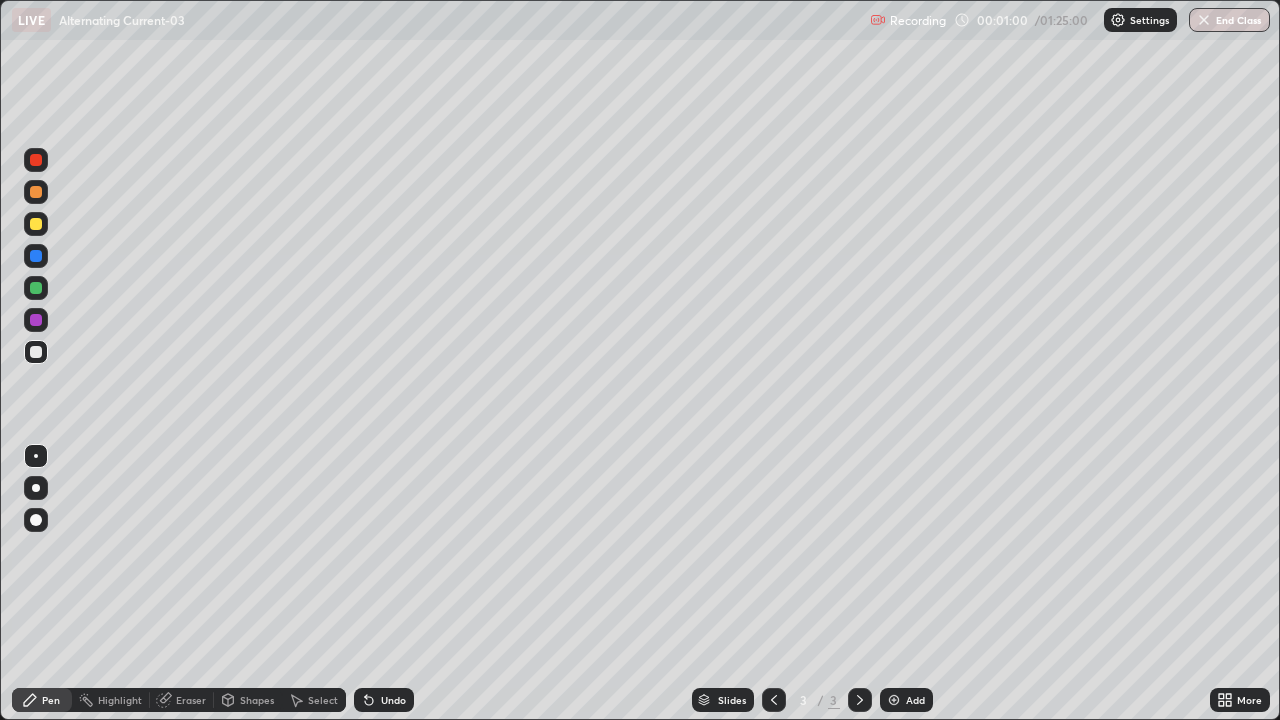 click at bounding box center (36, 224) 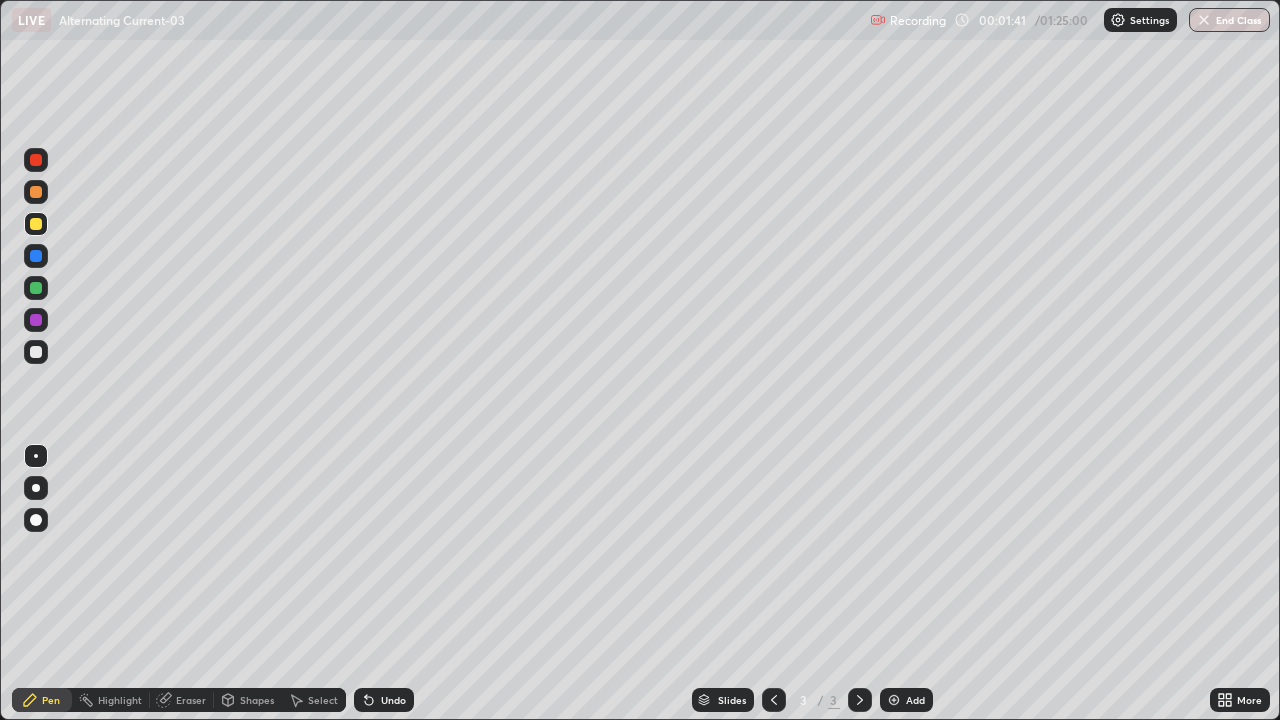 click on "Undo" at bounding box center (384, 700) 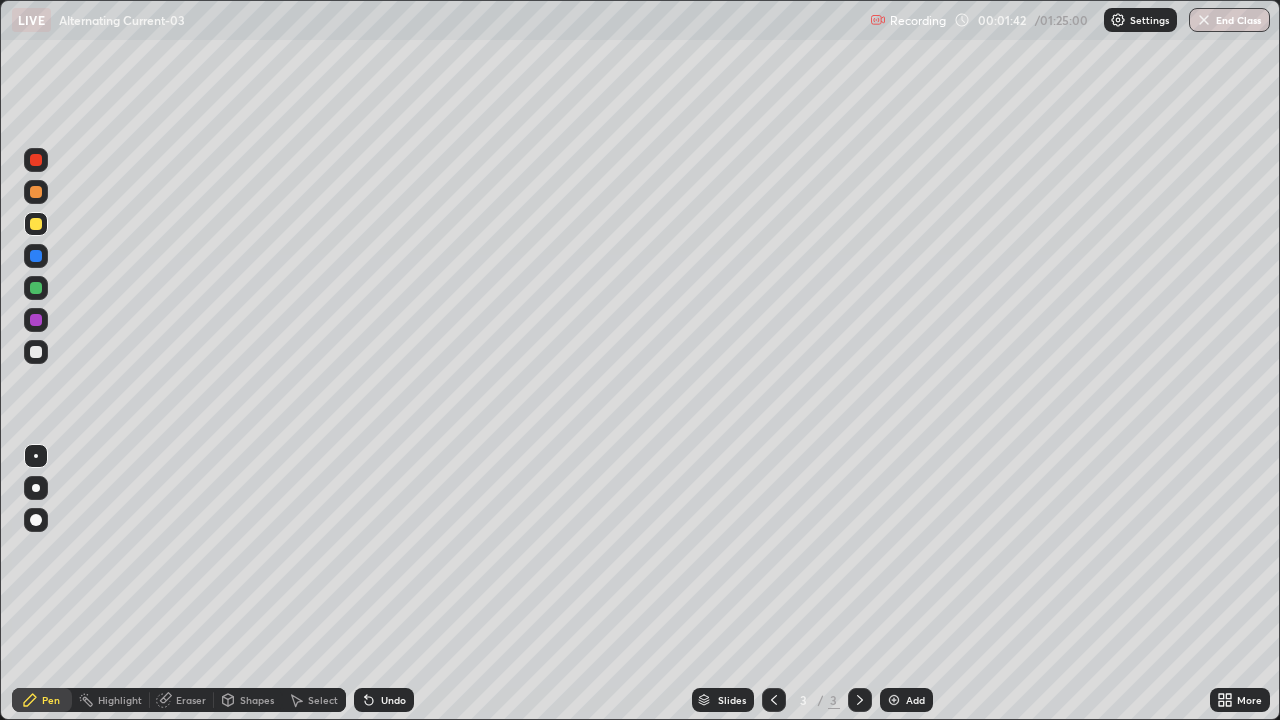 click 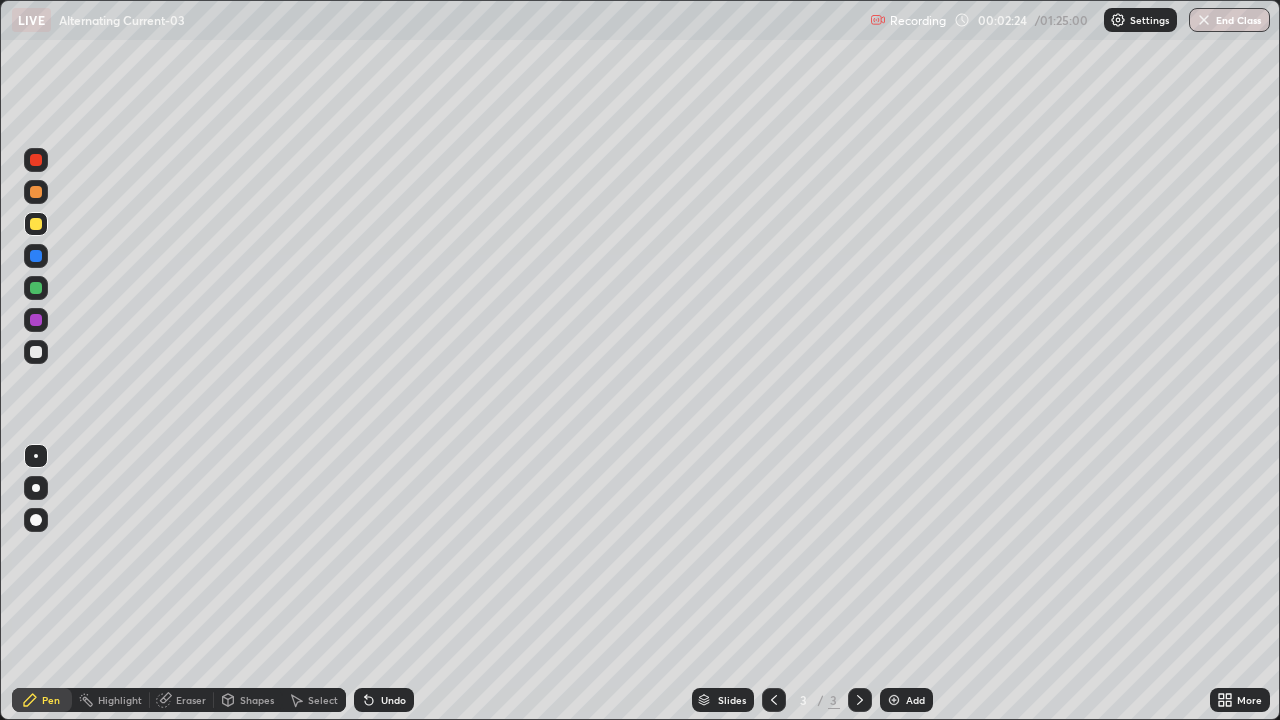 click on "Undo" at bounding box center [384, 700] 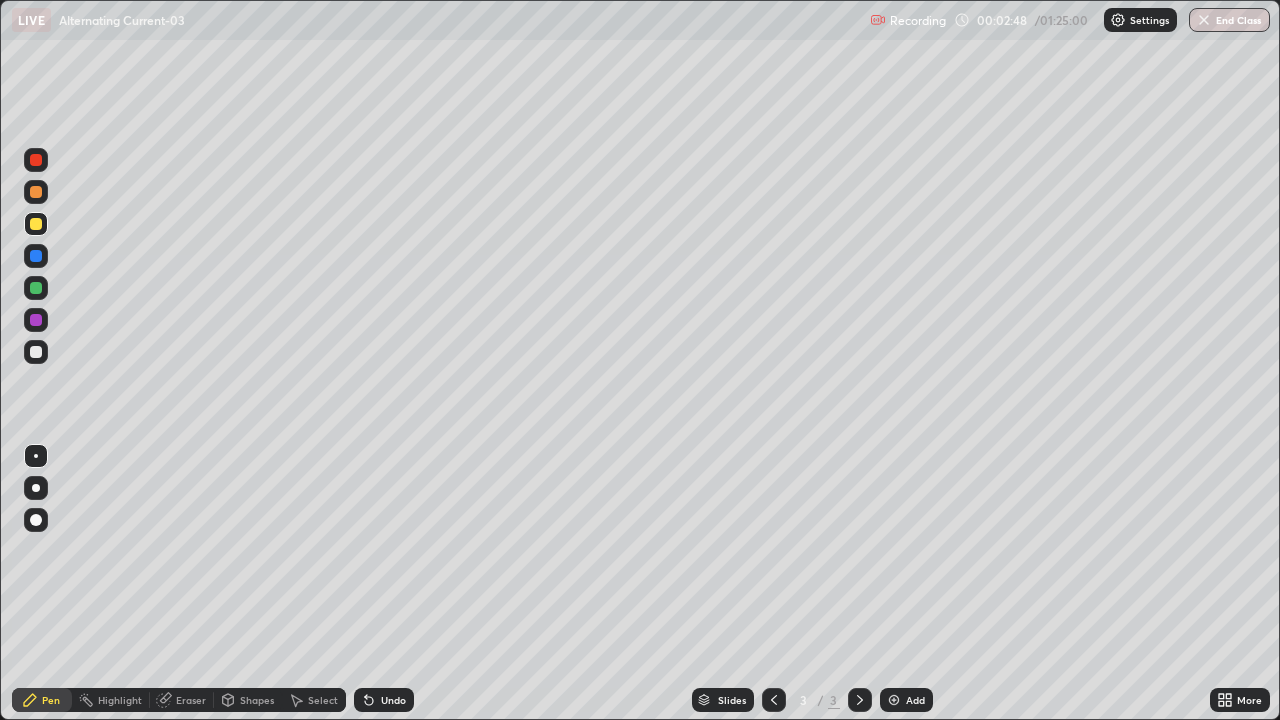 click at bounding box center (36, 352) 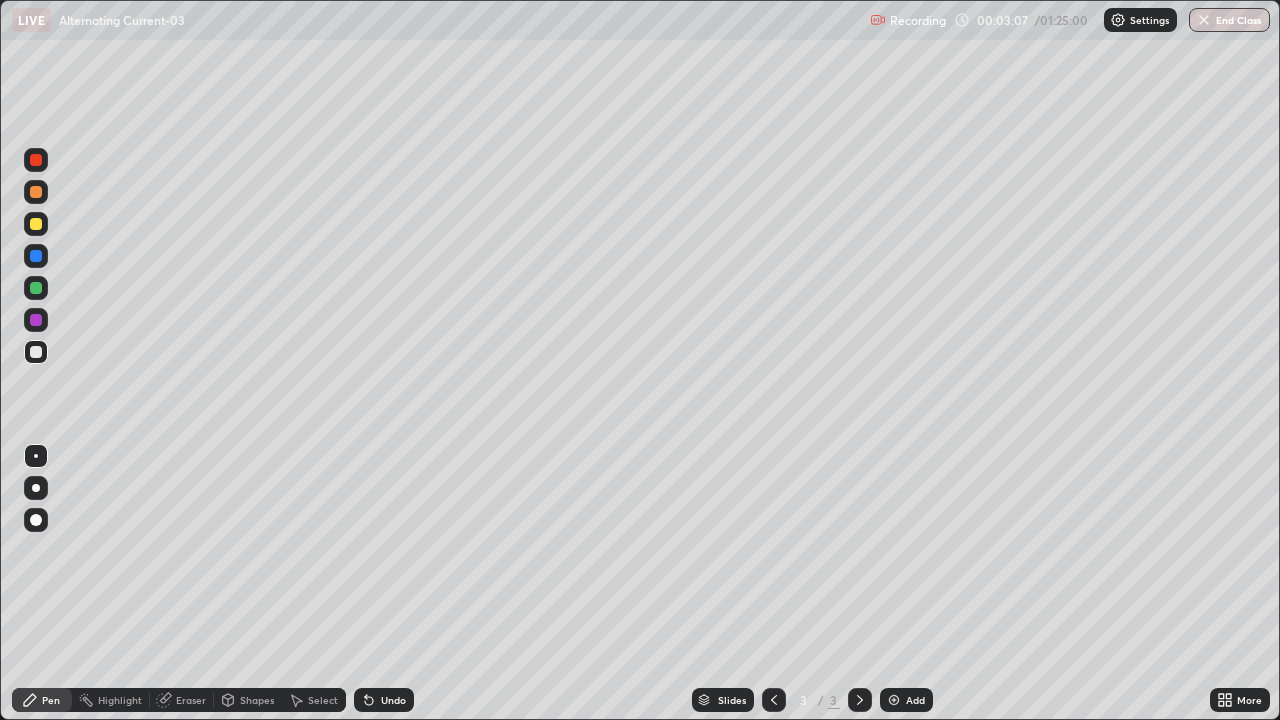 click on "Add" at bounding box center [915, 700] 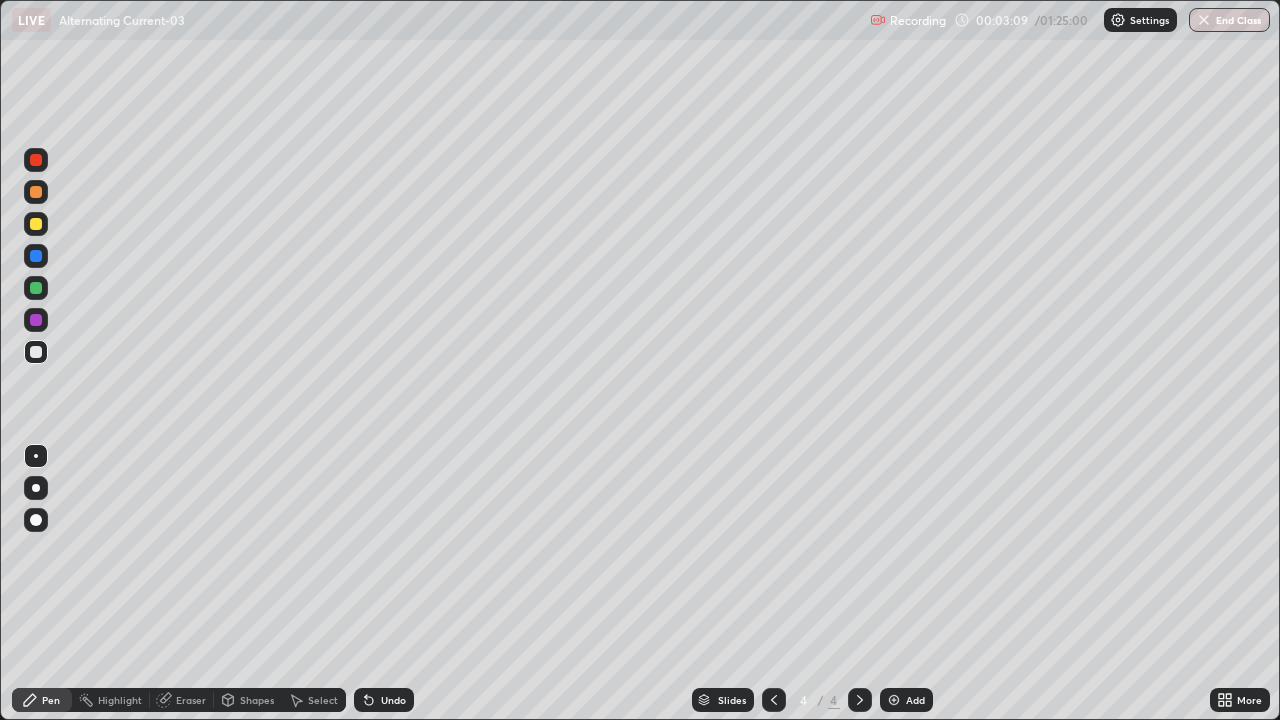 click at bounding box center (36, 352) 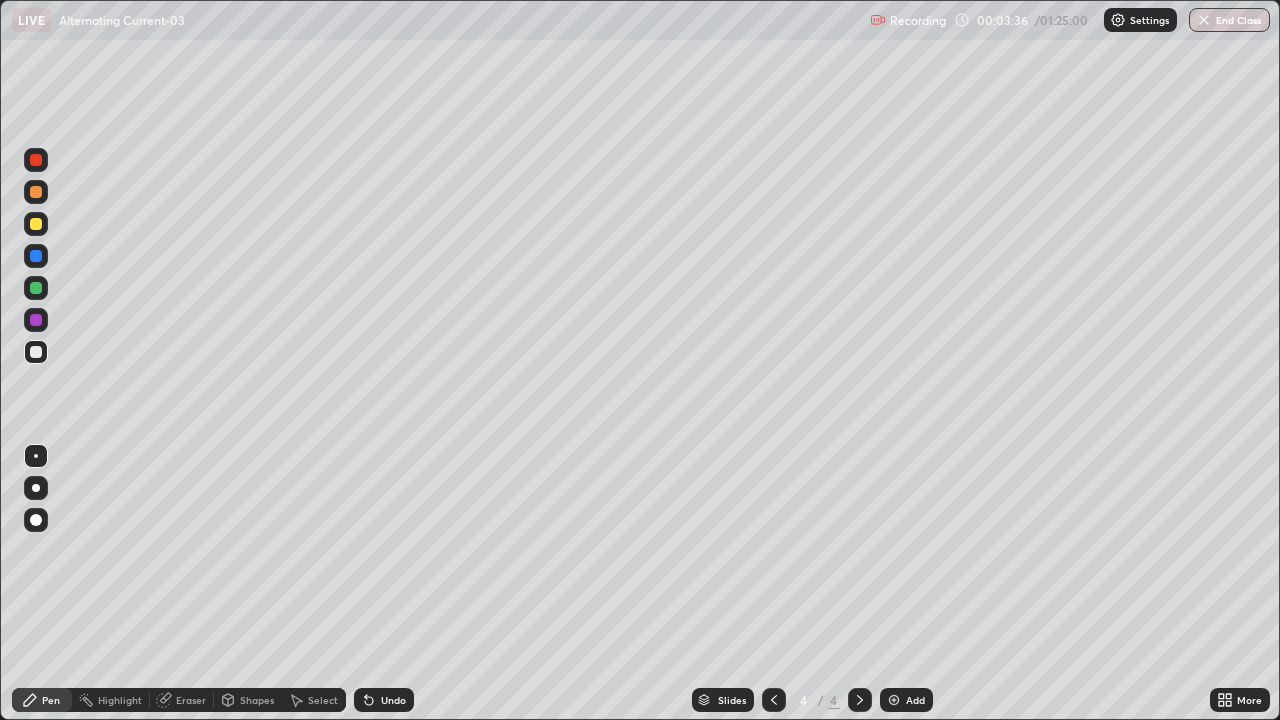 click on "Undo" at bounding box center (384, 700) 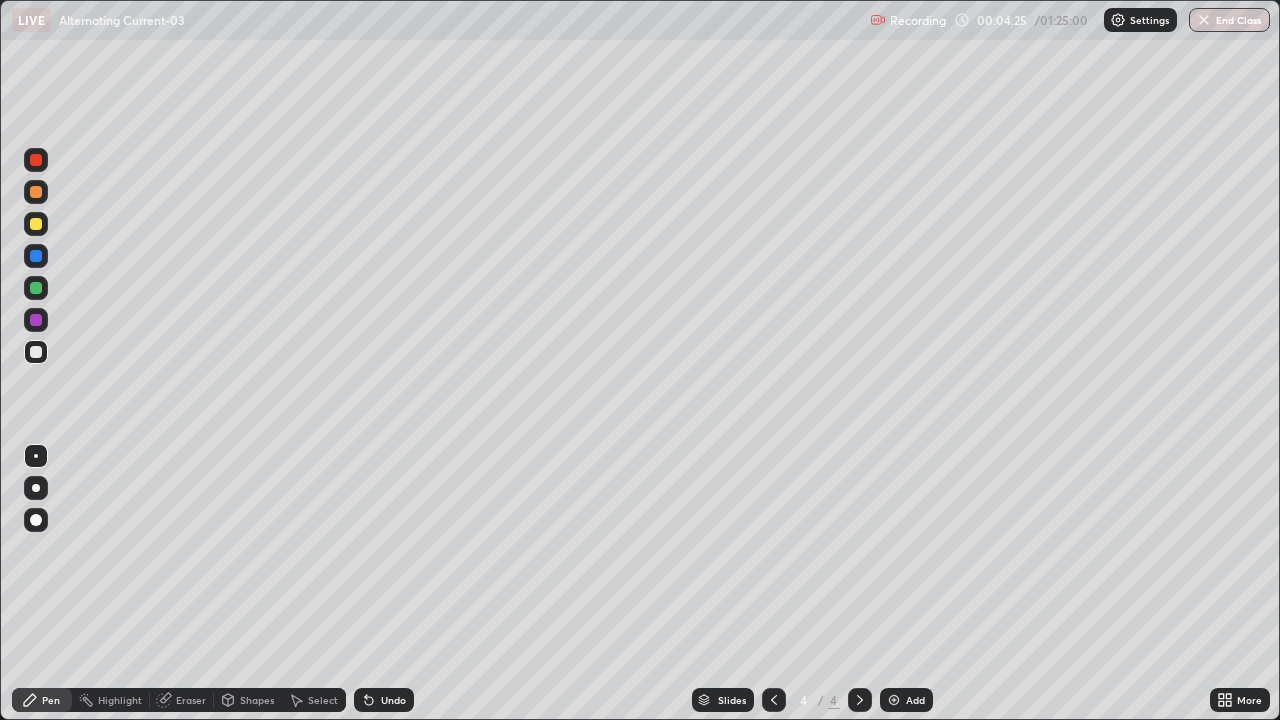 click on "Add" at bounding box center [906, 700] 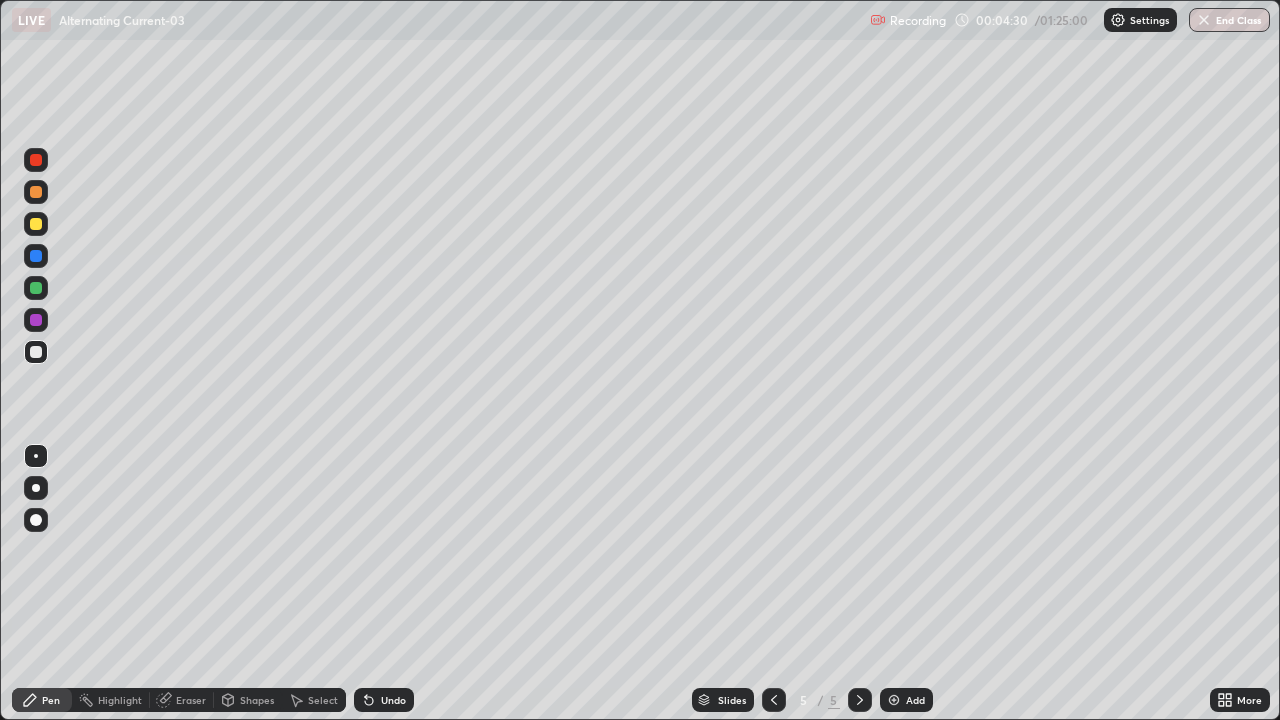 click at bounding box center (36, 352) 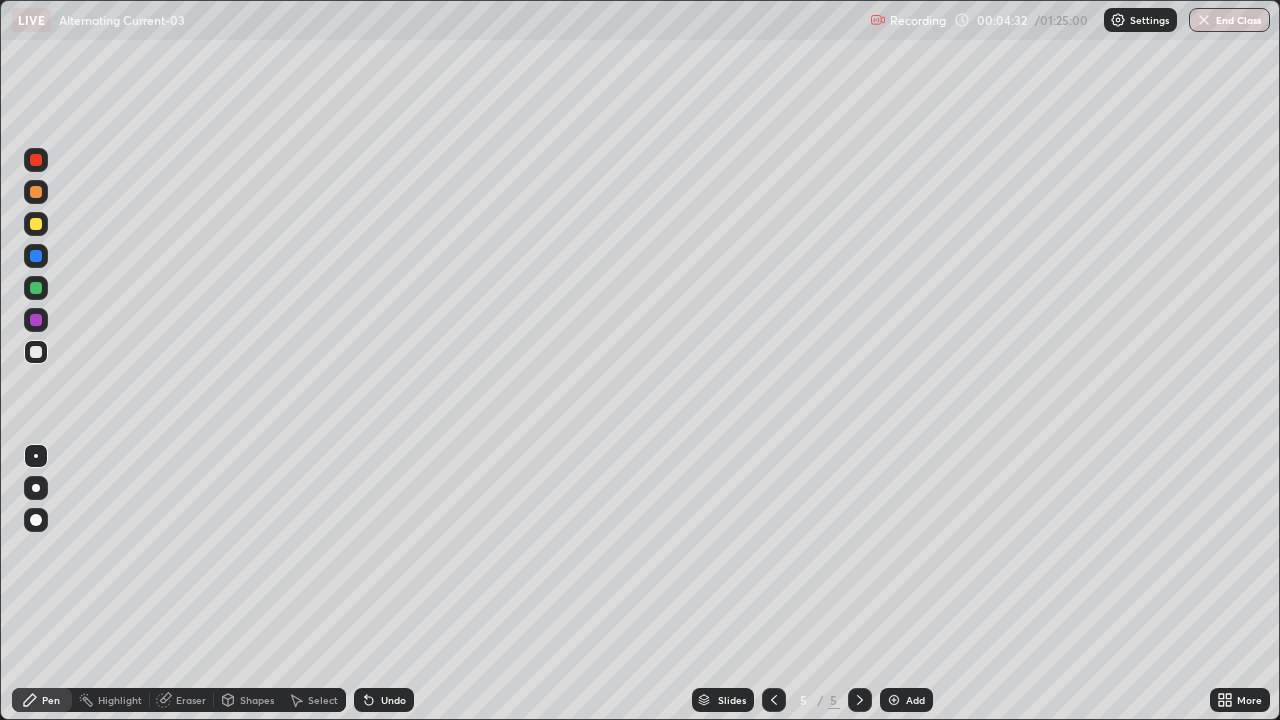 click at bounding box center [36, 224] 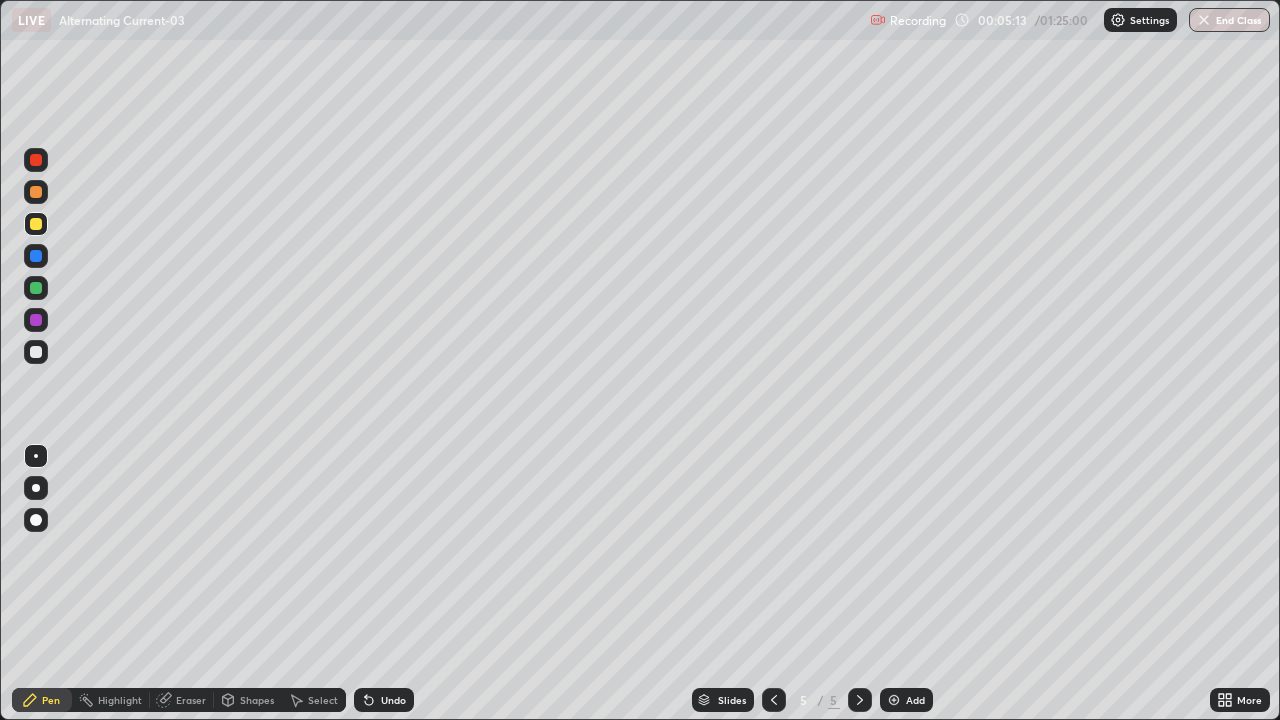 click on "Undo" at bounding box center [384, 700] 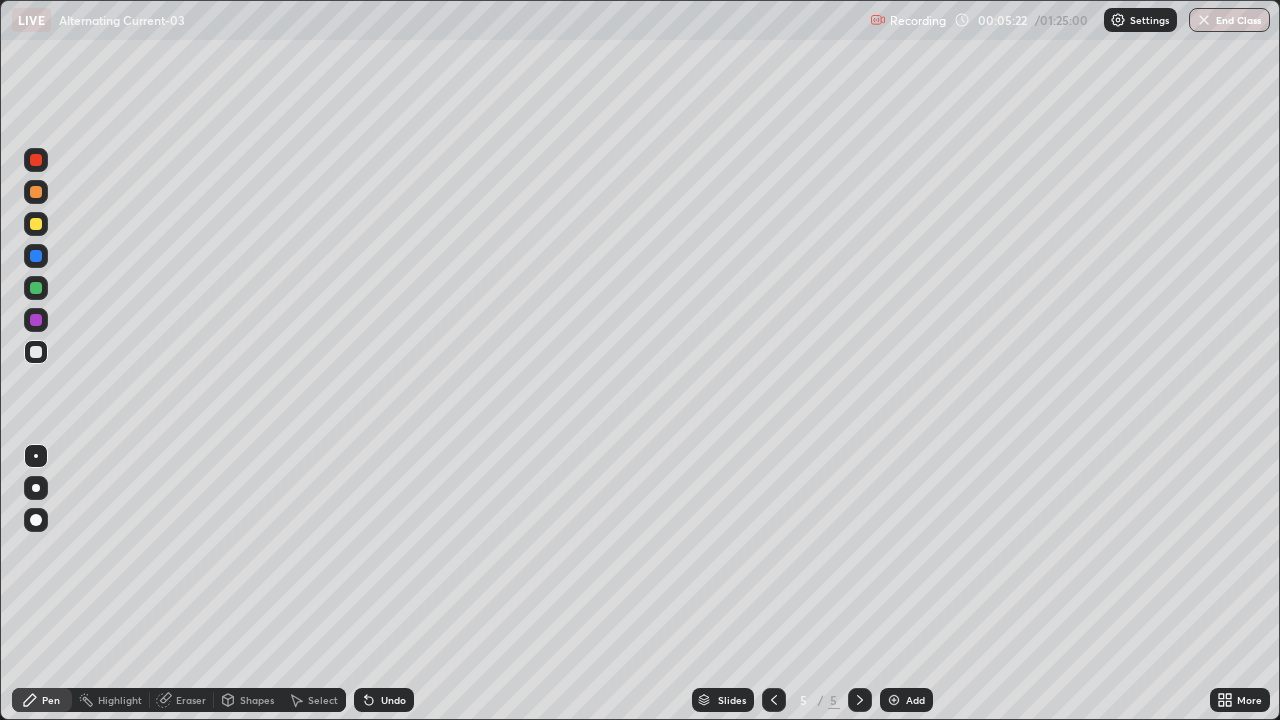 click on "Undo" at bounding box center [384, 700] 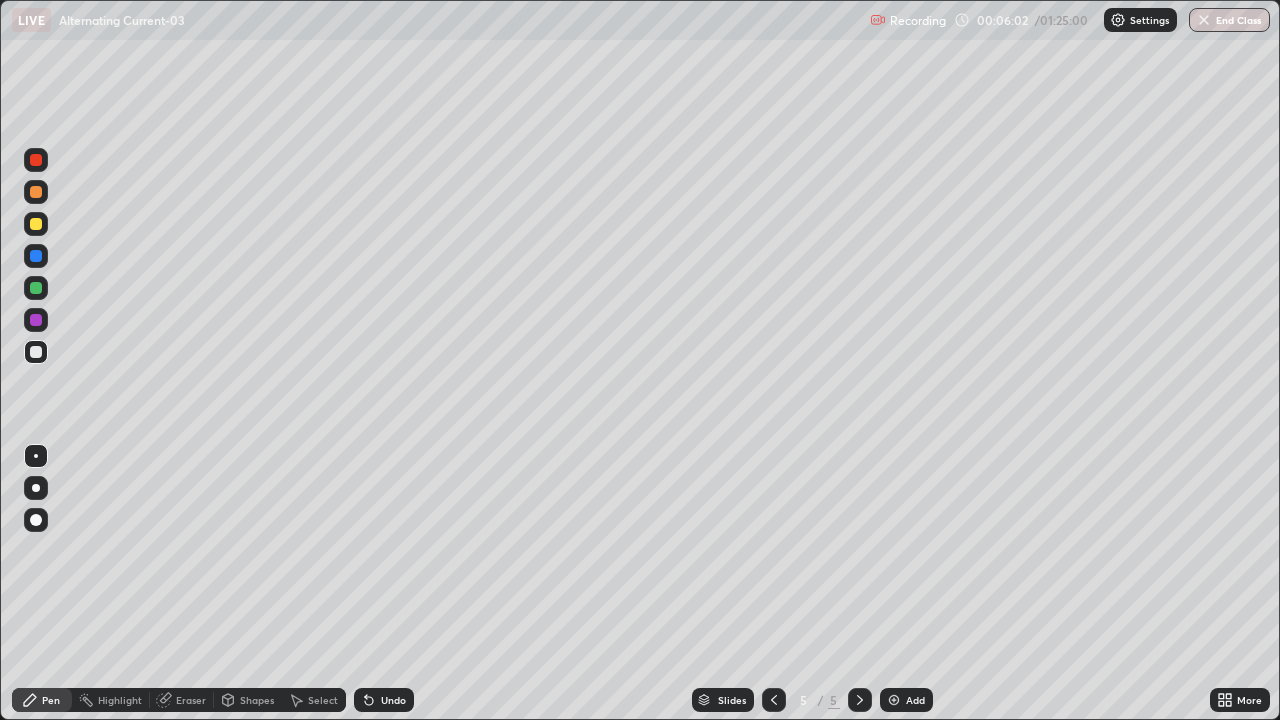 click on "Undo" at bounding box center (393, 700) 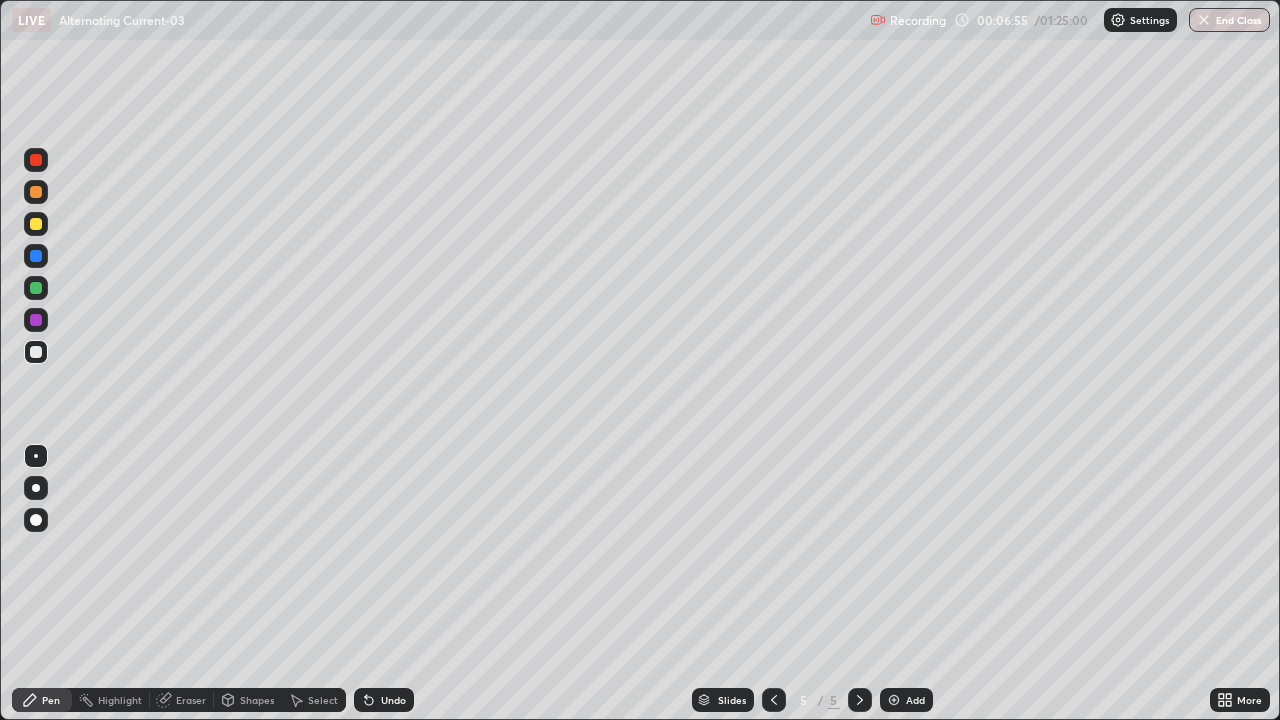 click on "Undo" at bounding box center [393, 700] 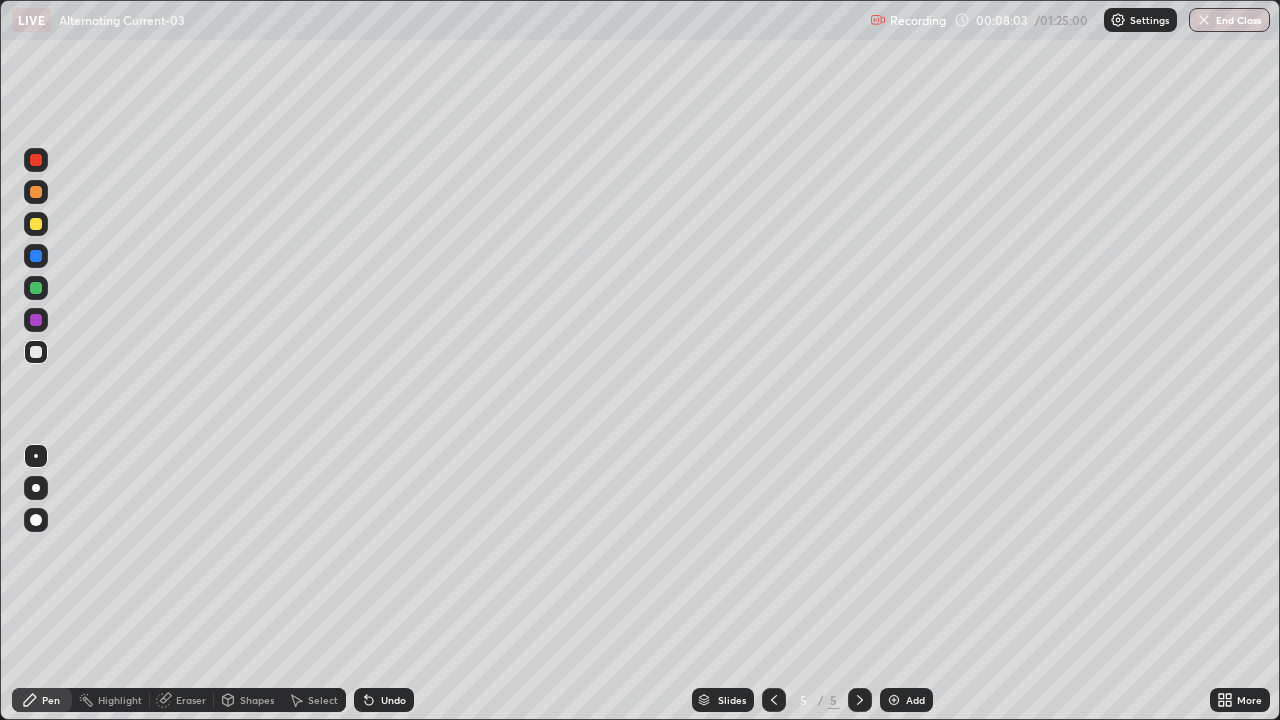 click on "Undo" at bounding box center [384, 700] 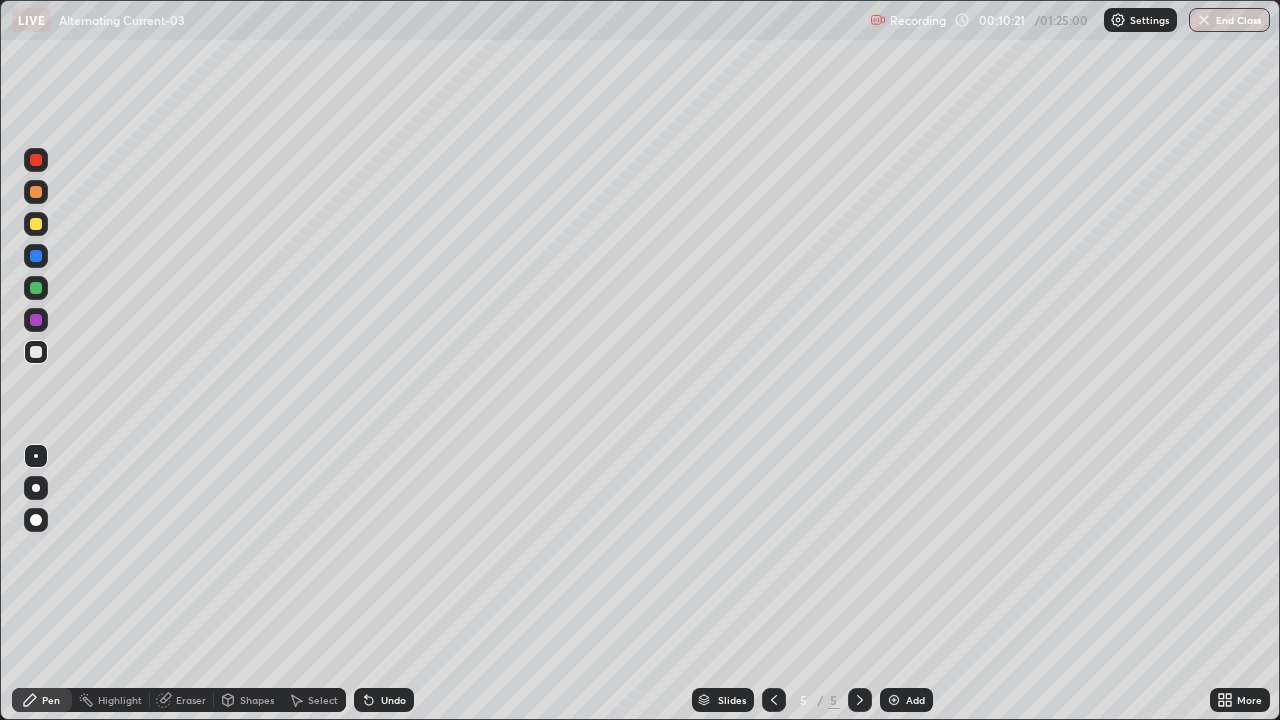 click on "Add" at bounding box center [915, 700] 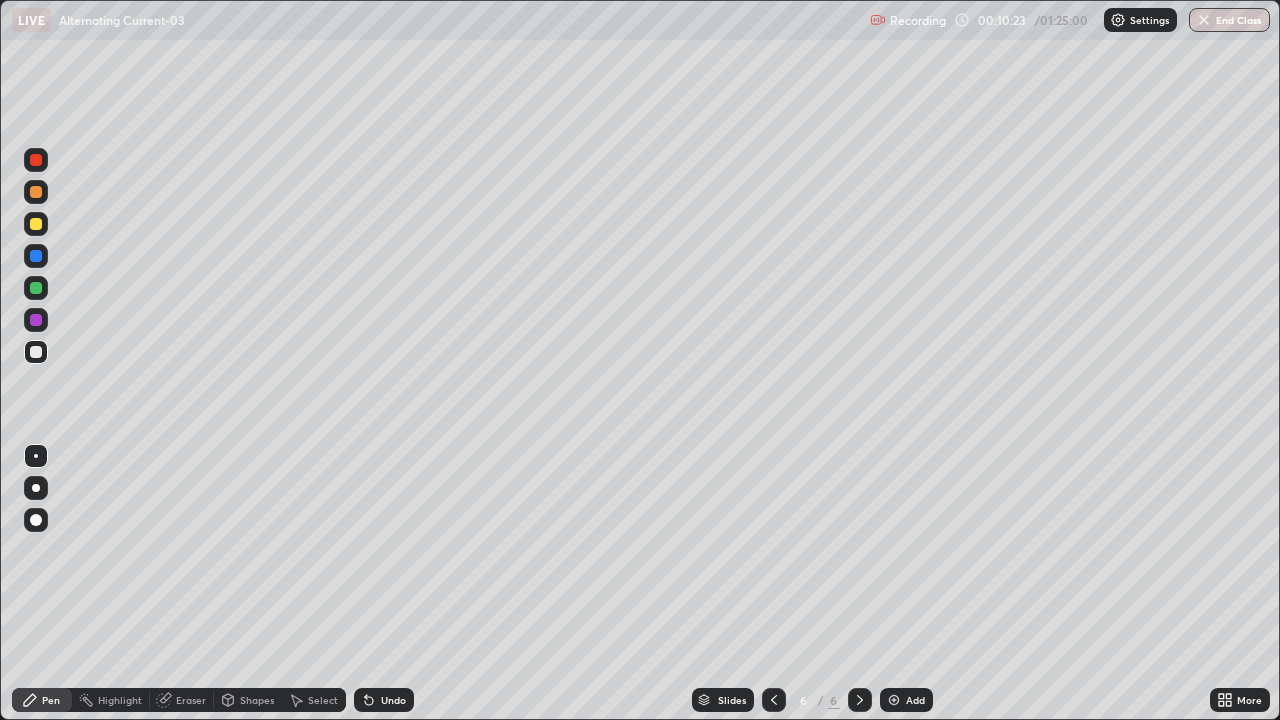 click at bounding box center (36, 288) 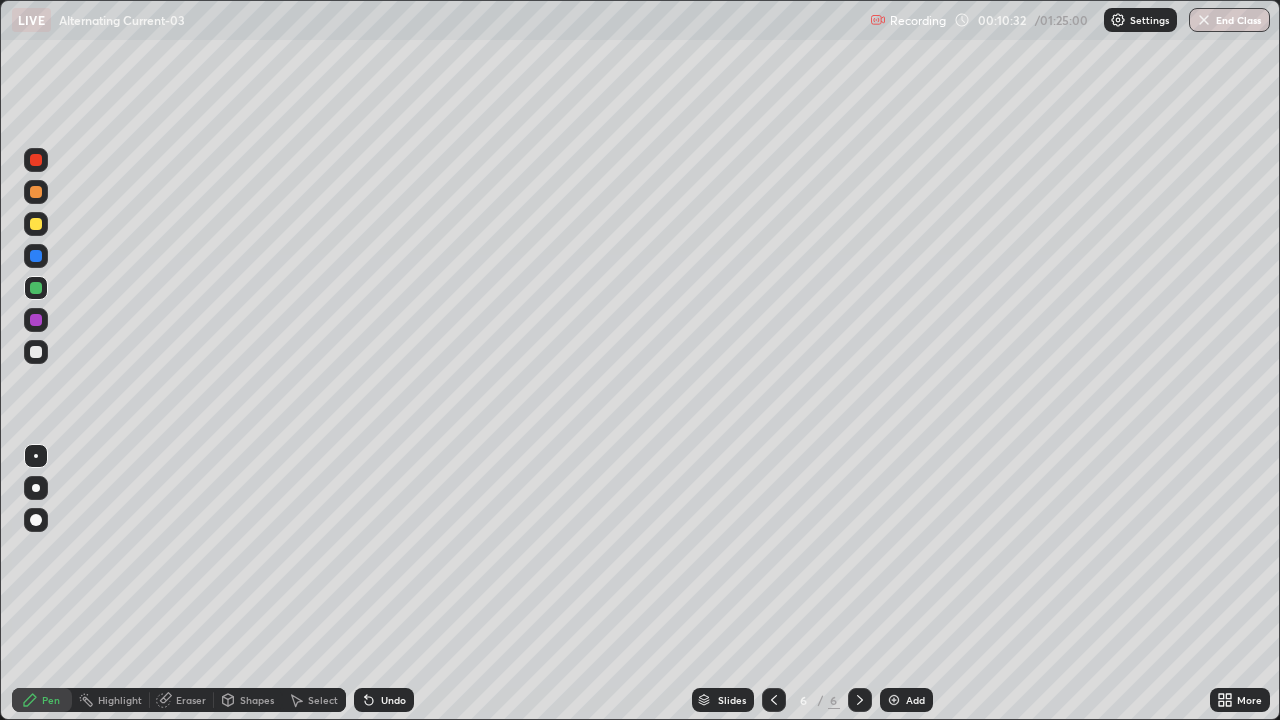 click at bounding box center [36, 160] 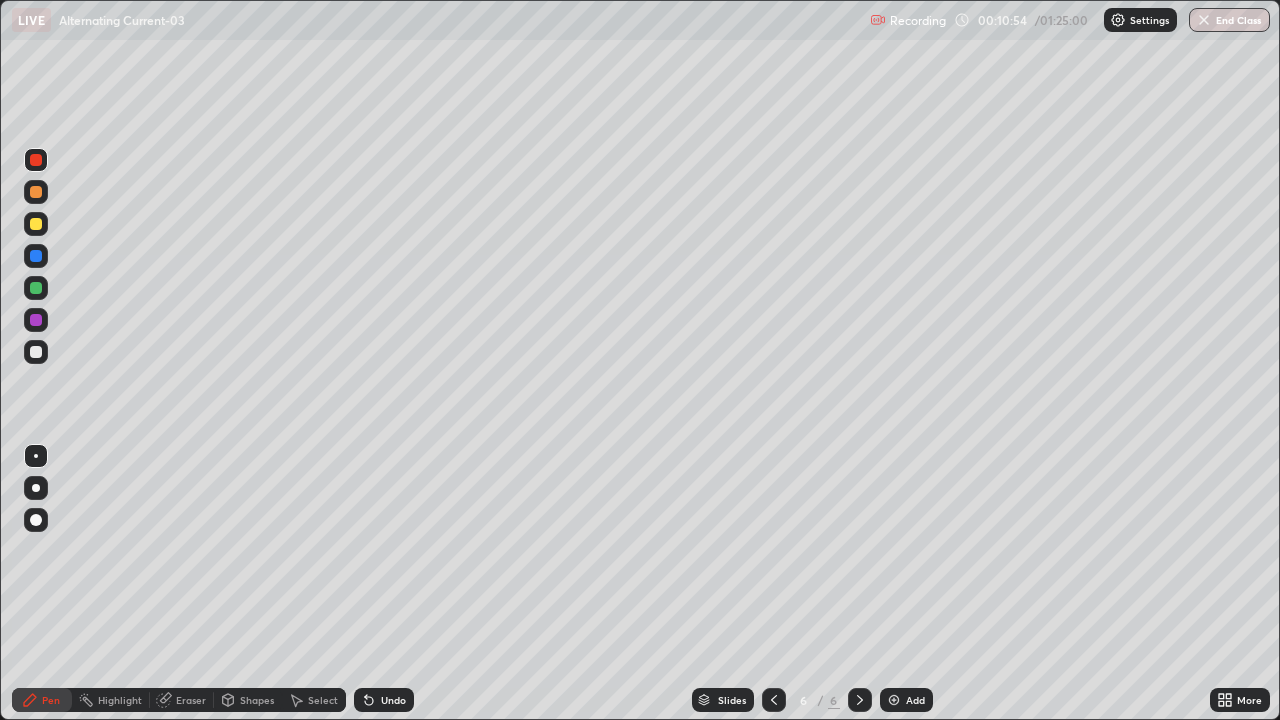 click on "Undo" at bounding box center [384, 700] 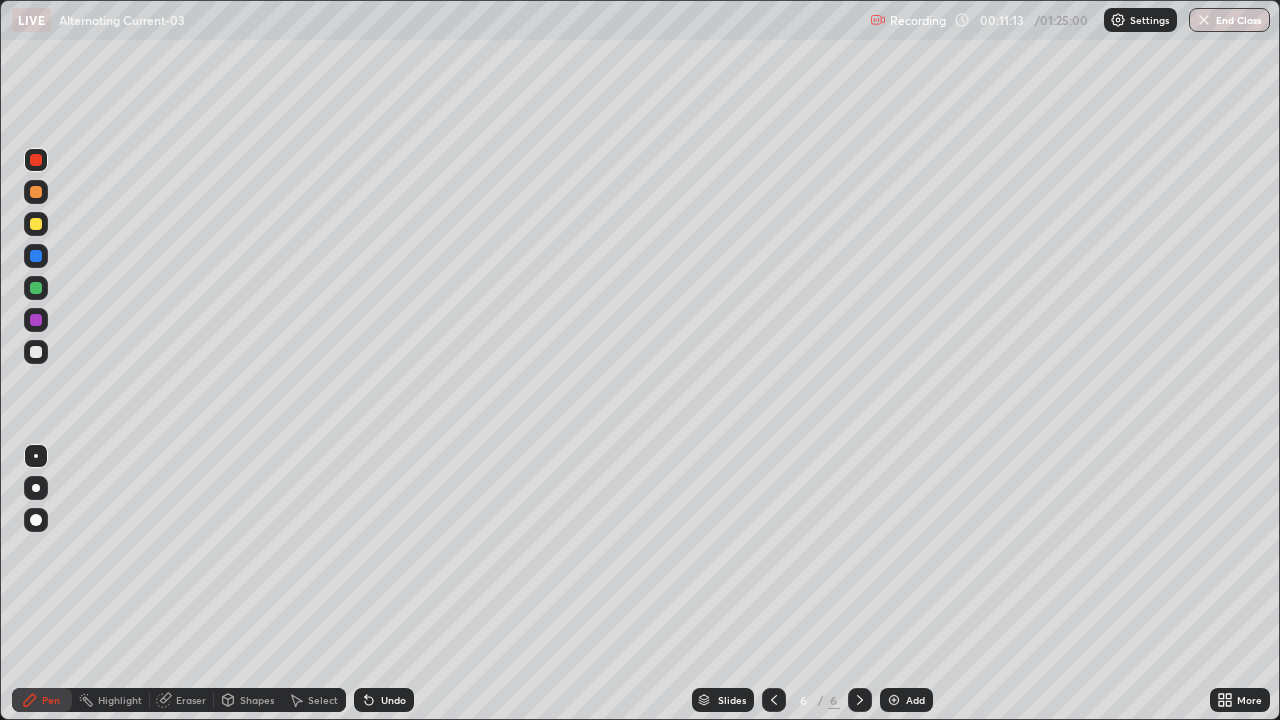 click at bounding box center [36, 320] 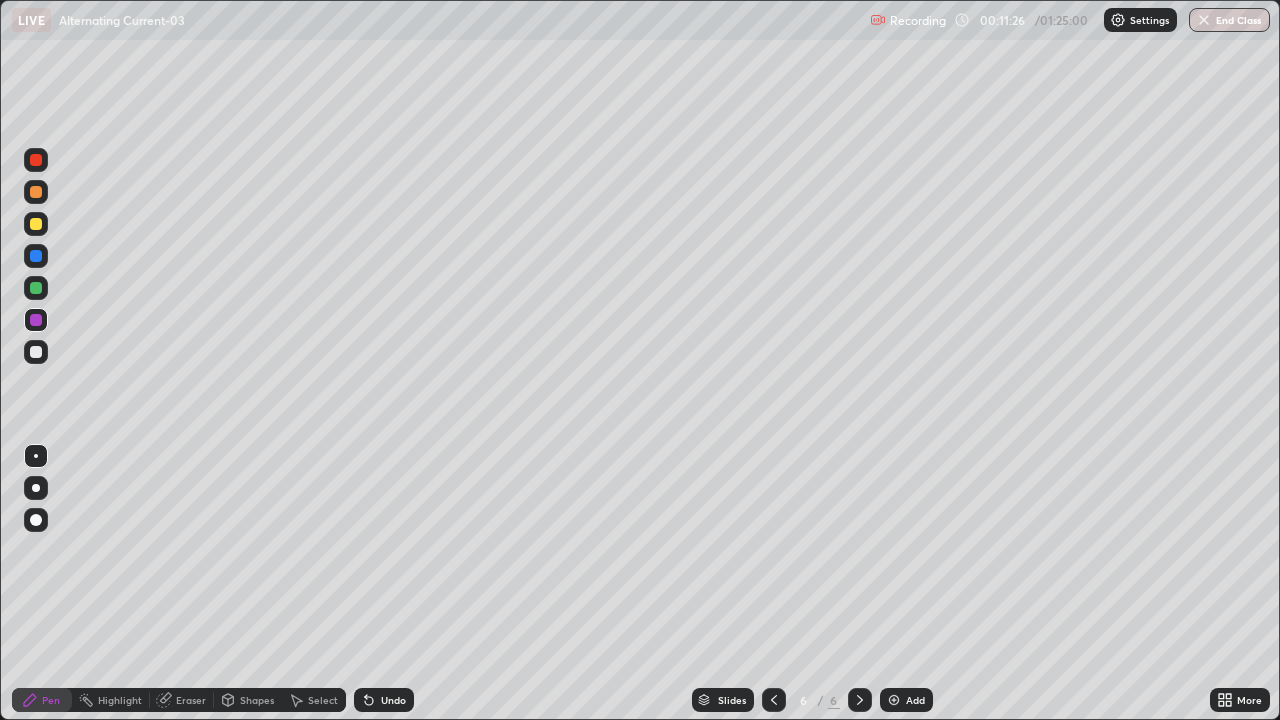 click 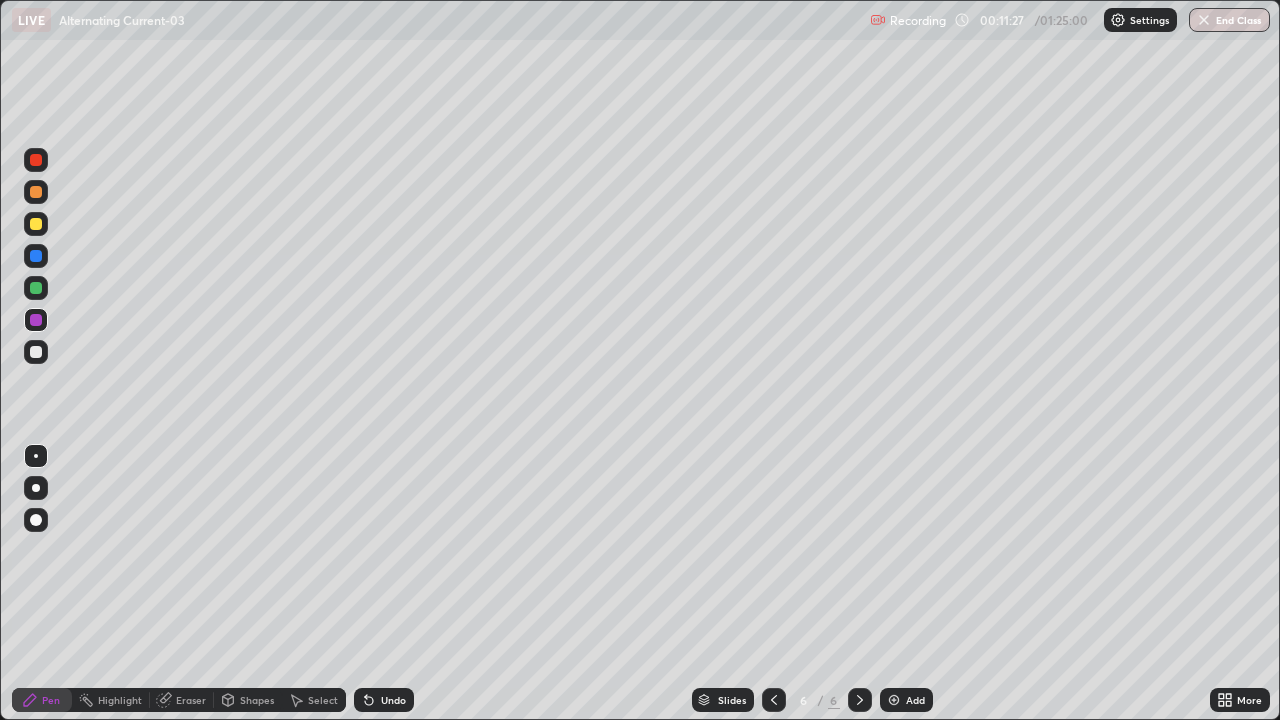 click 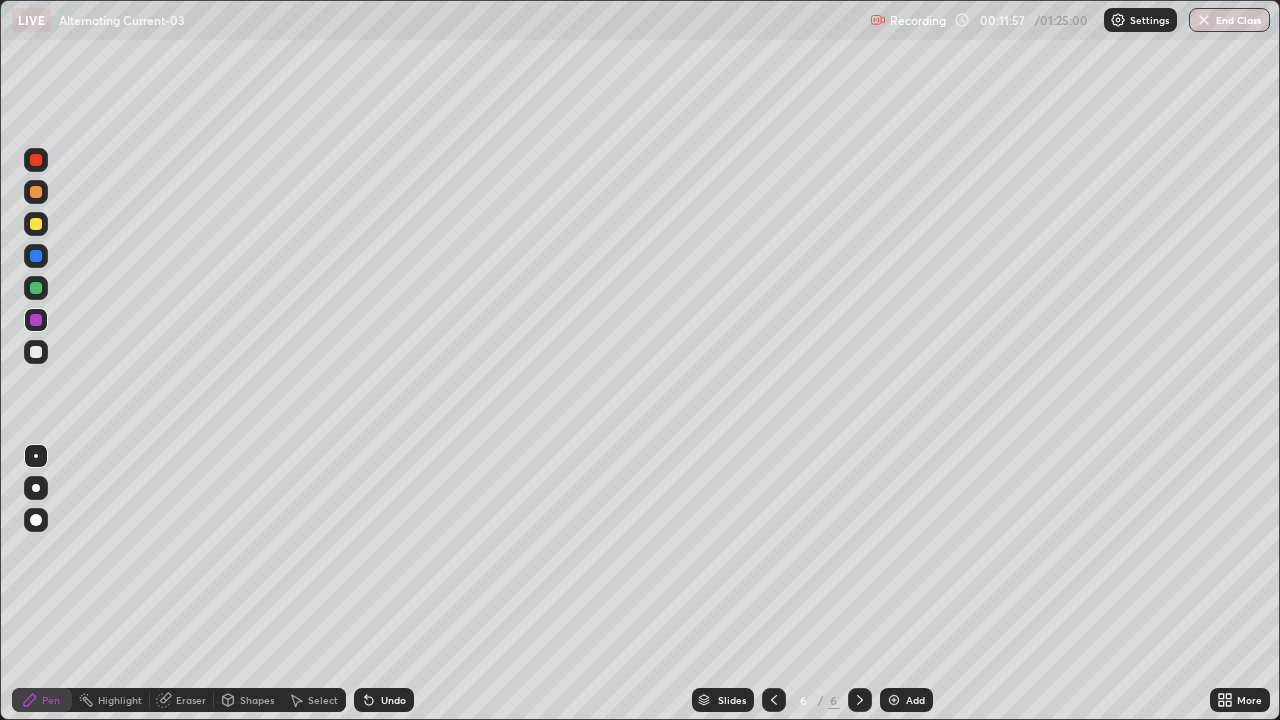 click on "Setting up your live class" at bounding box center (640, 360) 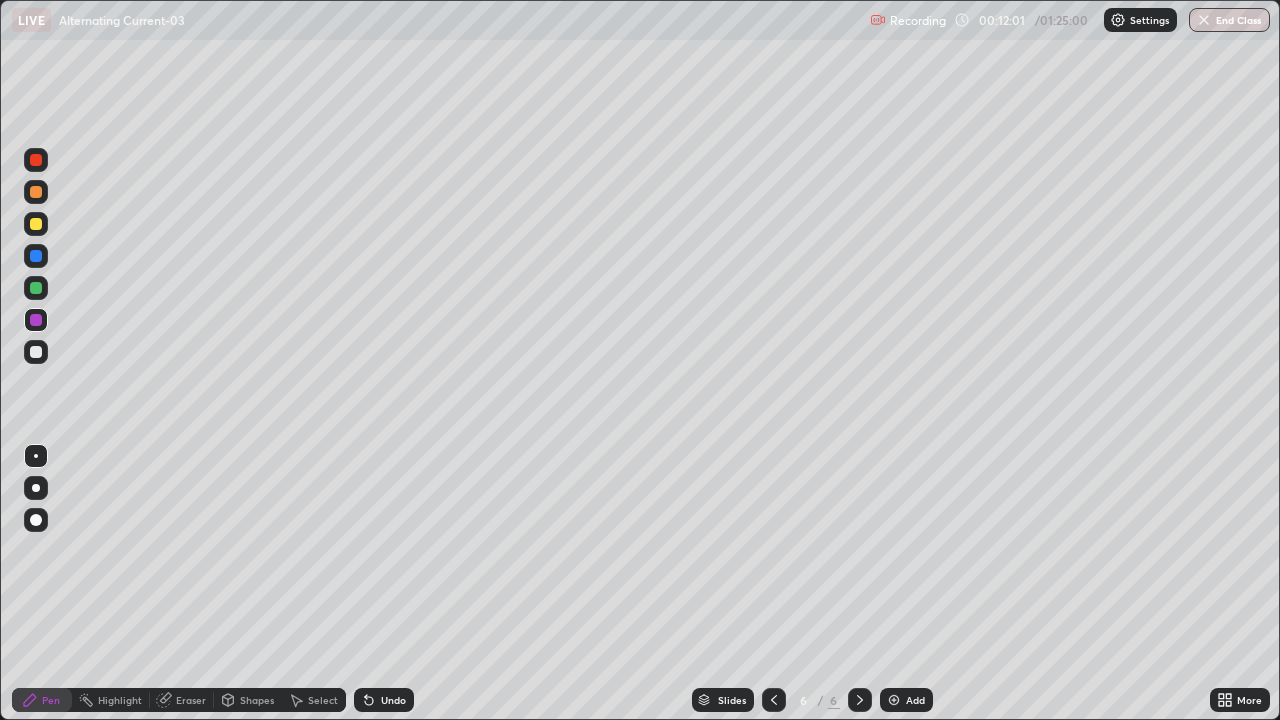 click on "Eraser" at bounding box center [191, 700] 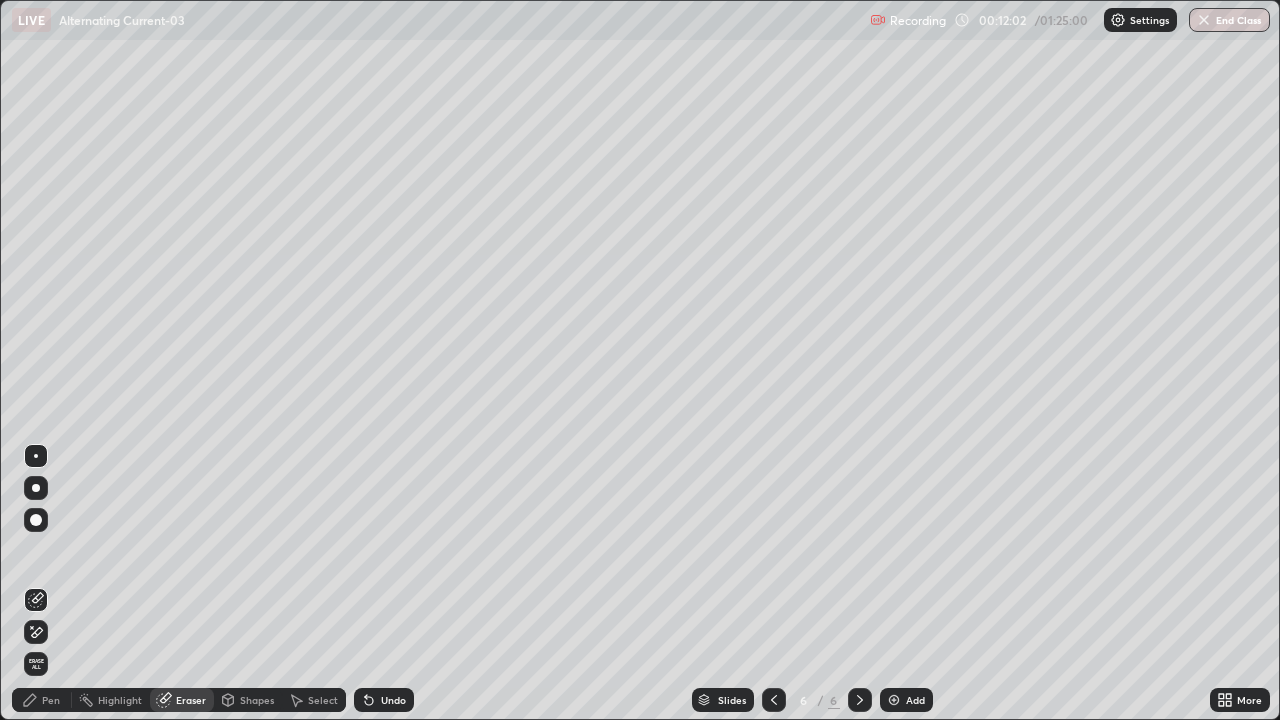 click on "Pen" at bounding box center (42, 700) 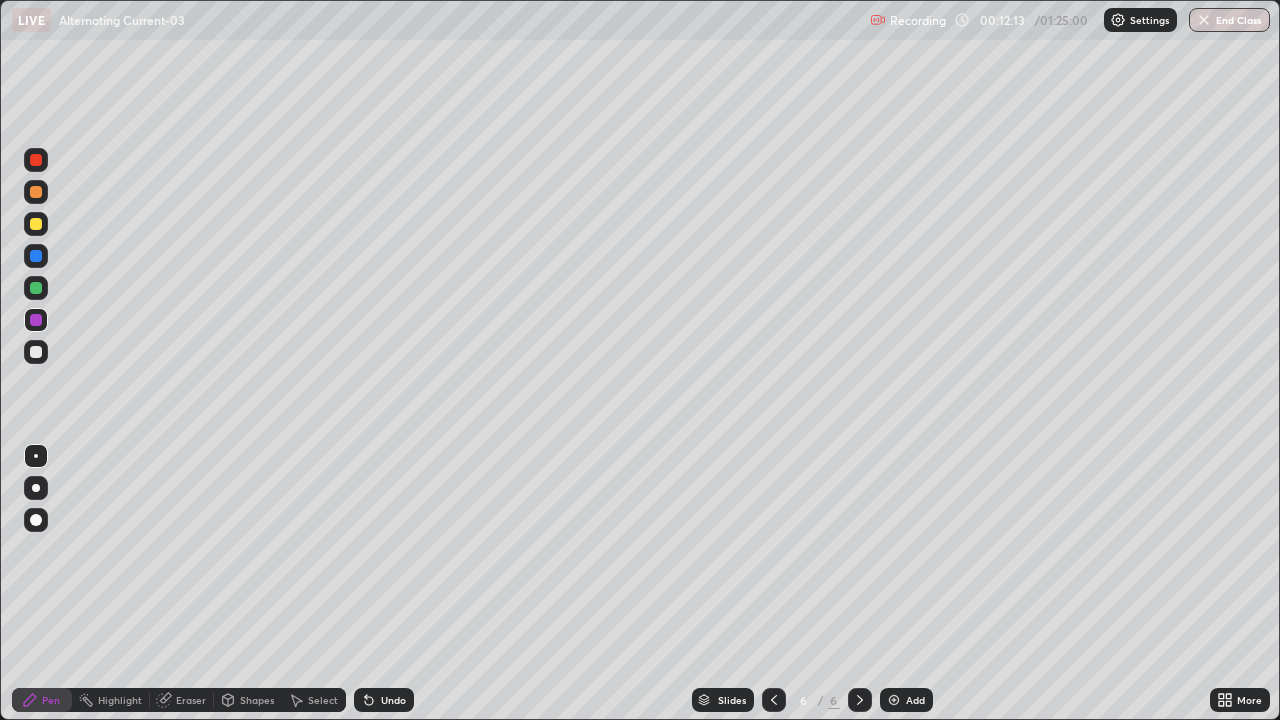 click at bounding box center (36, 224) 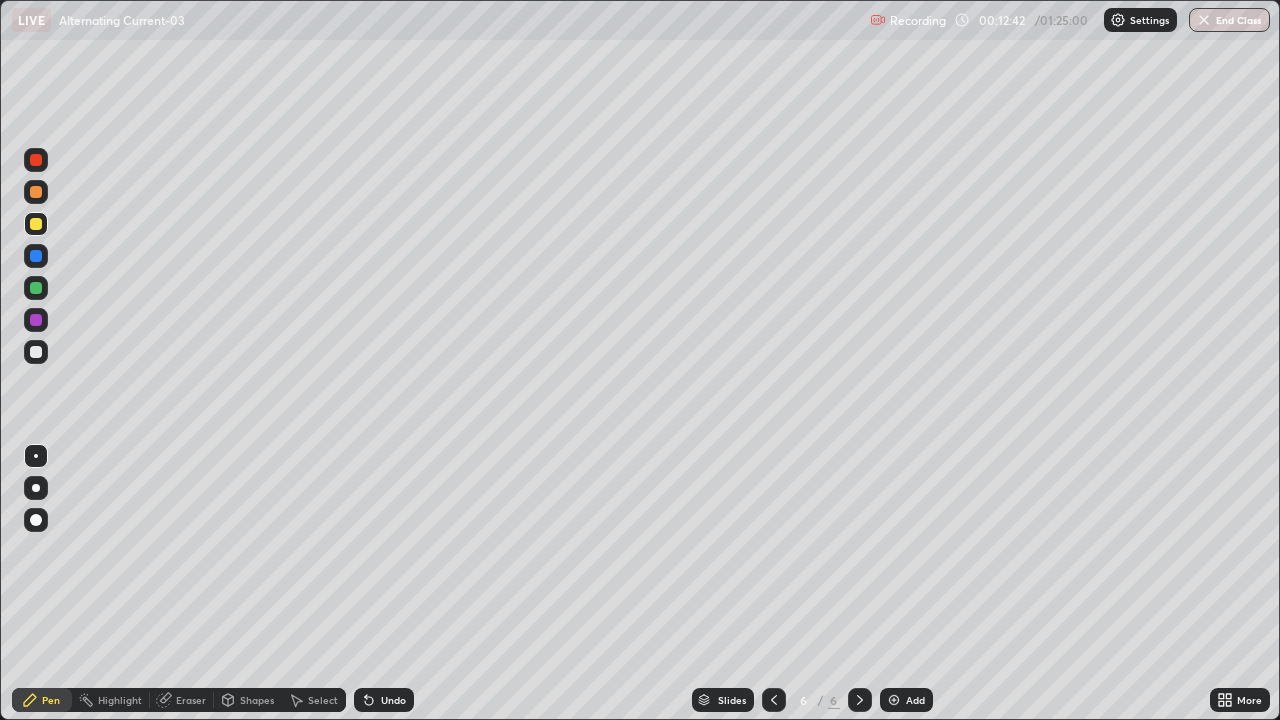 click on "Undo" at bounding box center (384, 700) 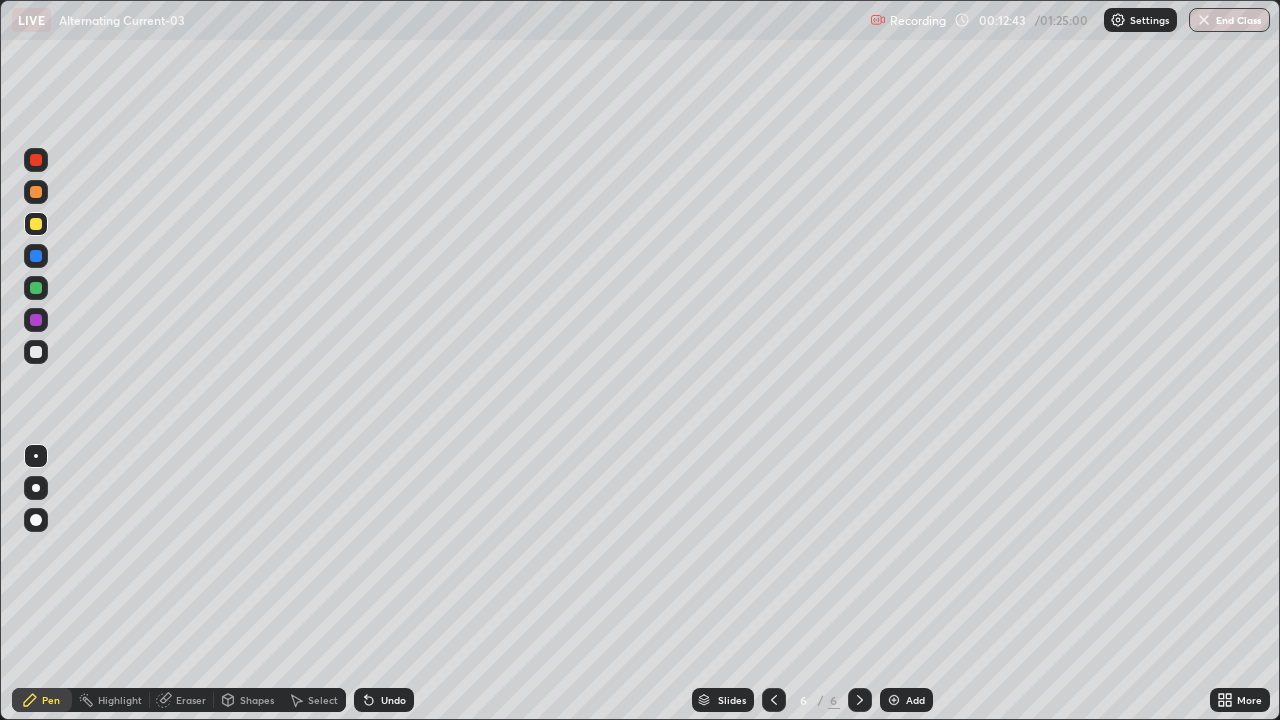 click 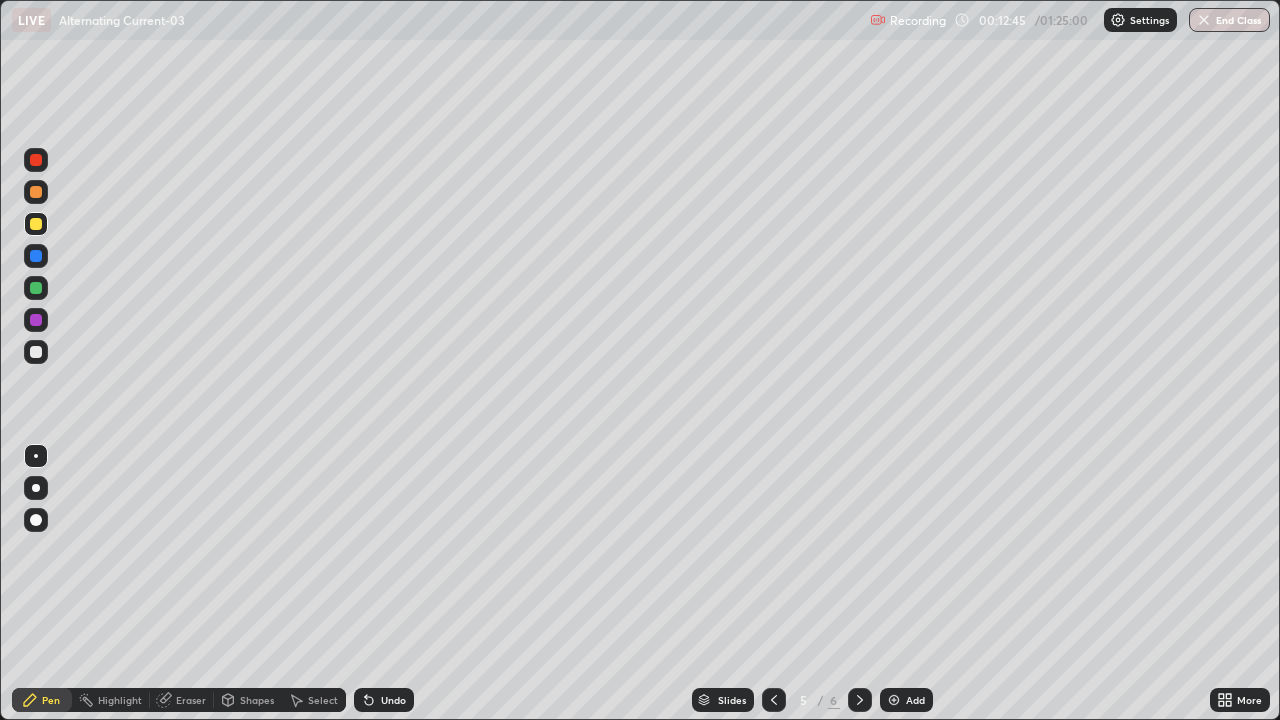 click 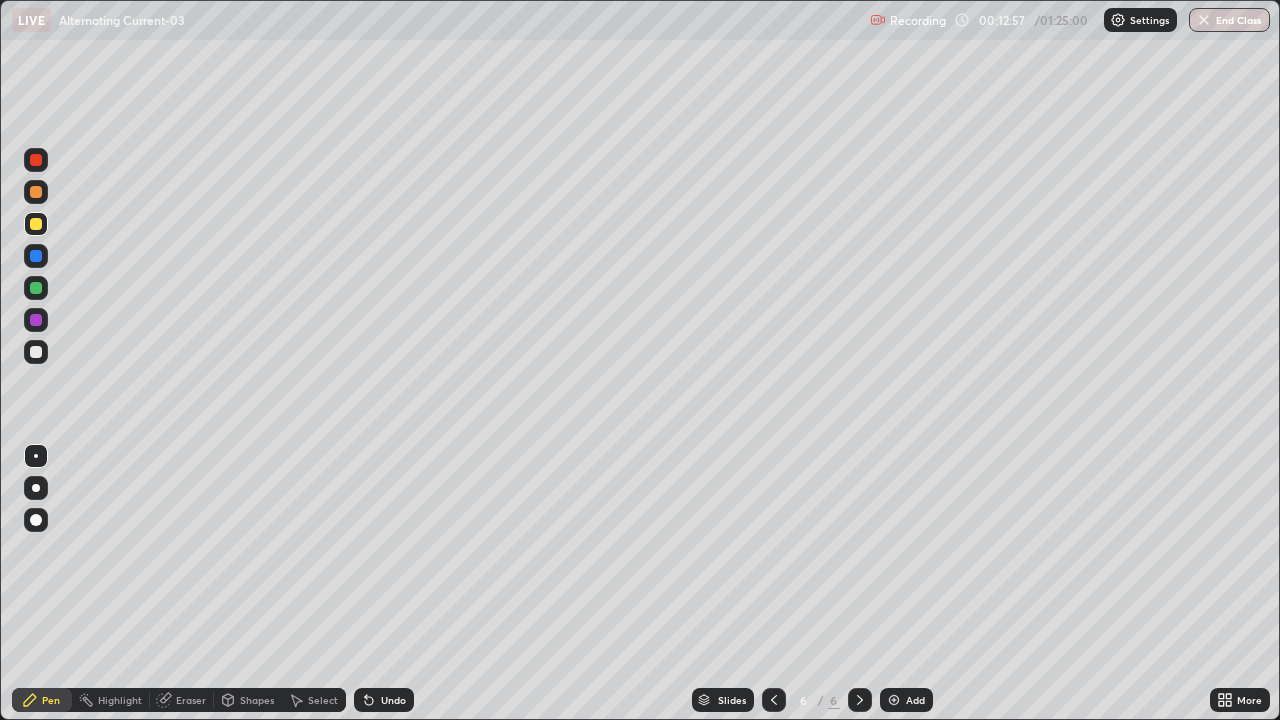 click at bounding box center [36, 320] 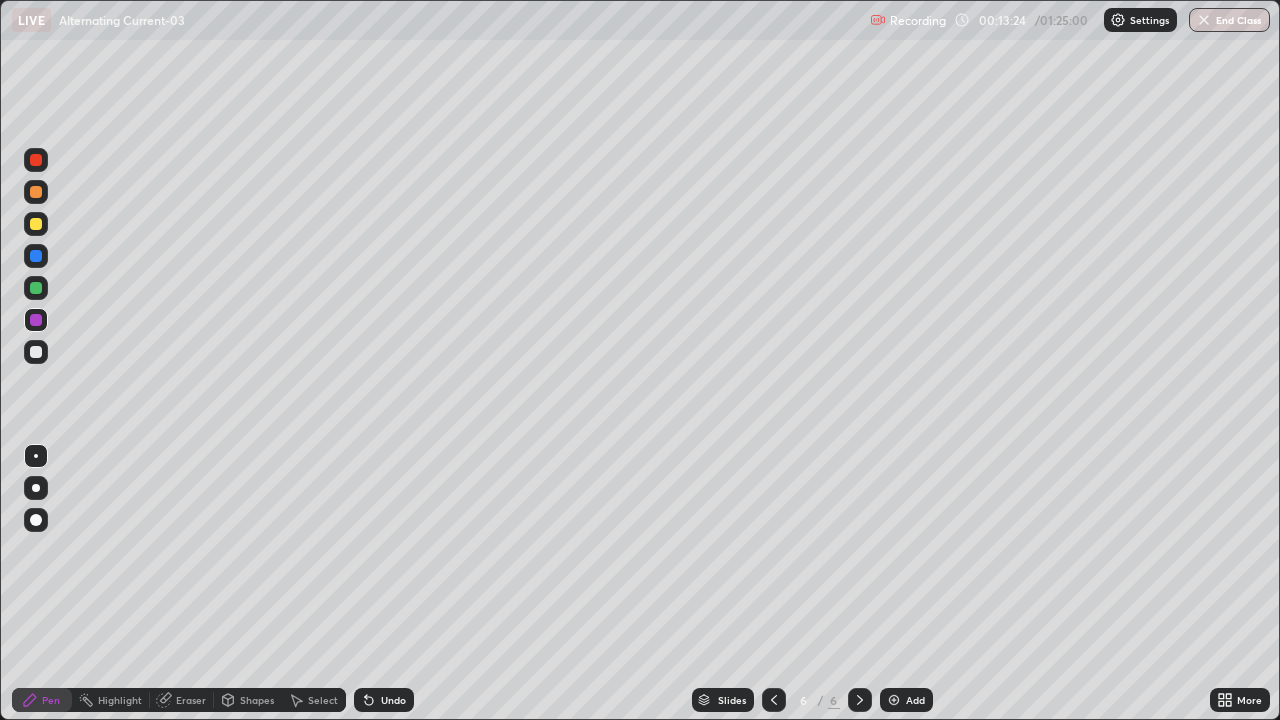 click on "Add" at bounding box center [915, 700] 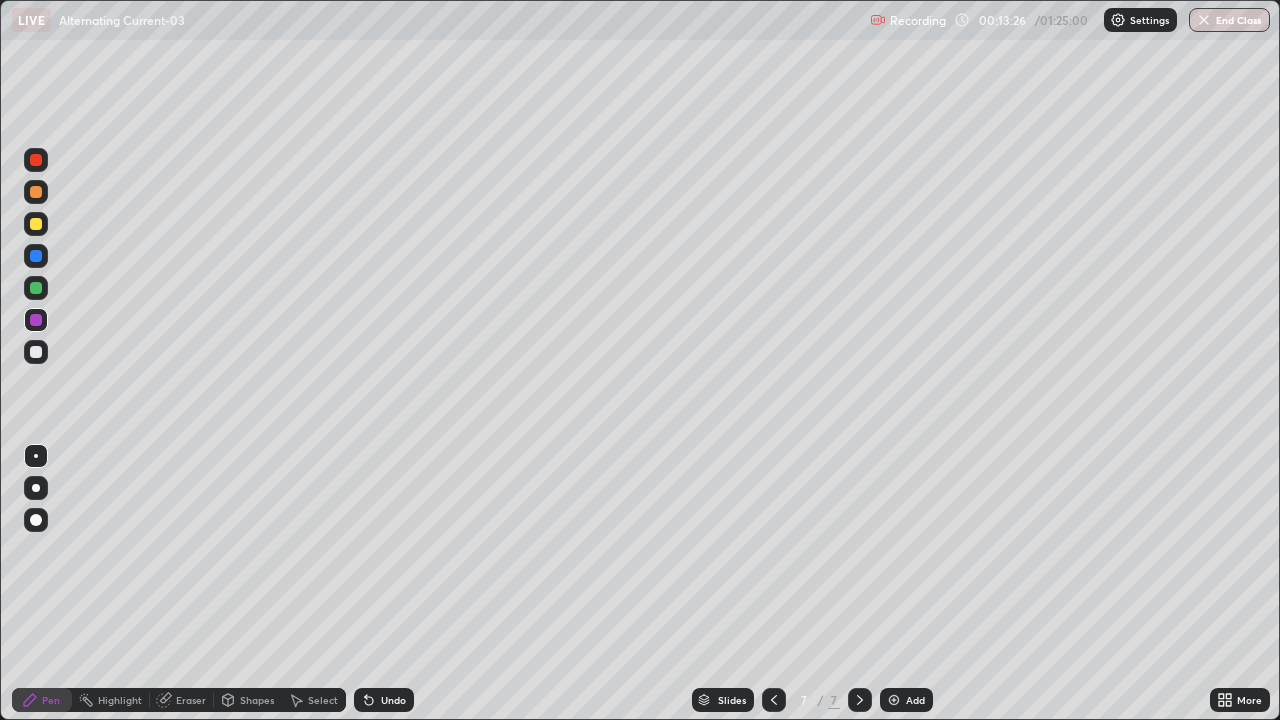 click at bounding box center [36, 224] 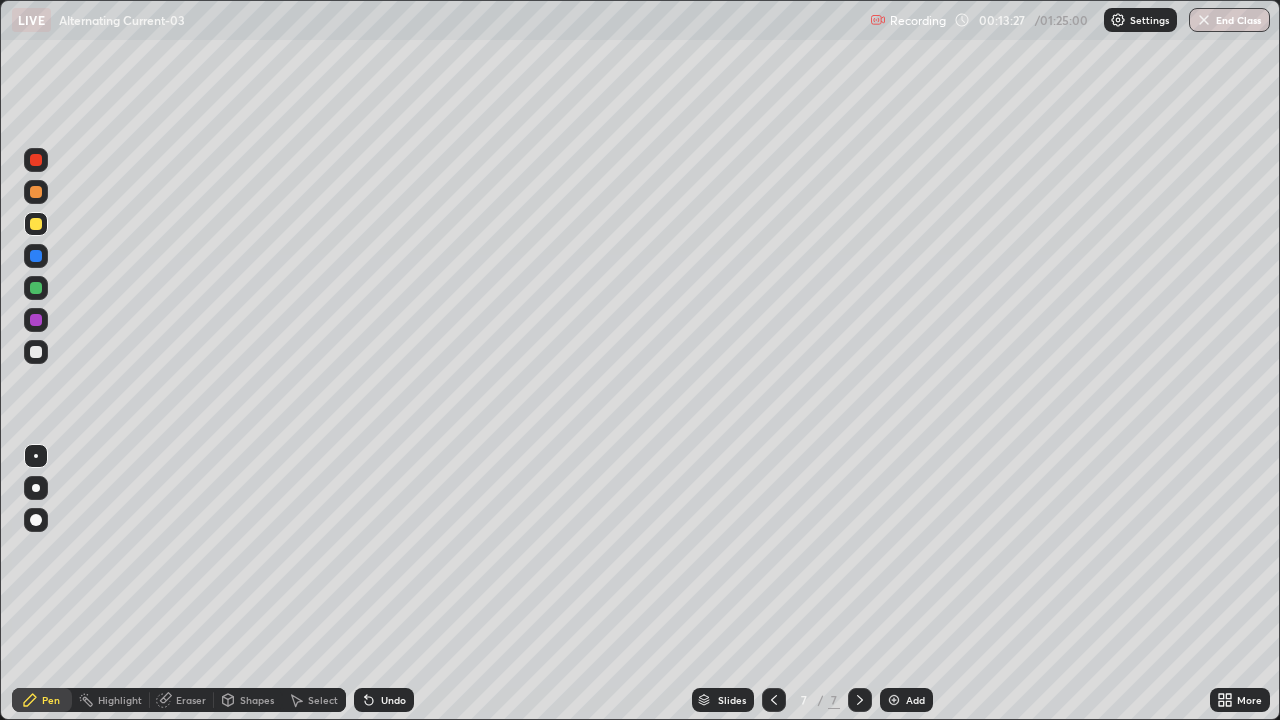 click 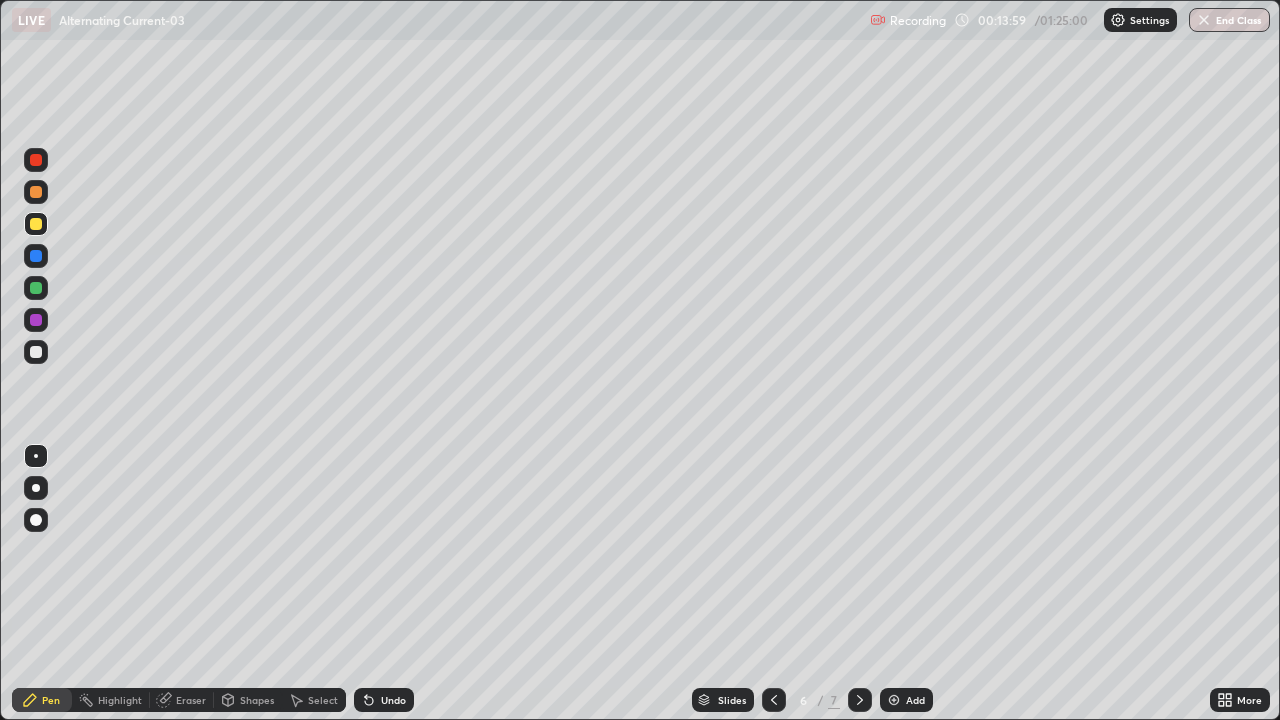 click at bounding box center (36, 352) 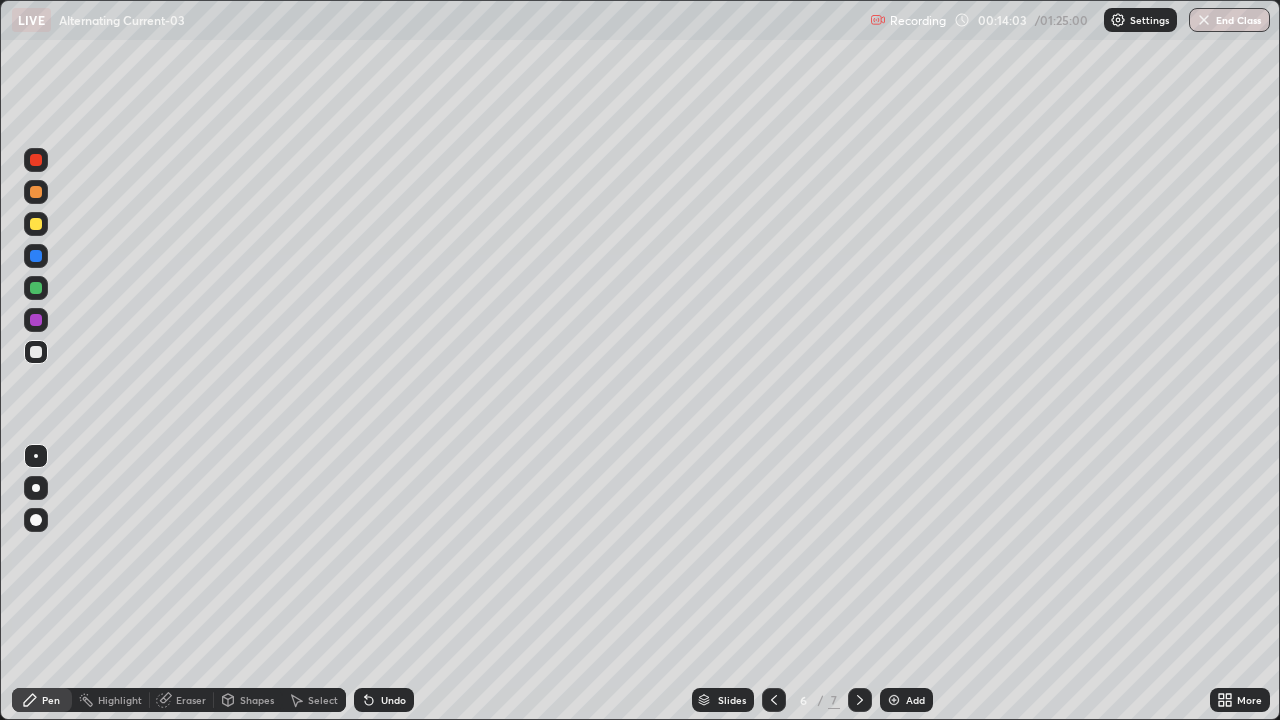 click on "Undo" at bounding box center (393, 700) 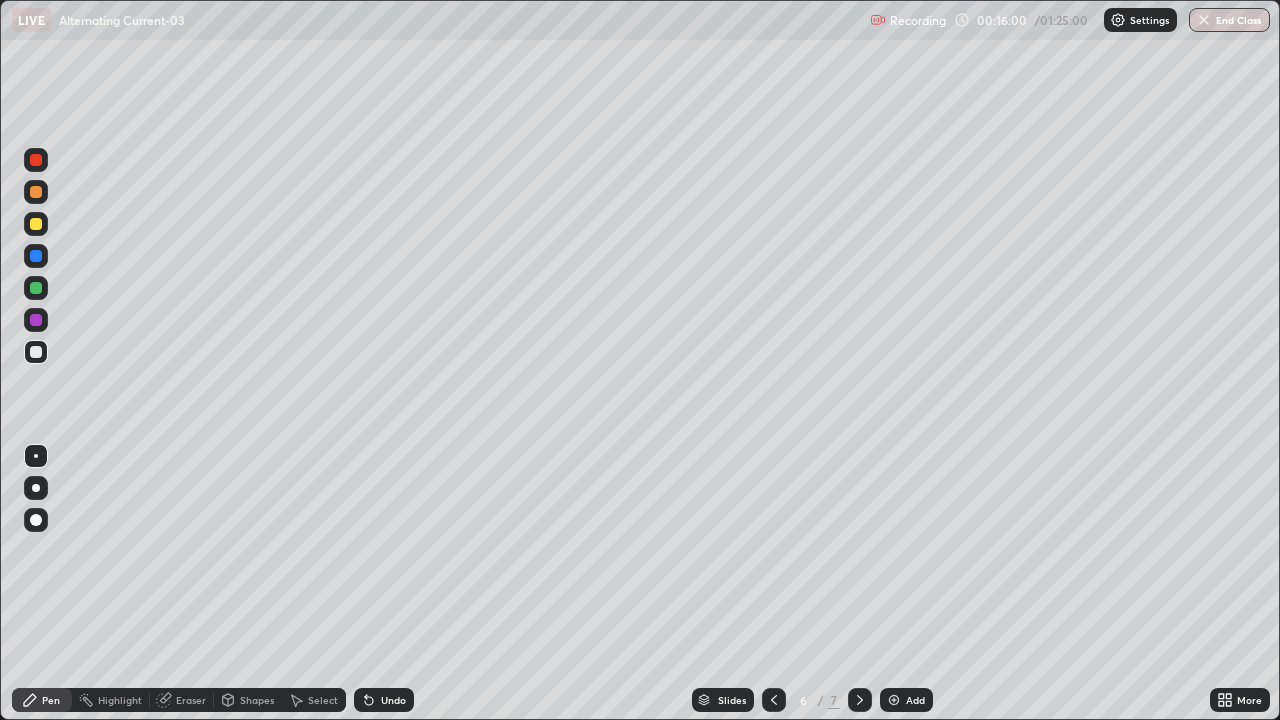 click on "Add" at bounding box center [906, 700] 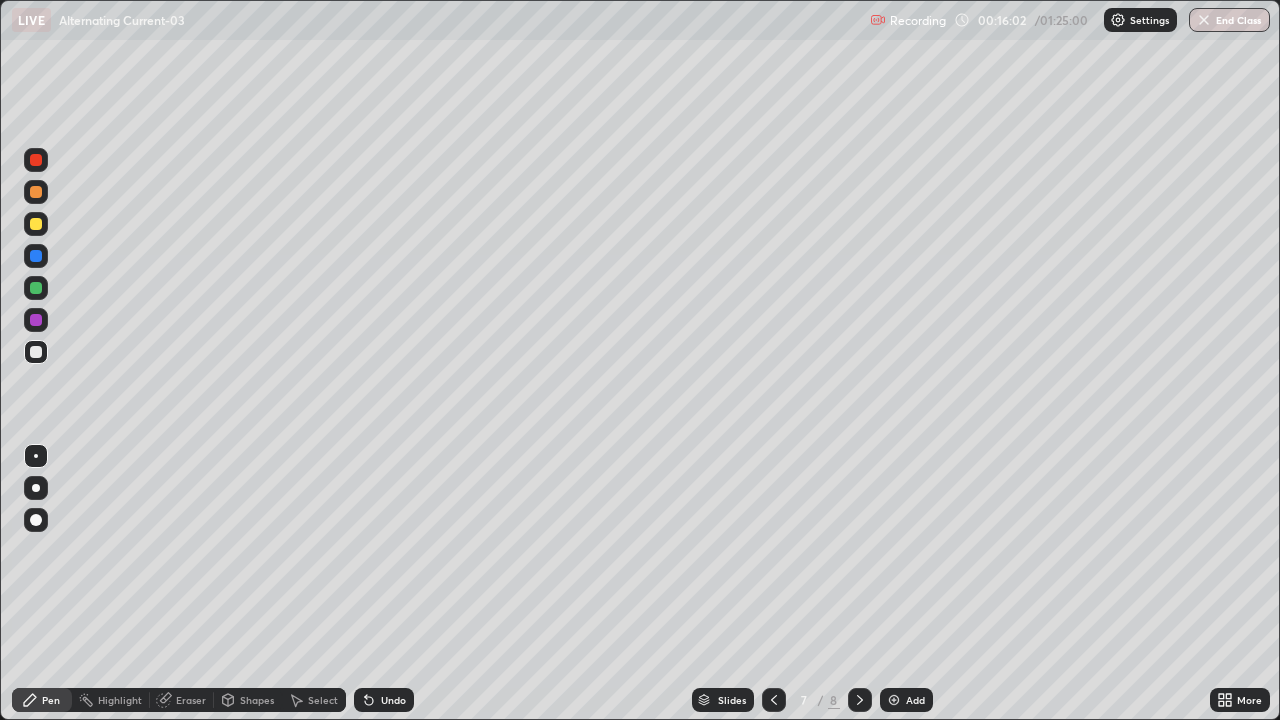 click at bounding box center [36, 352] 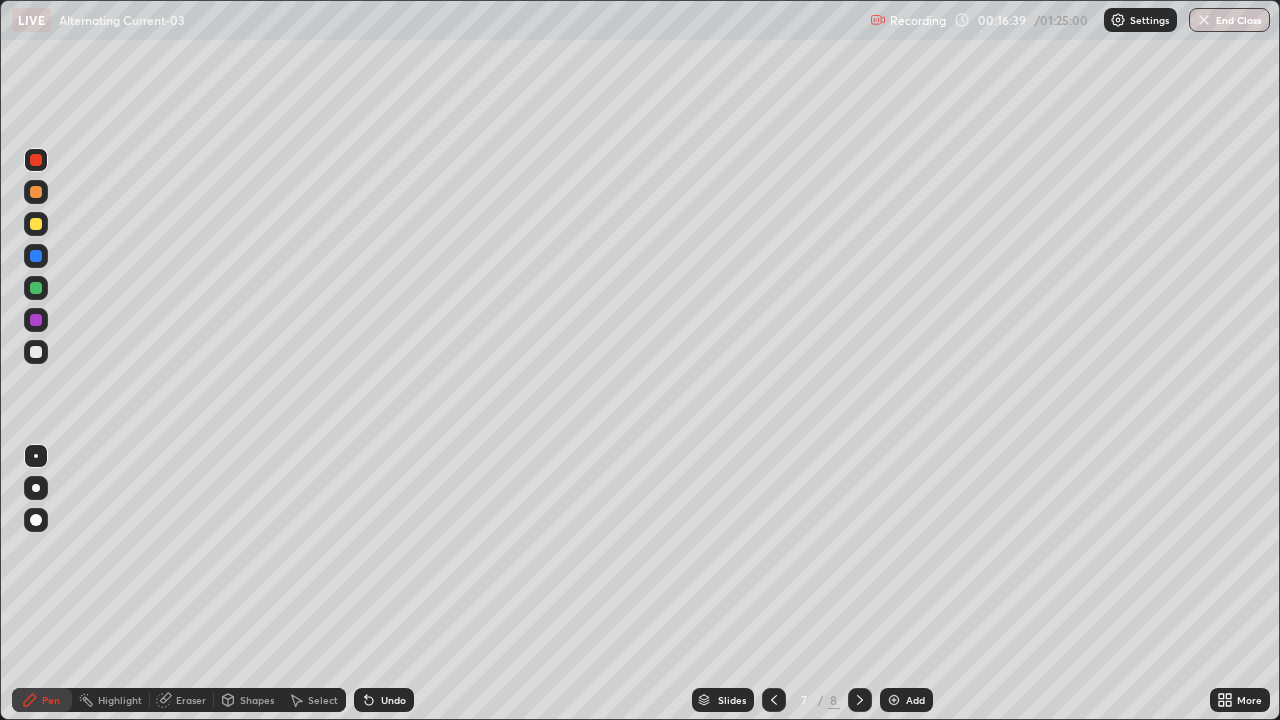 click at bounding box center [36, 288] 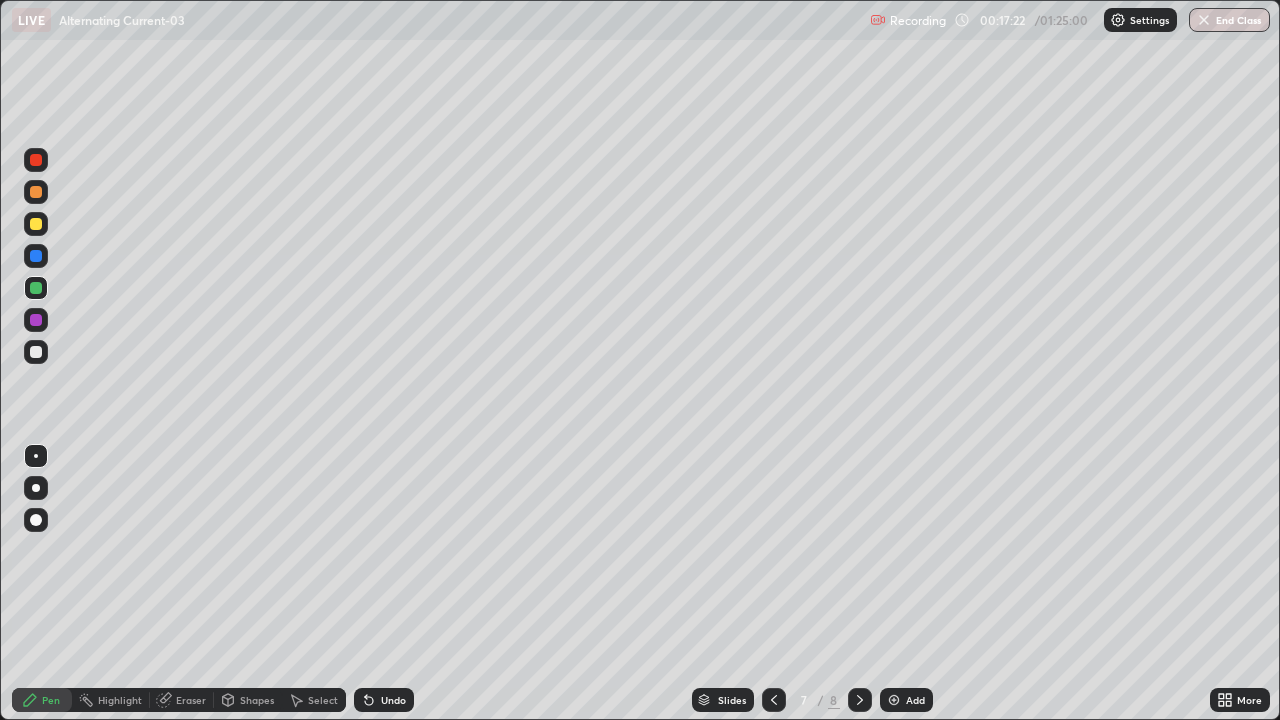 click on "Undo" at bounding box center [393, 700] 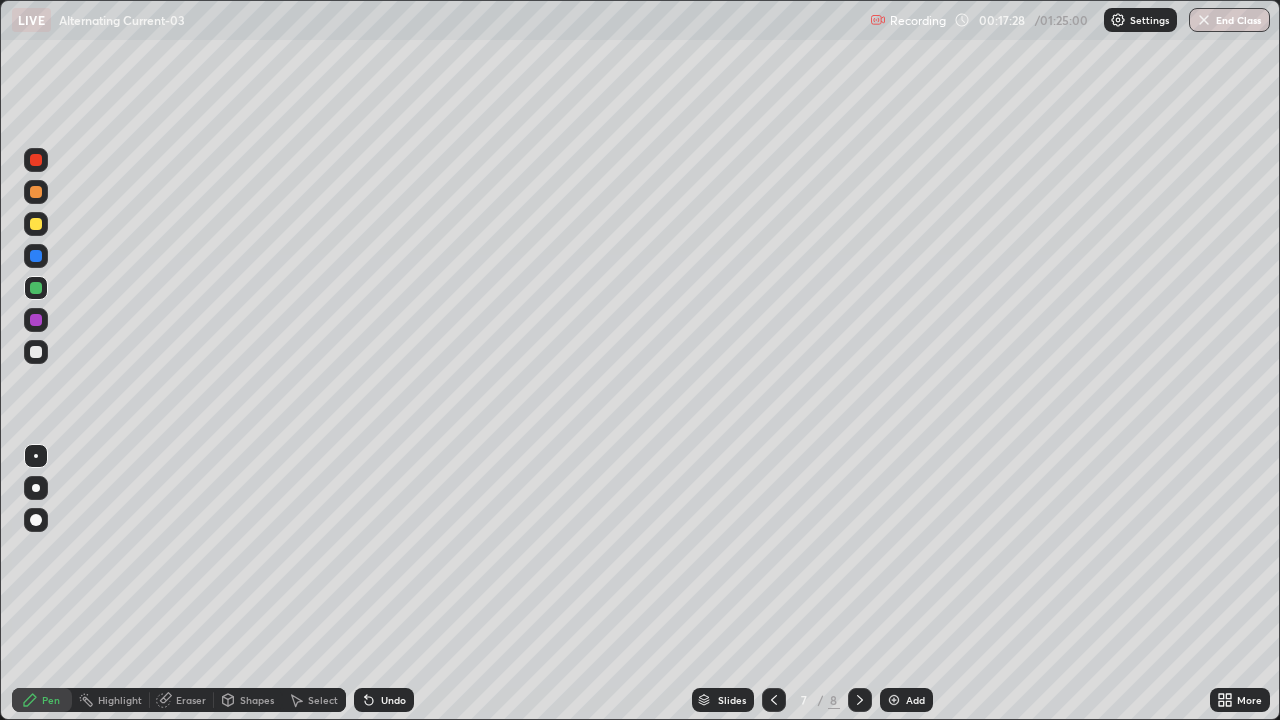 click on "Undo" at bounding box center [393, 700] 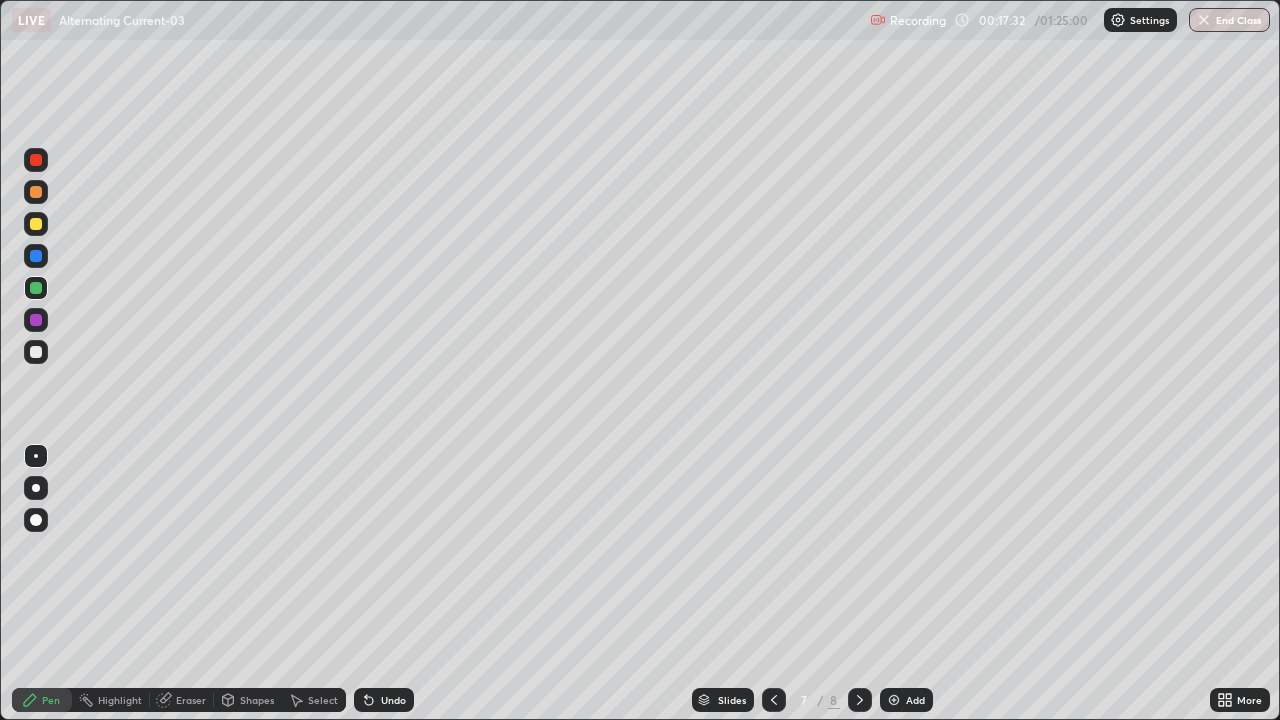 click on "Undo" at bounding box center (393, 700) 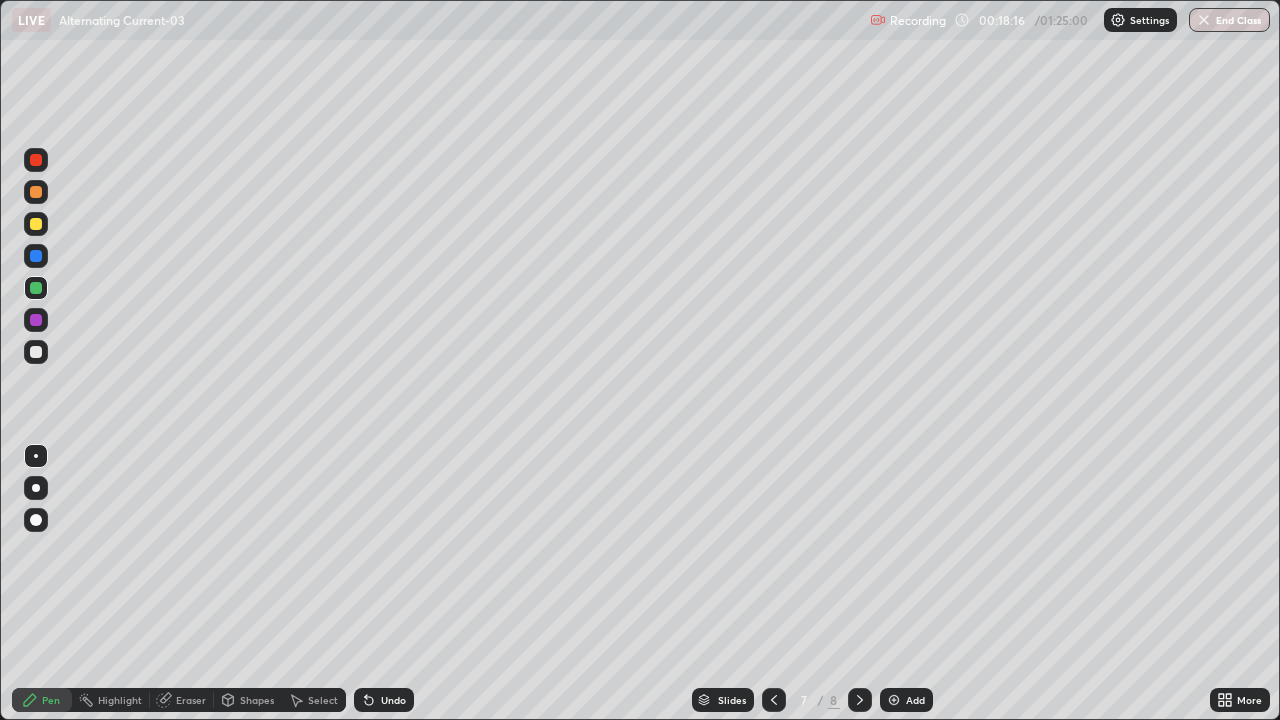 click on "Erase all" at bounding box center [36, 360] 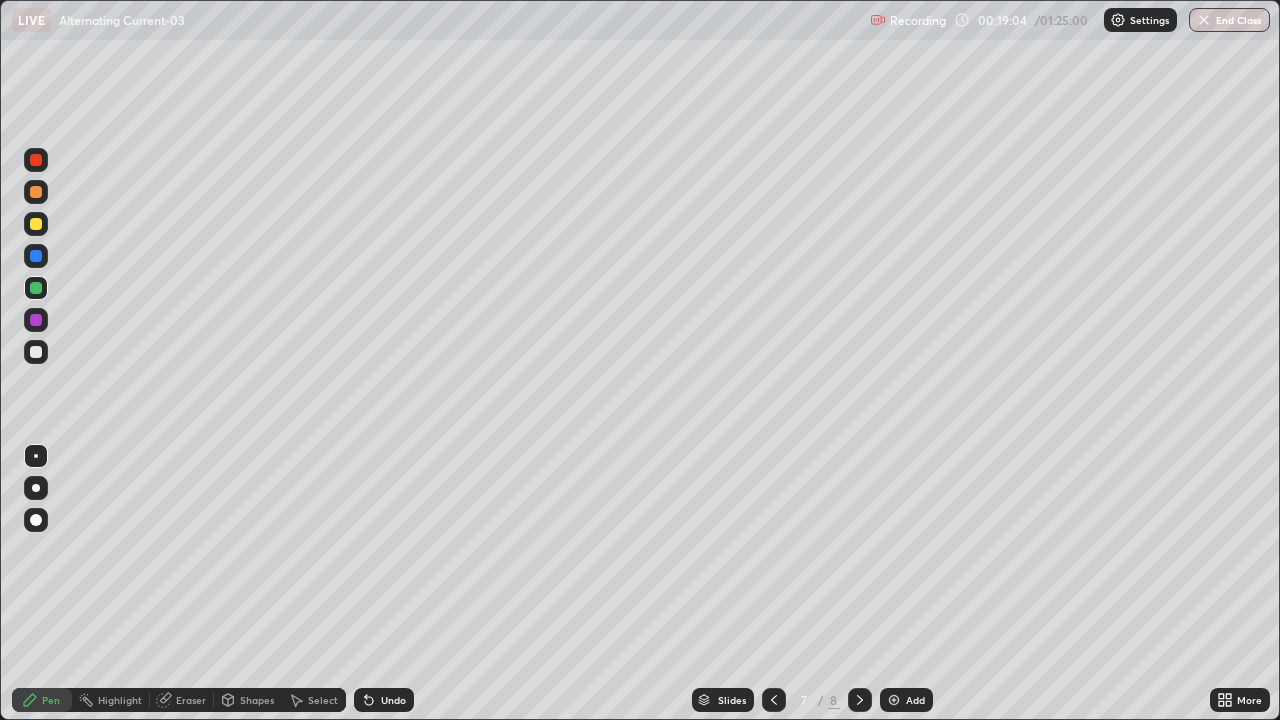 click on "Undo" at bounding box center [393, 700] 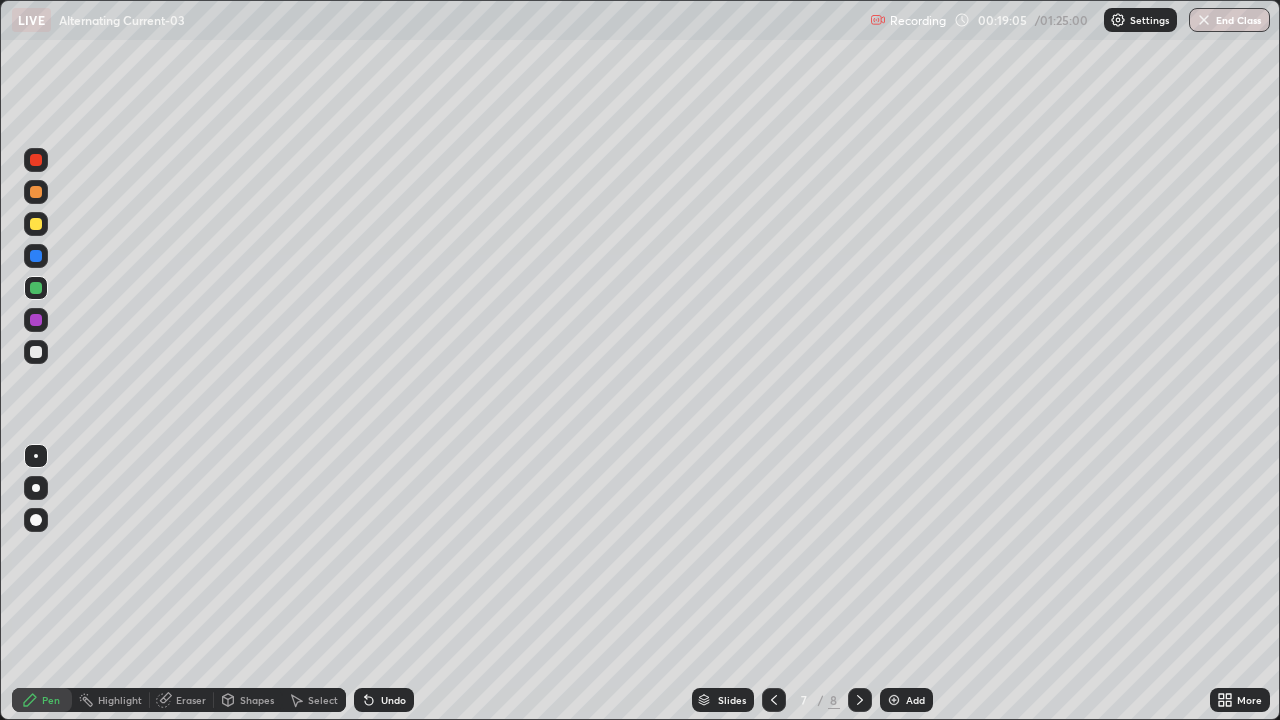 click on "Undo" at bounding box center [384, 700] 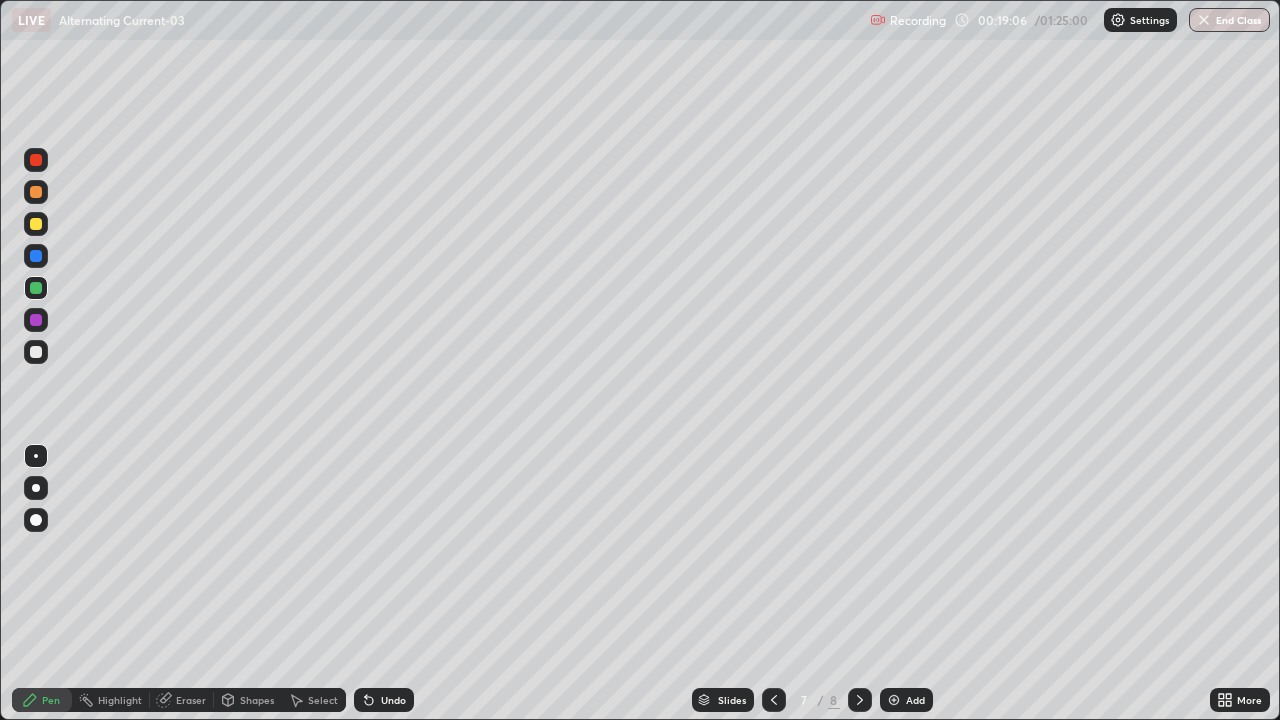 click on "Undo" at bounding box center [384, 700] 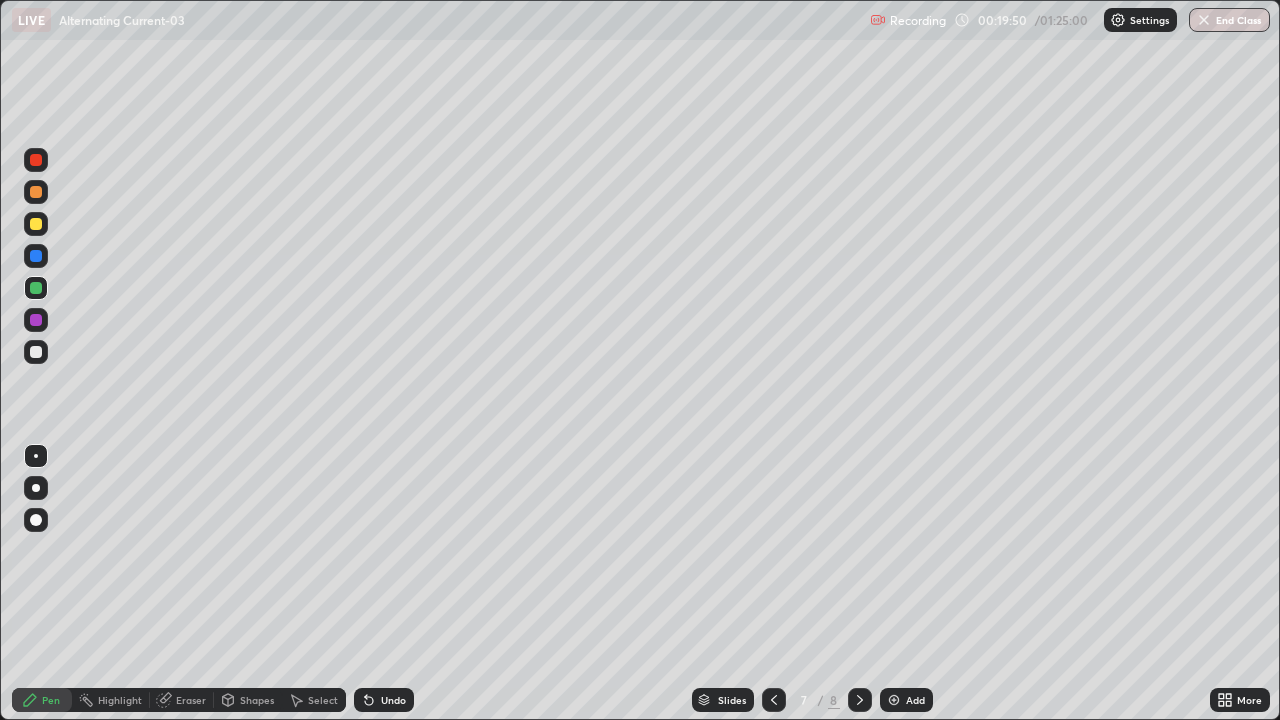 click at bounding box center [36, 352] 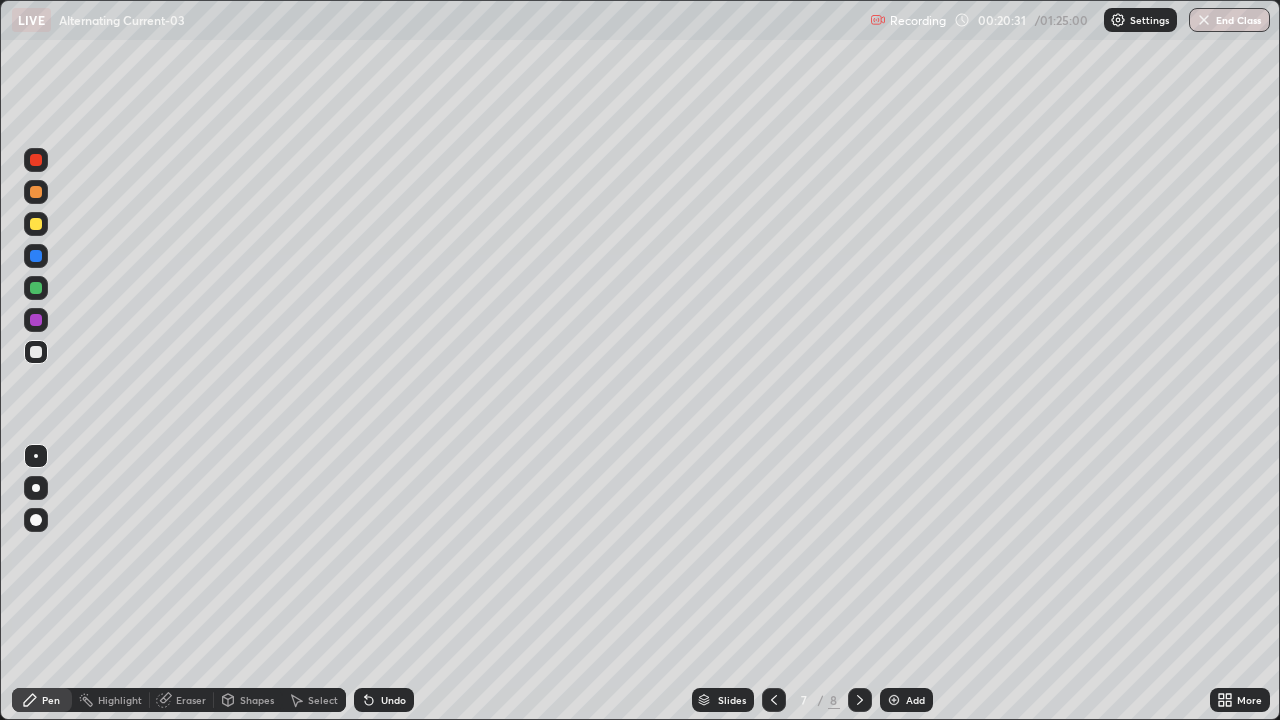 click on "Undo" at bounding box center [384, 700] 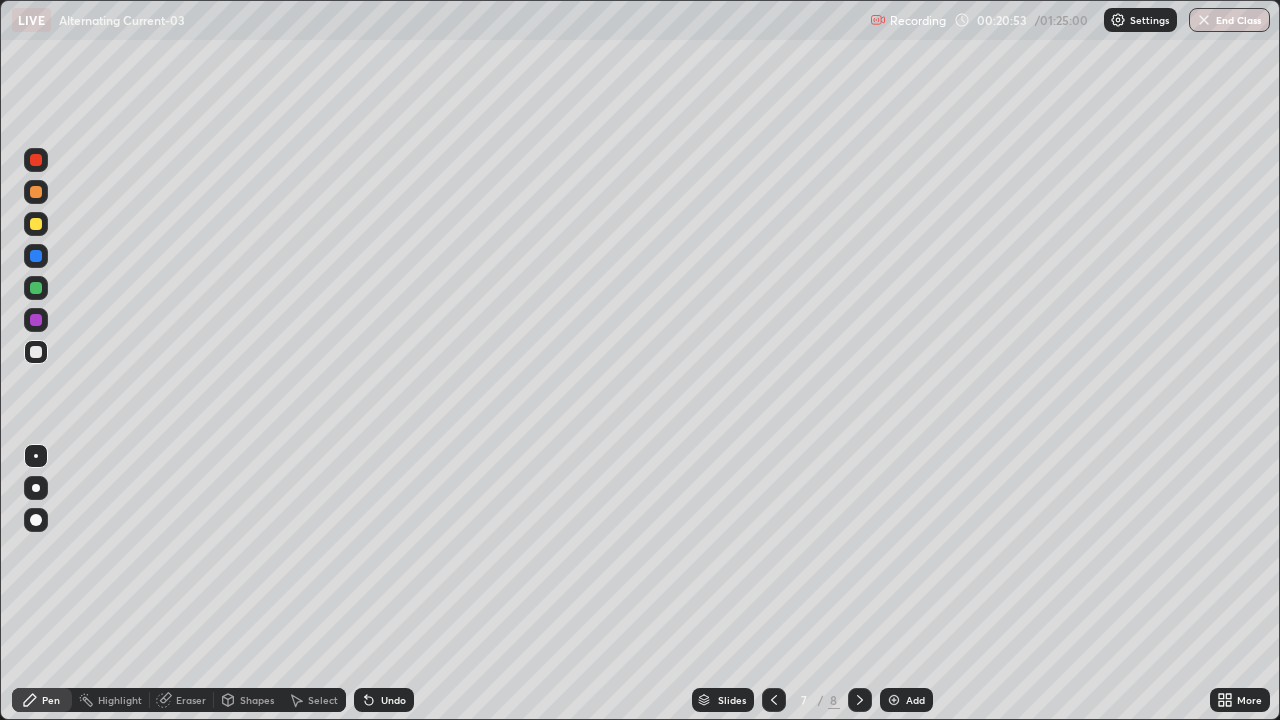 click on "Undo" at bounding box center [393, 700] 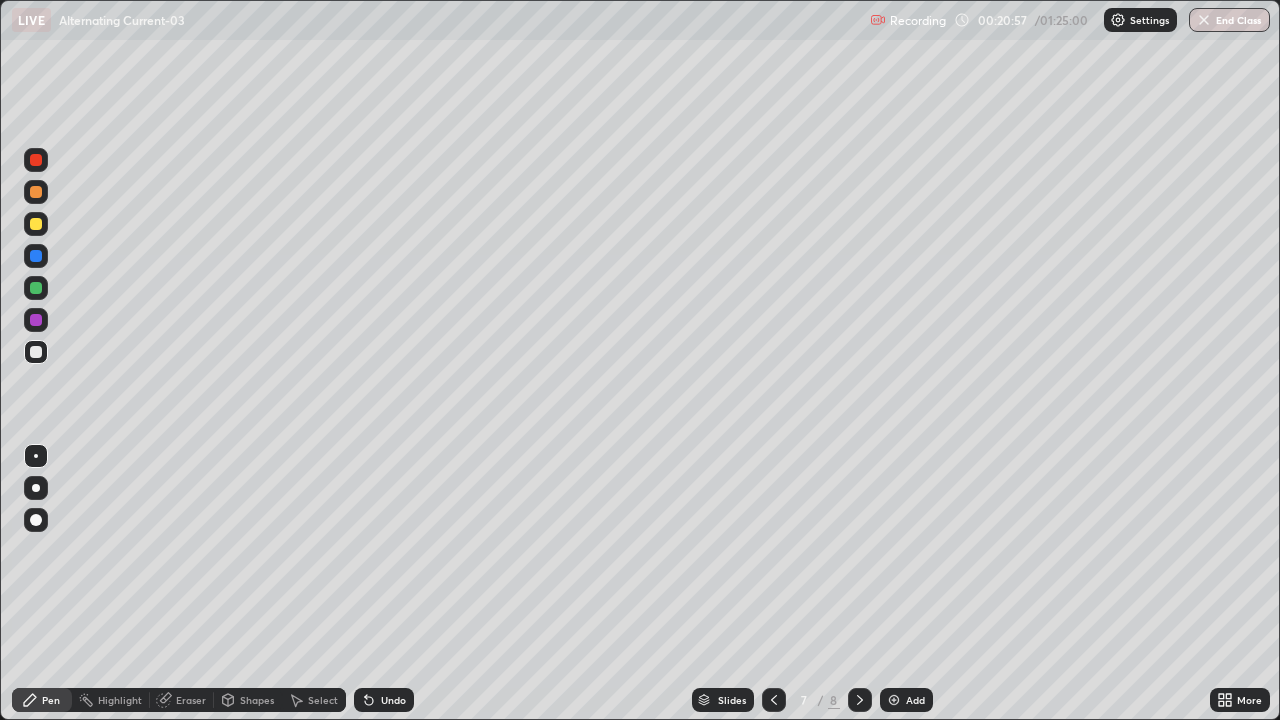 click on "Undo" at bounding box center (384, 700) 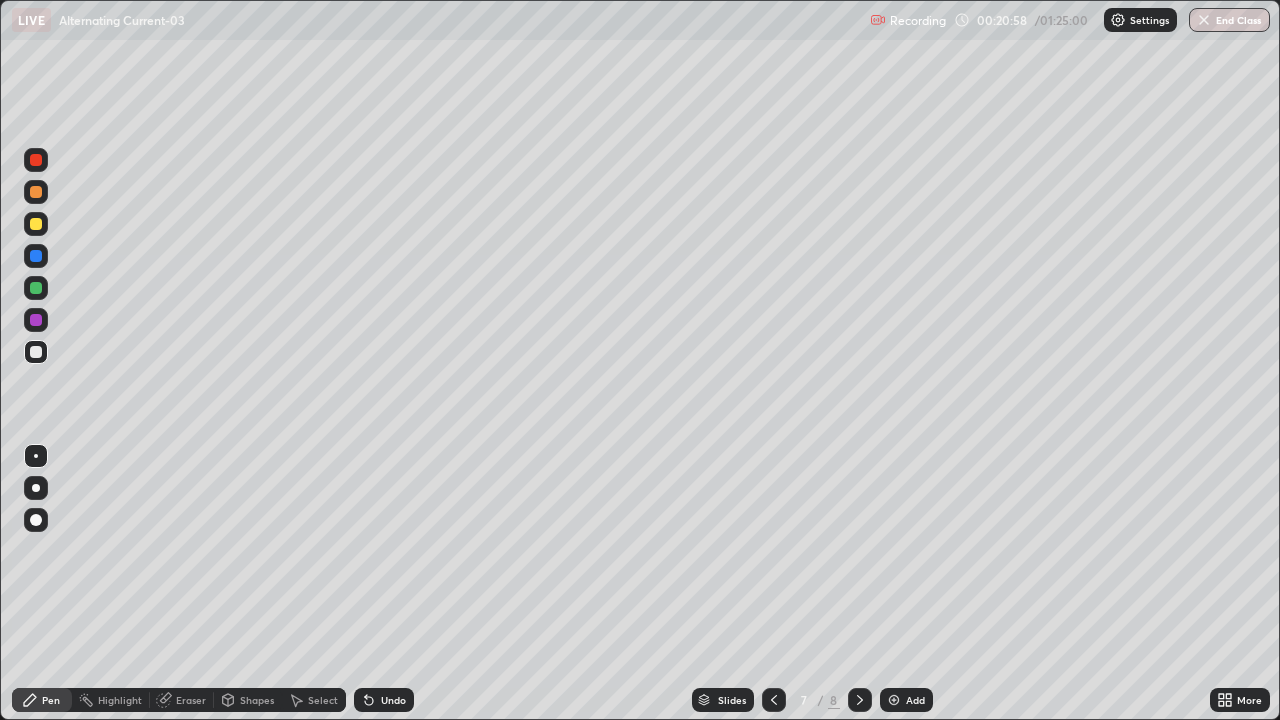 click on "Undo" at bounding box center (384, 700) 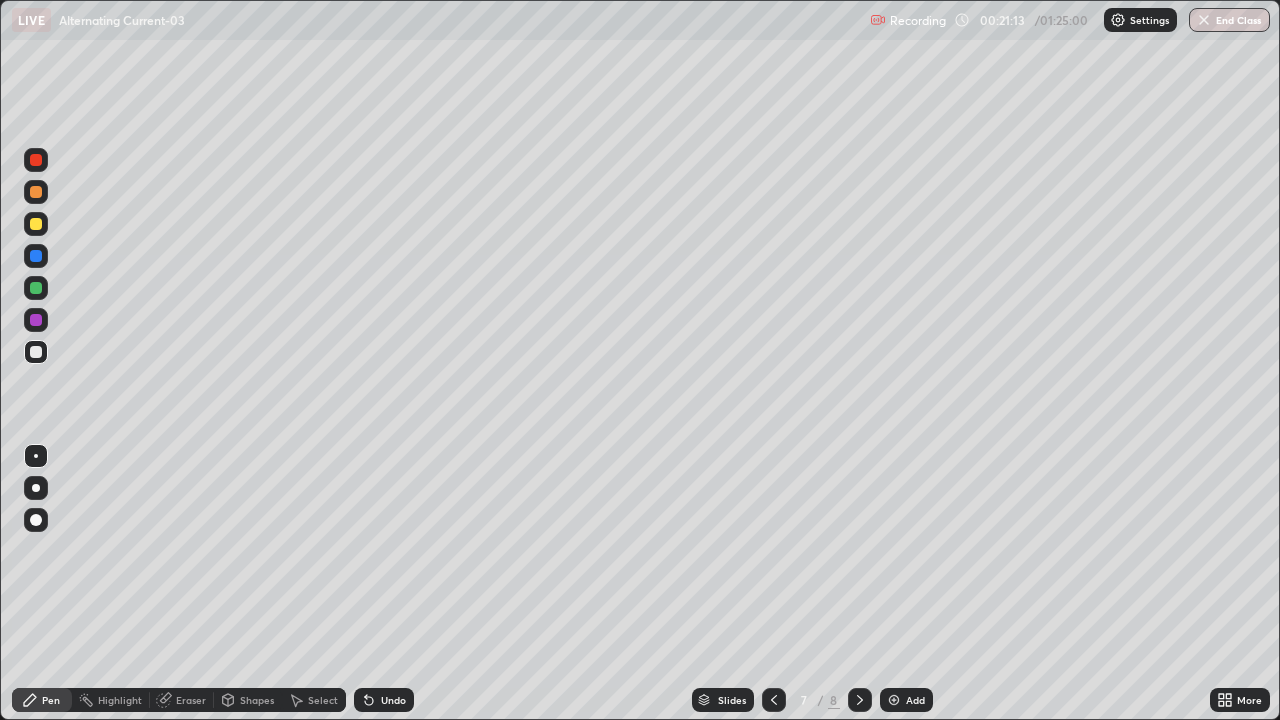 click on "Undo" at bounding box center [393, 700] 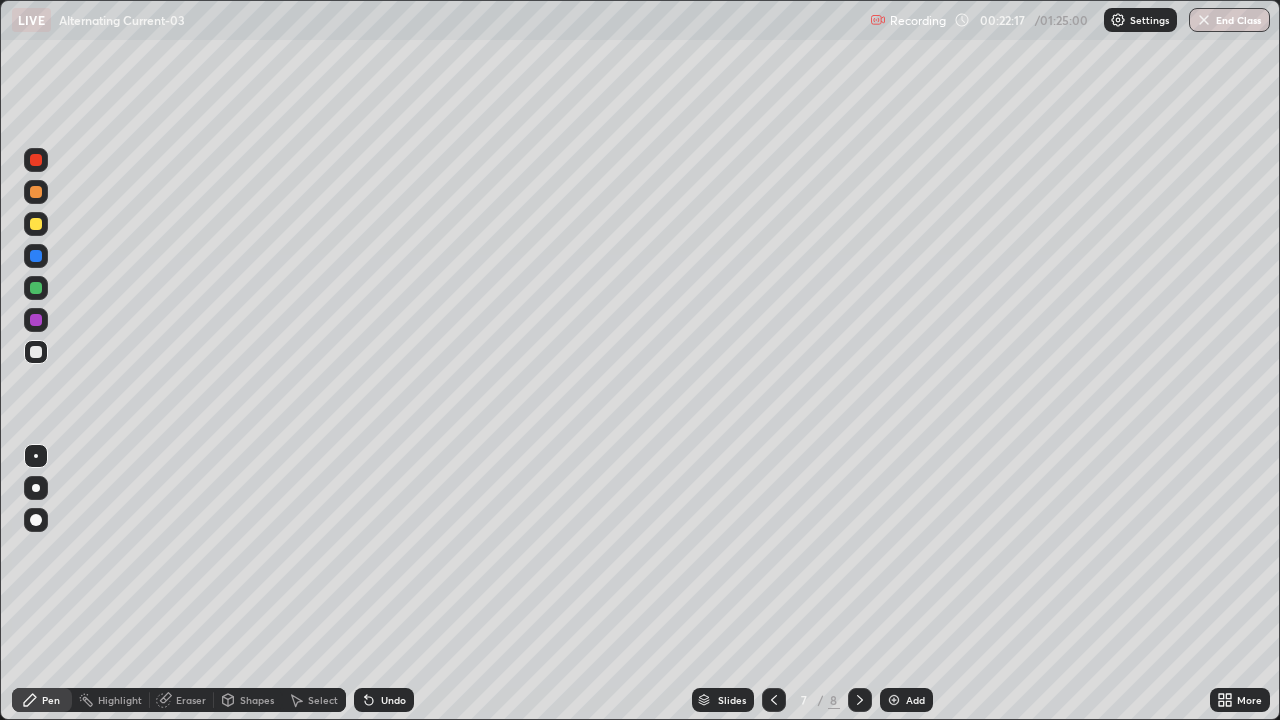 click at bounding box center (36, 352) 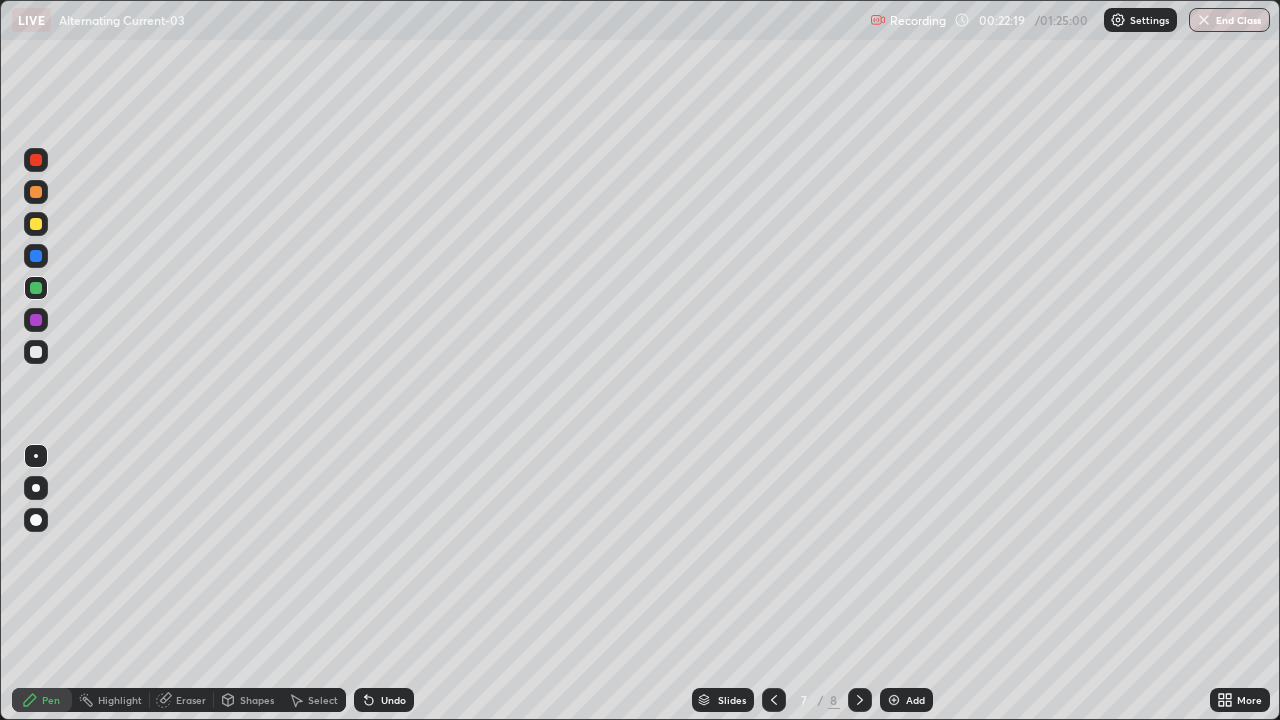 click at bounding box center (36, 160) 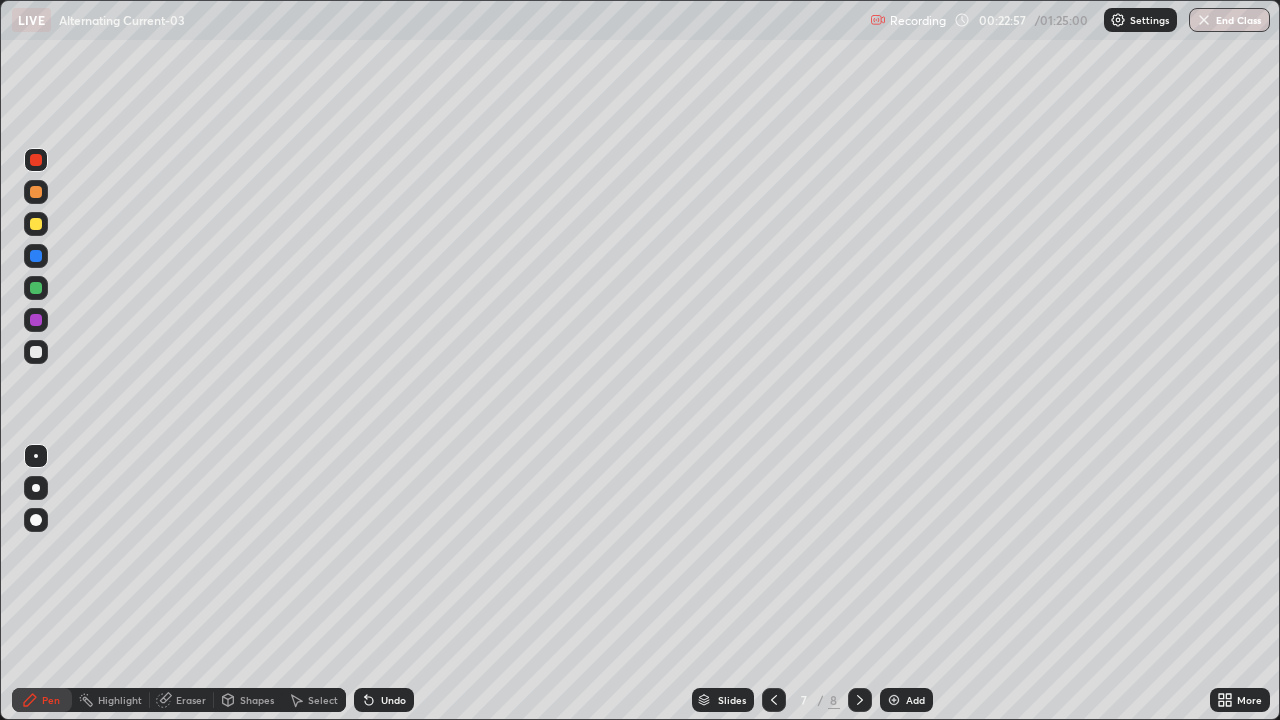 click on "Undo" at bounding box center (393, 700) 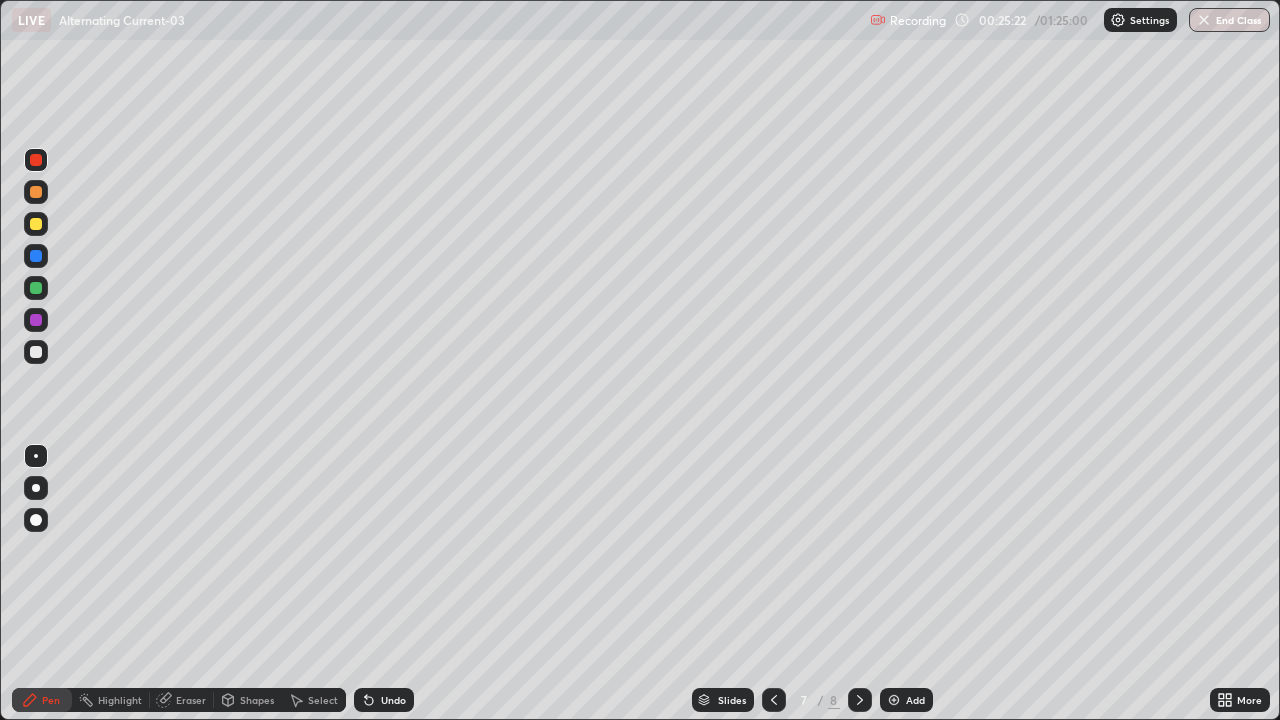 click 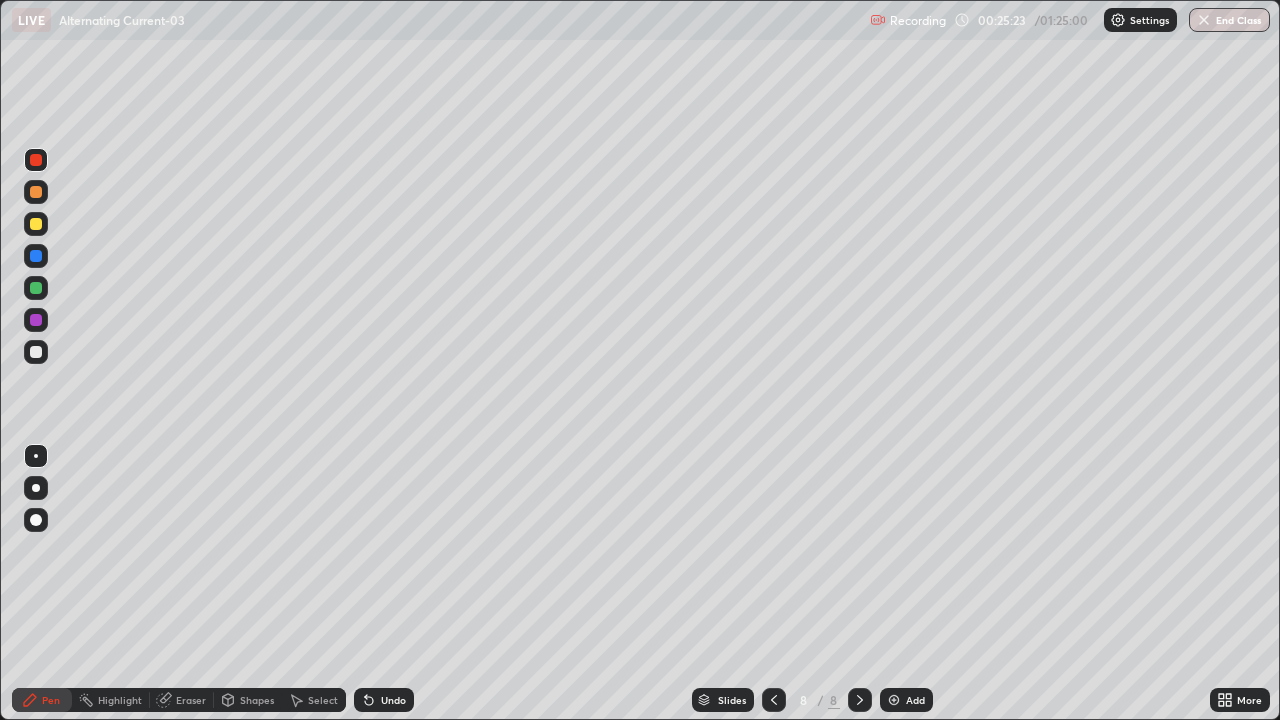 click at bounding box center [36, 352] 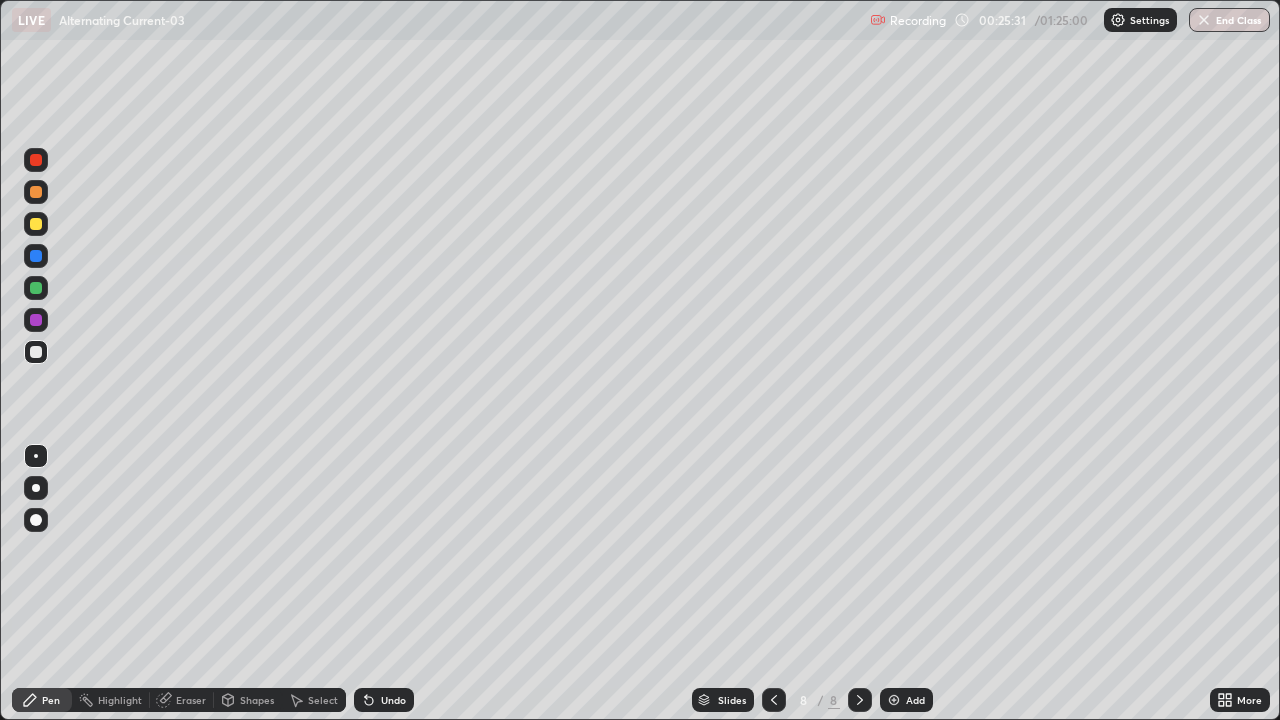 click at bounding box center (36, 288) 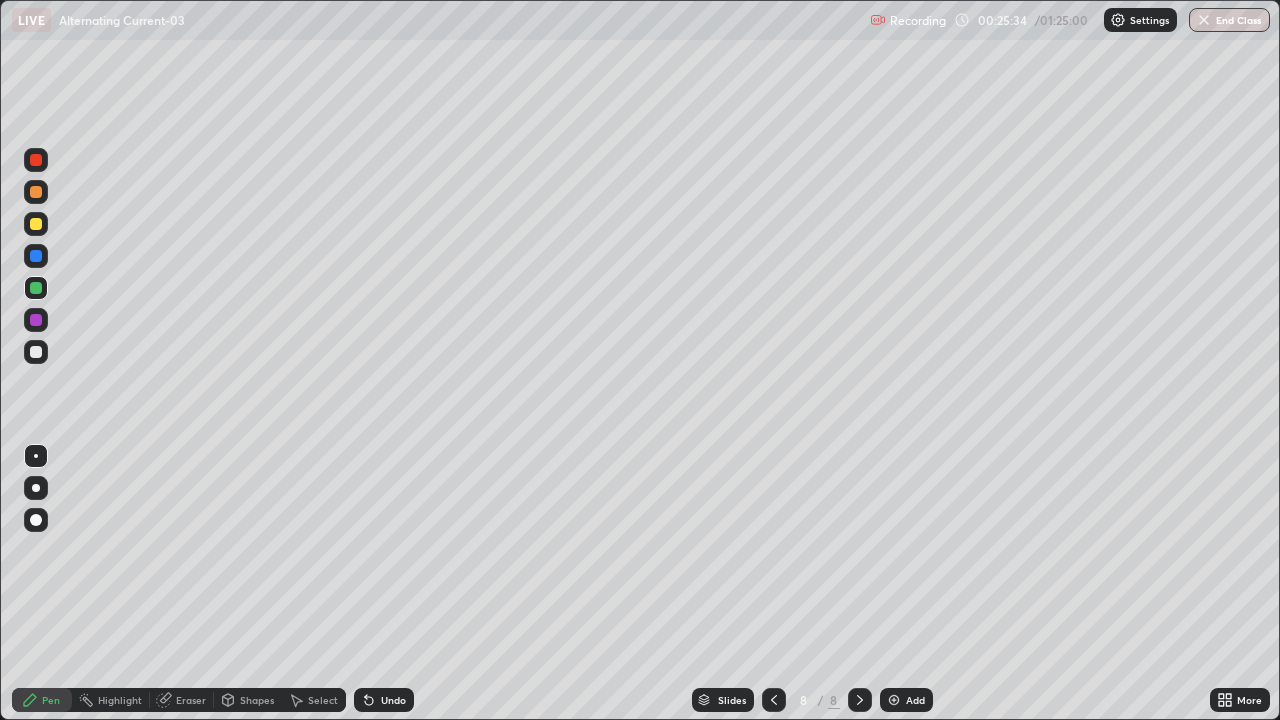 click 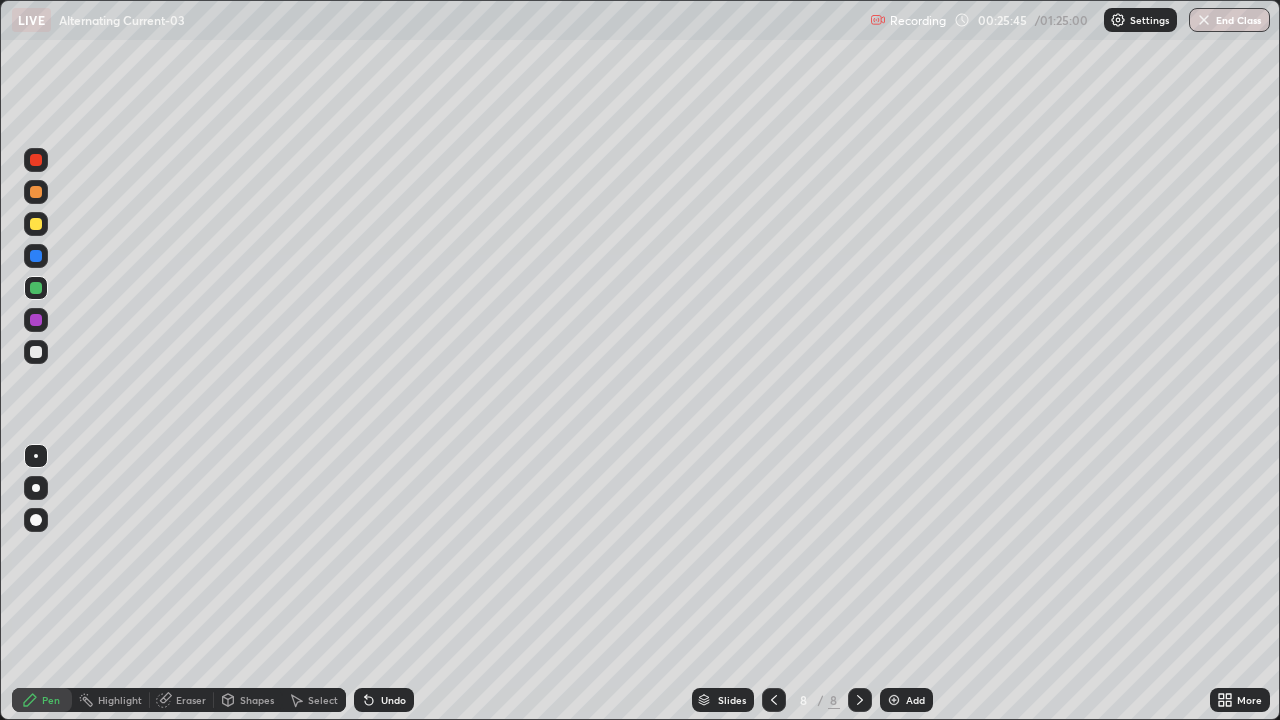 click on "Undo" at bounding box center (393, 700) 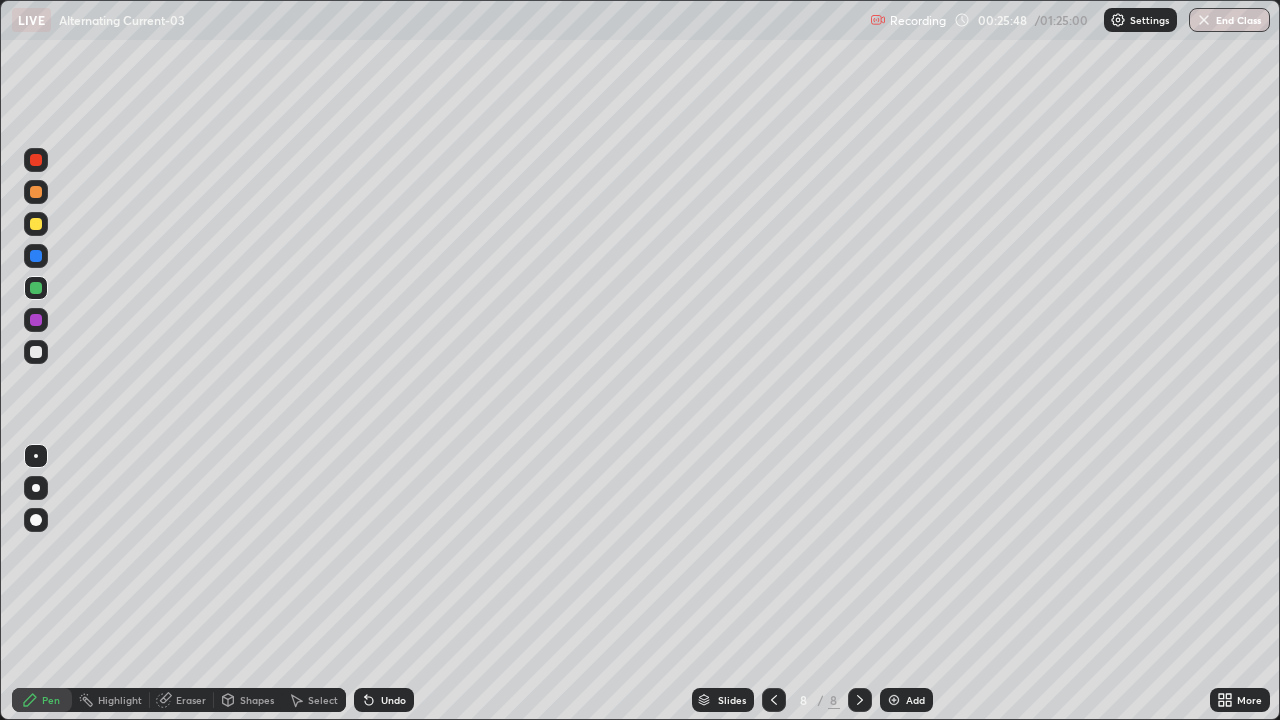 click at bounding box center (36, 160) 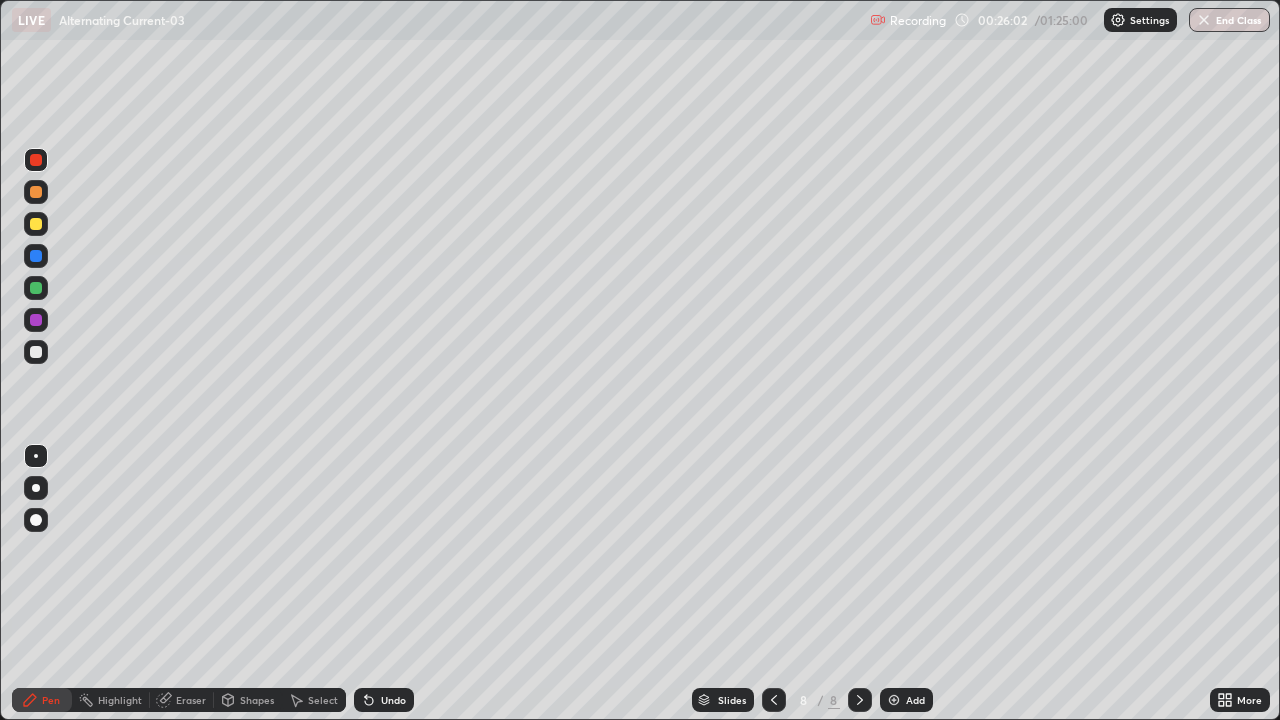 click on "Undo" at bounding box center [393, 700] 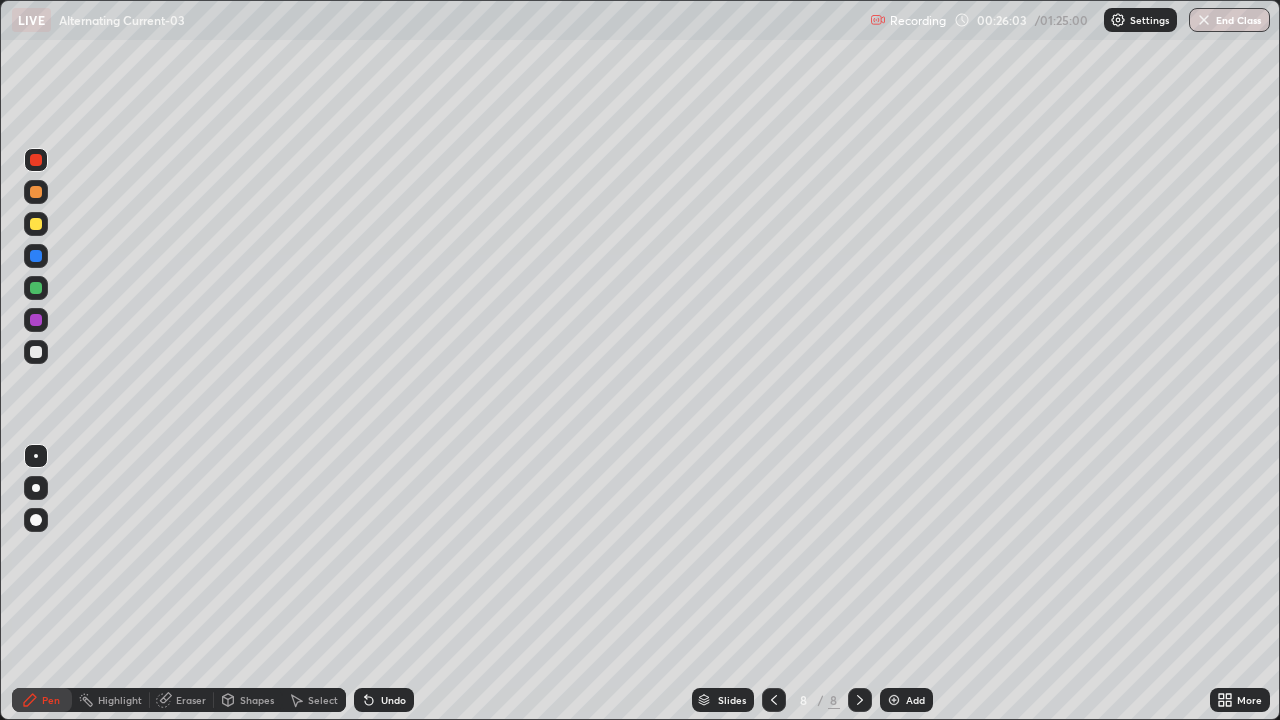 click on "Undo" at bounding box center [393, 700] 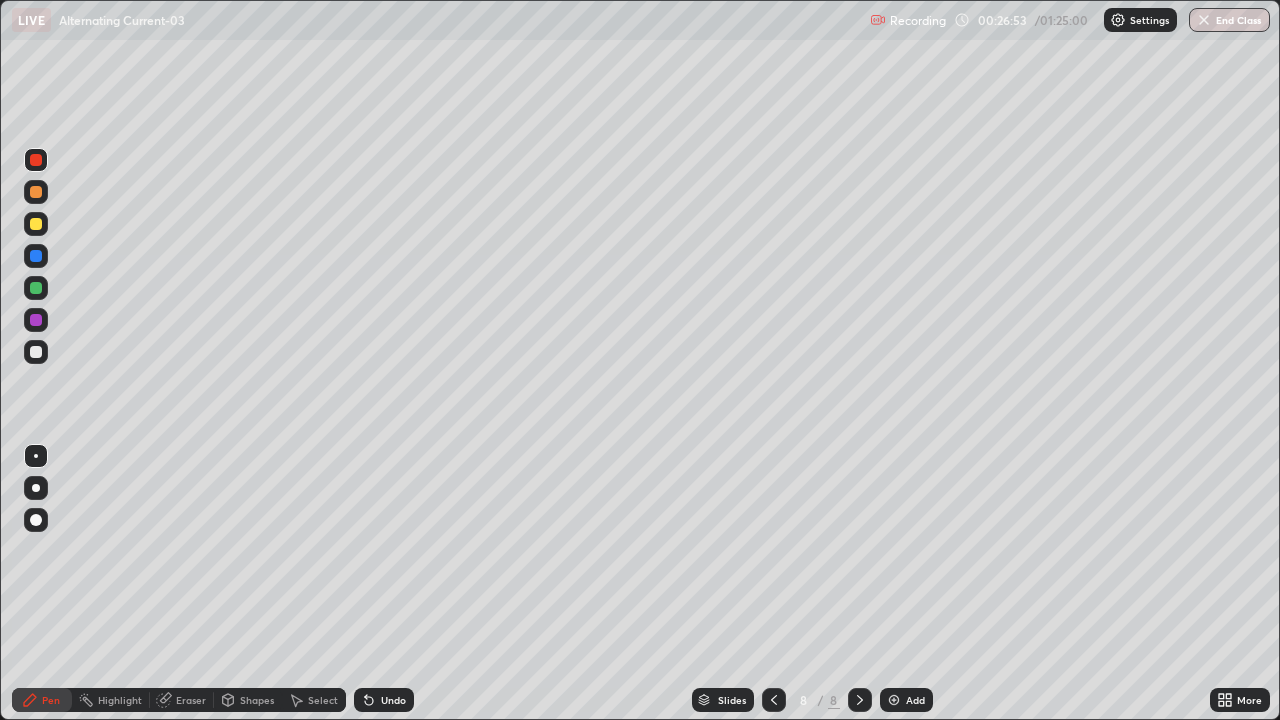 click at bounding box center [36, 192] 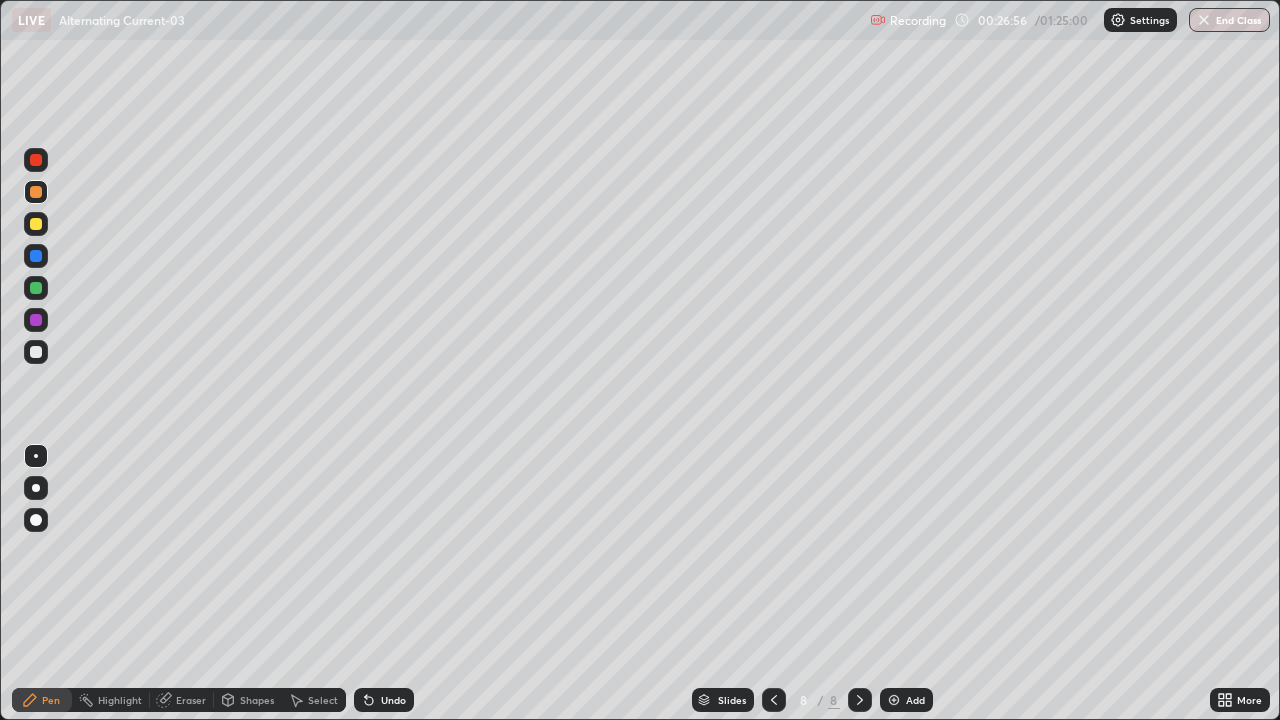 click on "Undo" at bounding box center (393, 700) 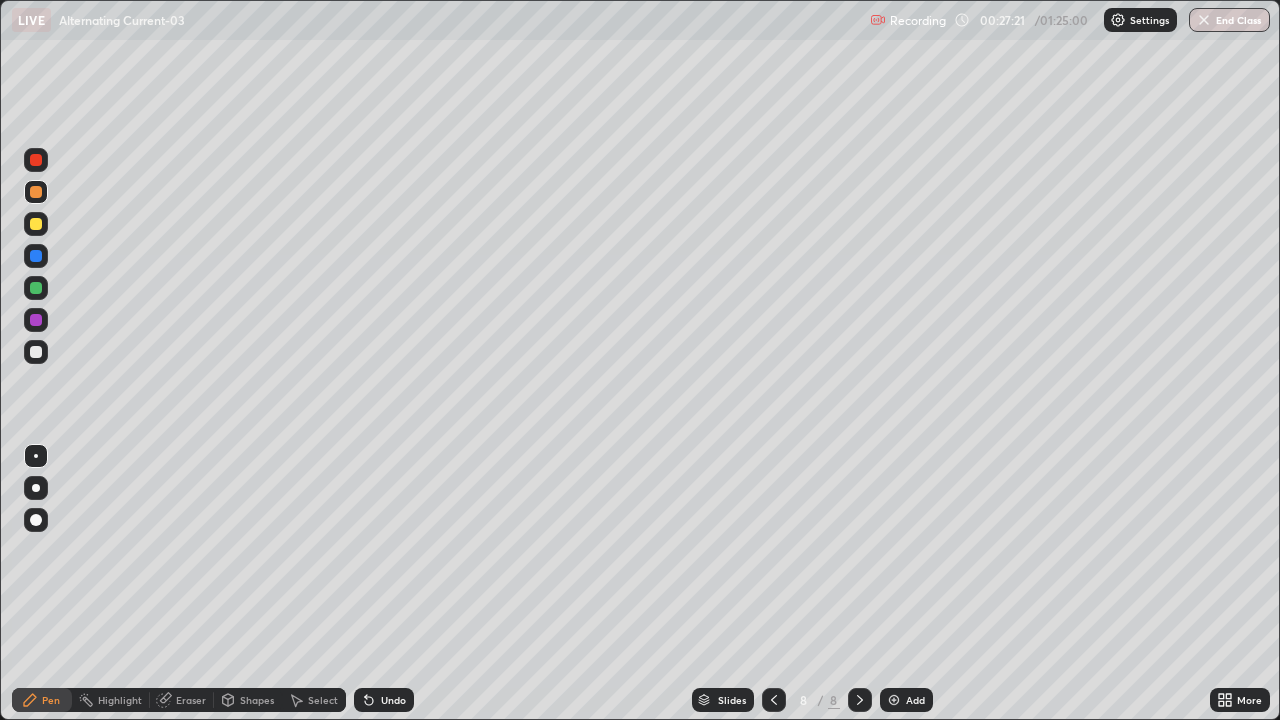 click on "Eraser" at bounding box center (191, 700) 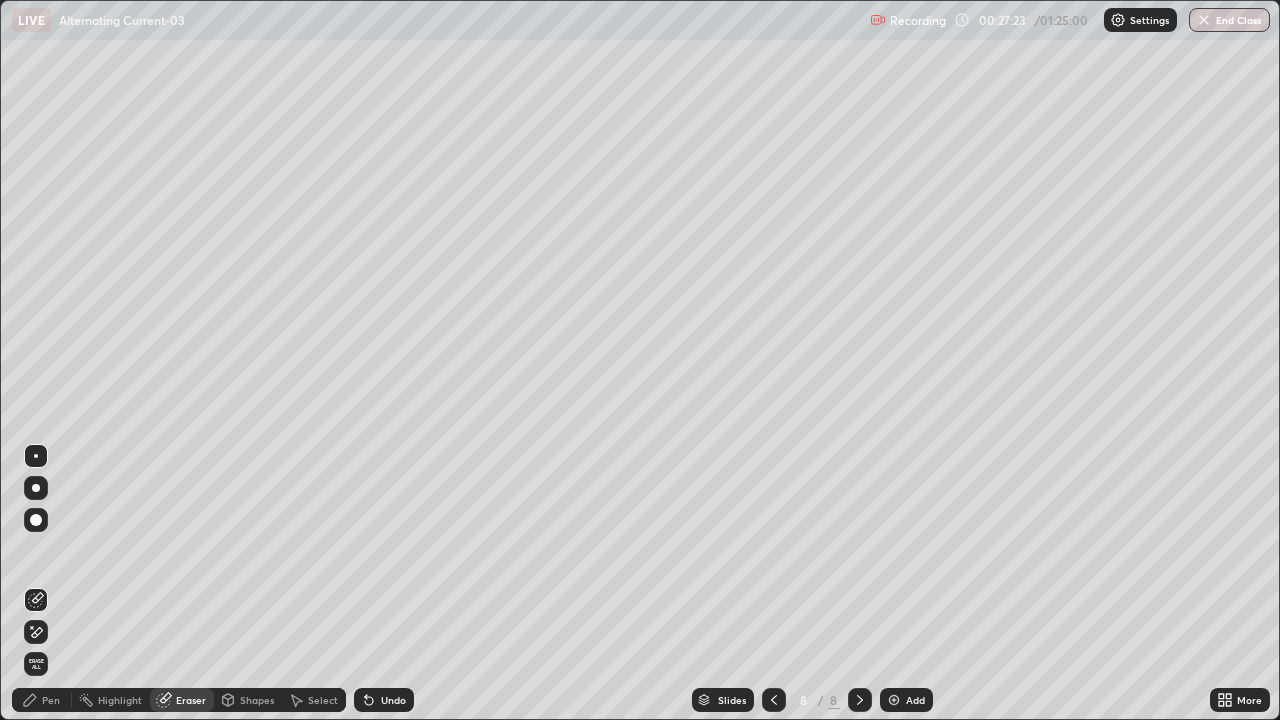 click on "Pen" at bounding box center [51, 700] 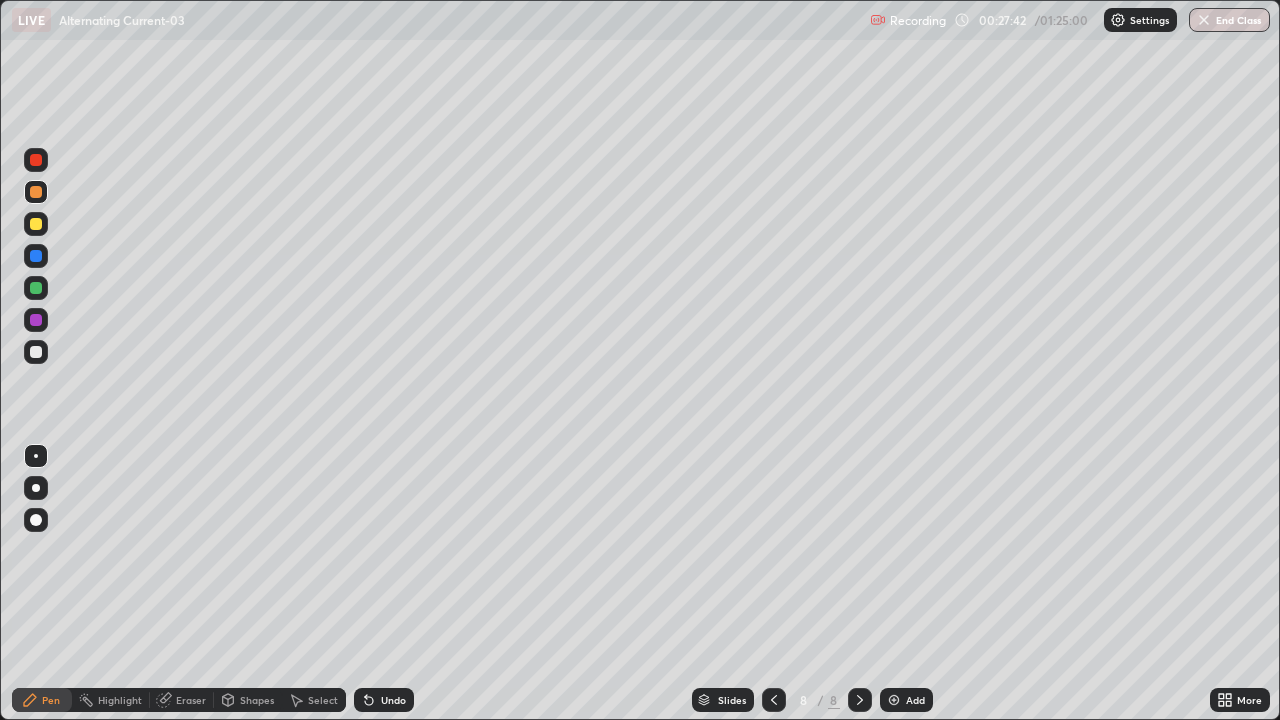 click at bounding box center [36, 256] 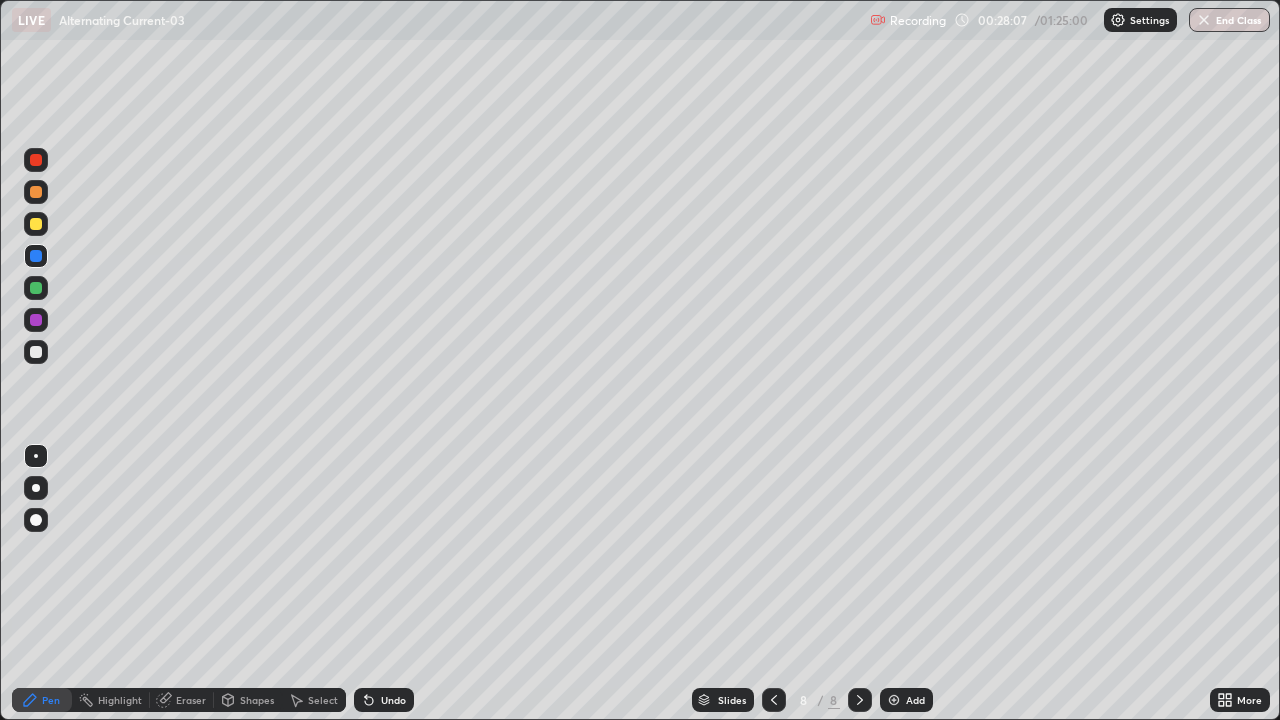 click on "Undo" at bounding box center [384, 700] 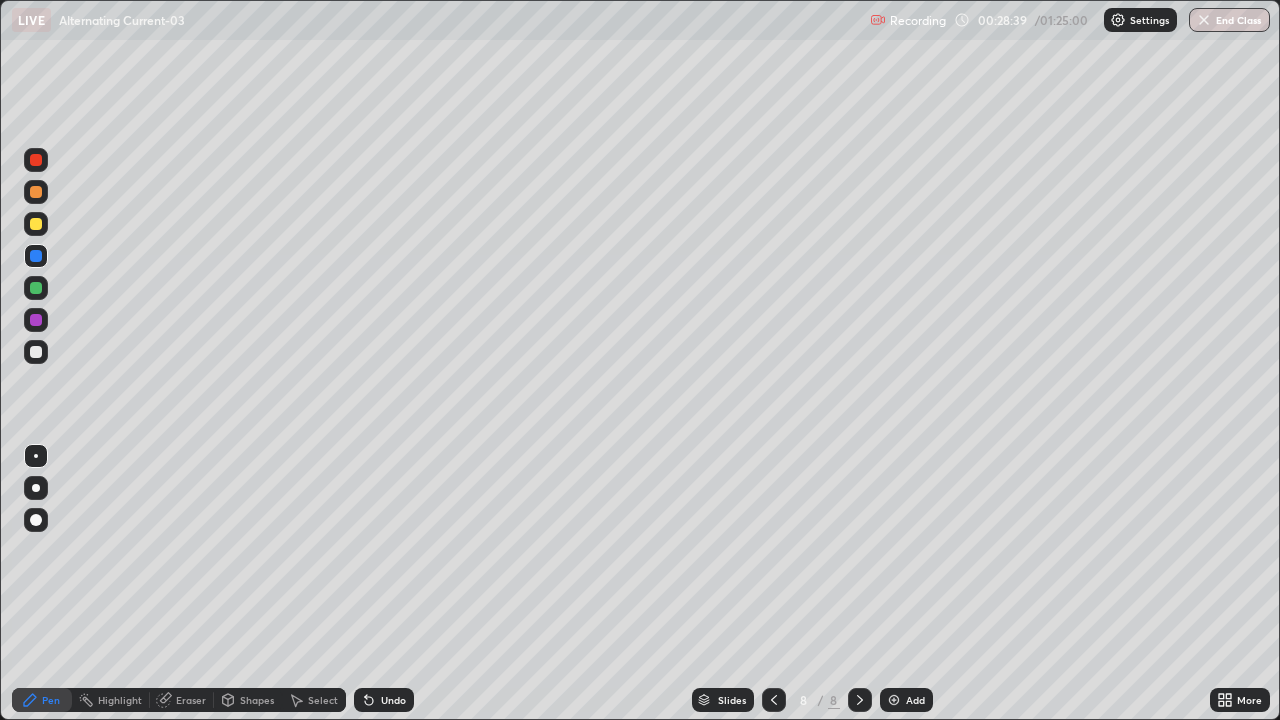 click on "Eraser" at bounding box center [182, 700] 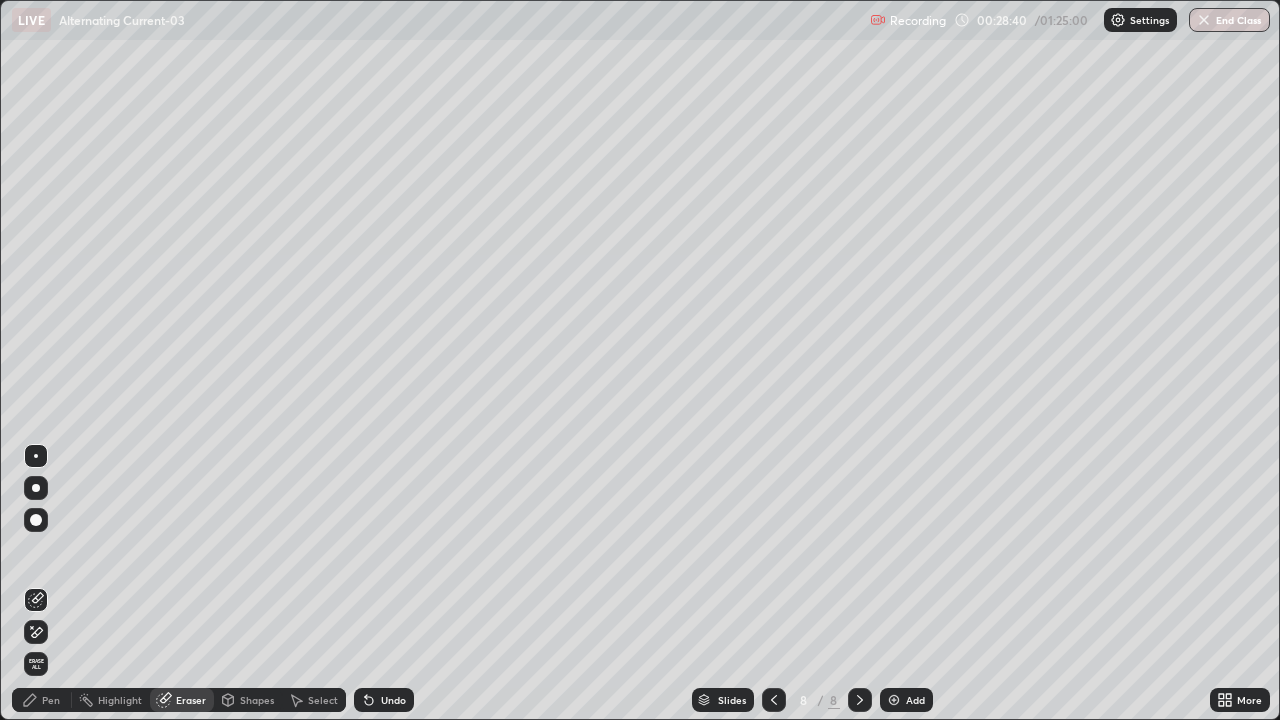 click on "Pen" at bounding box center (42, 700) 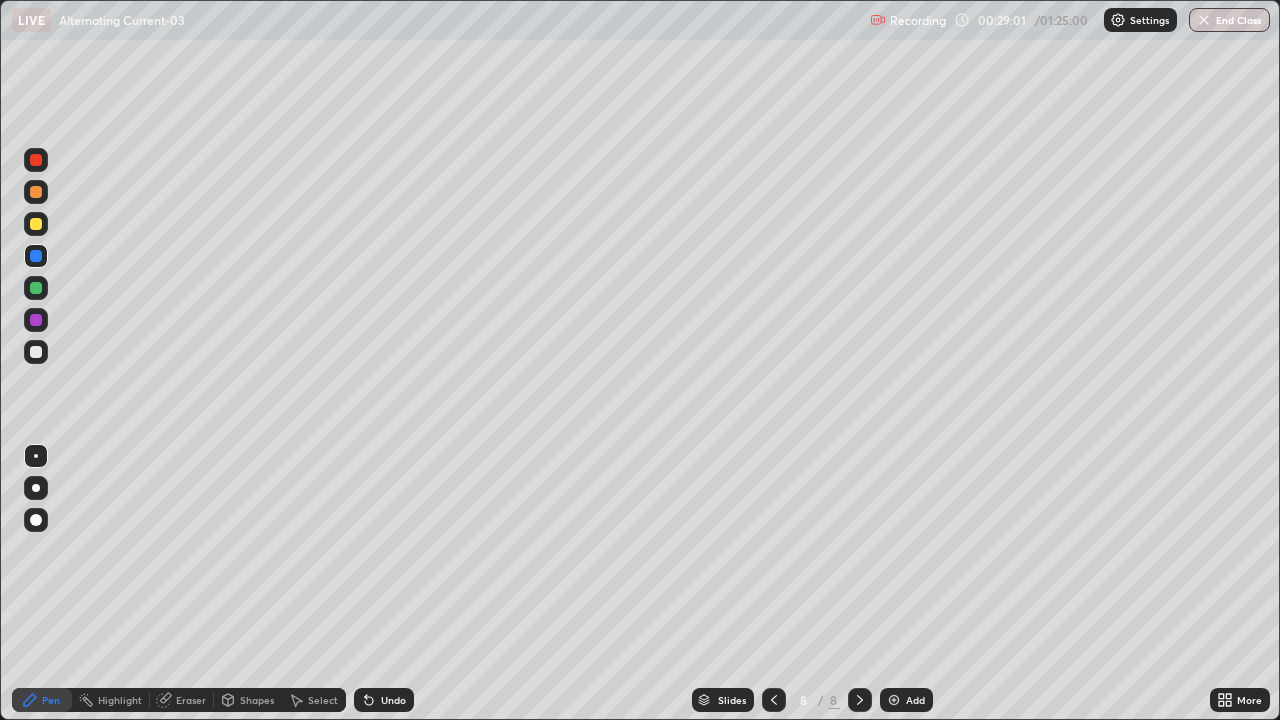 click on "Undo" at bounding box center (393, 700) 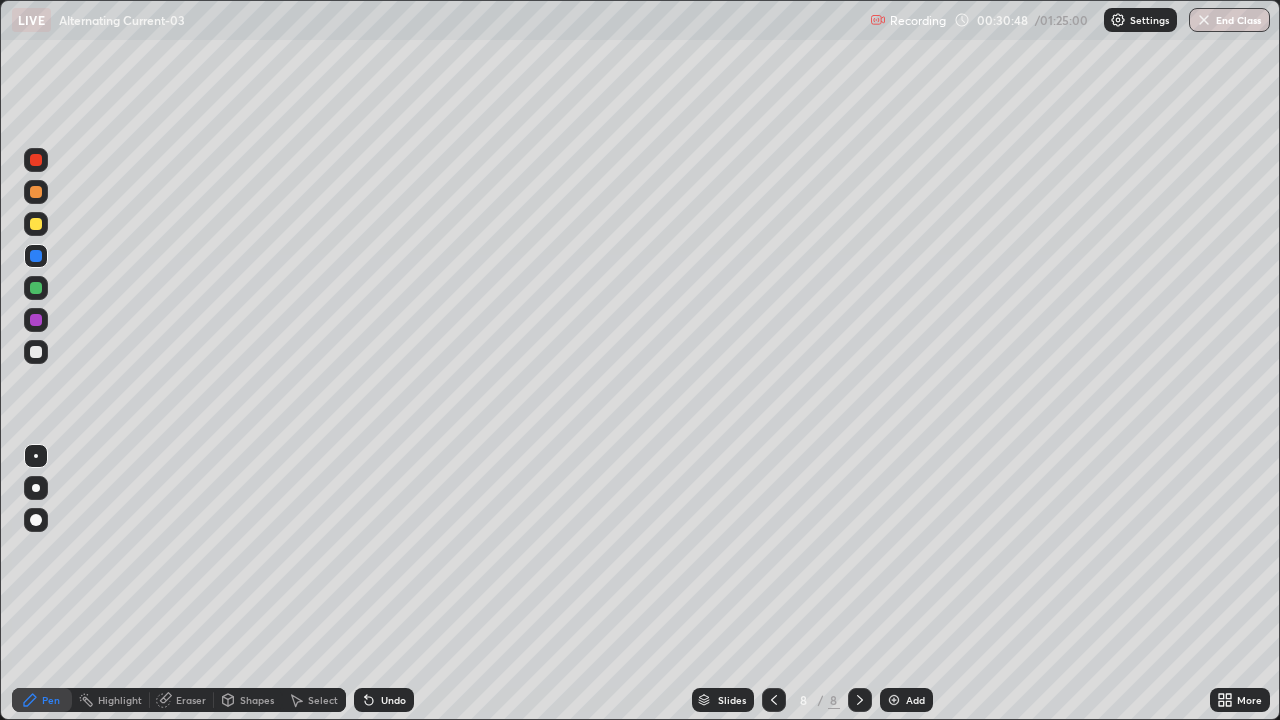 click on "Add" at bounding box center (906, 700) 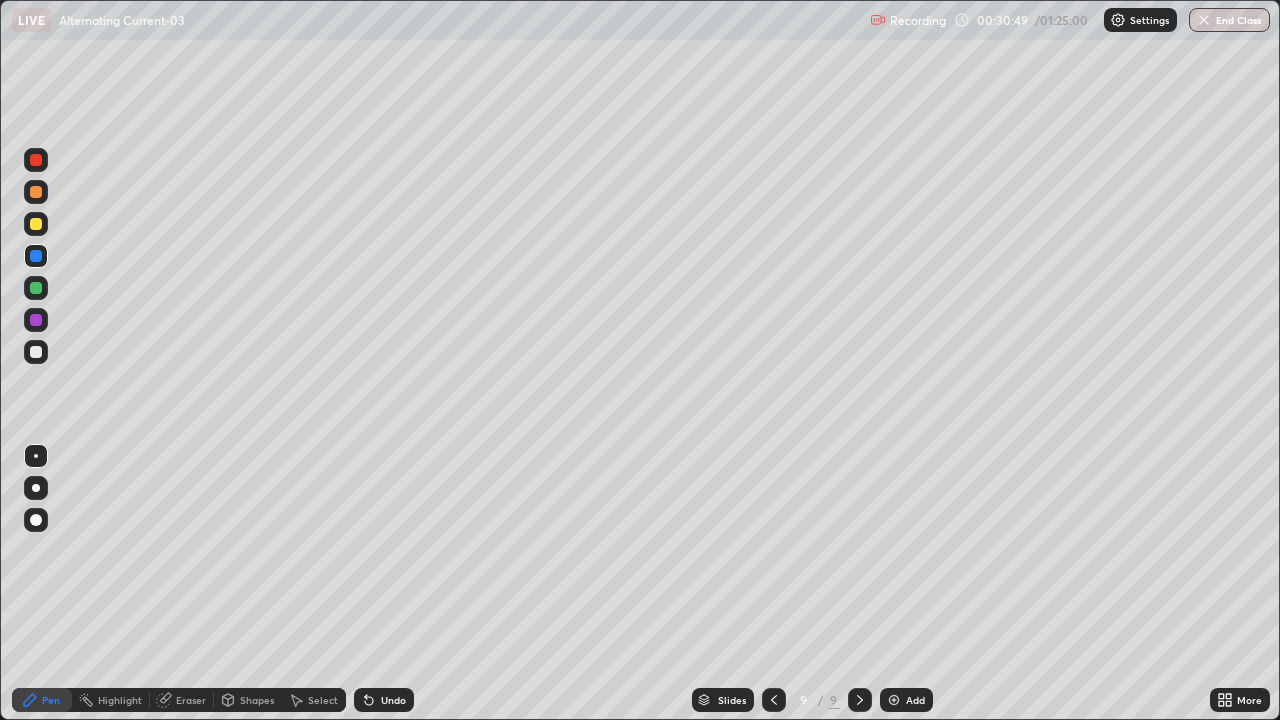 click at bounding box center [36, 160] 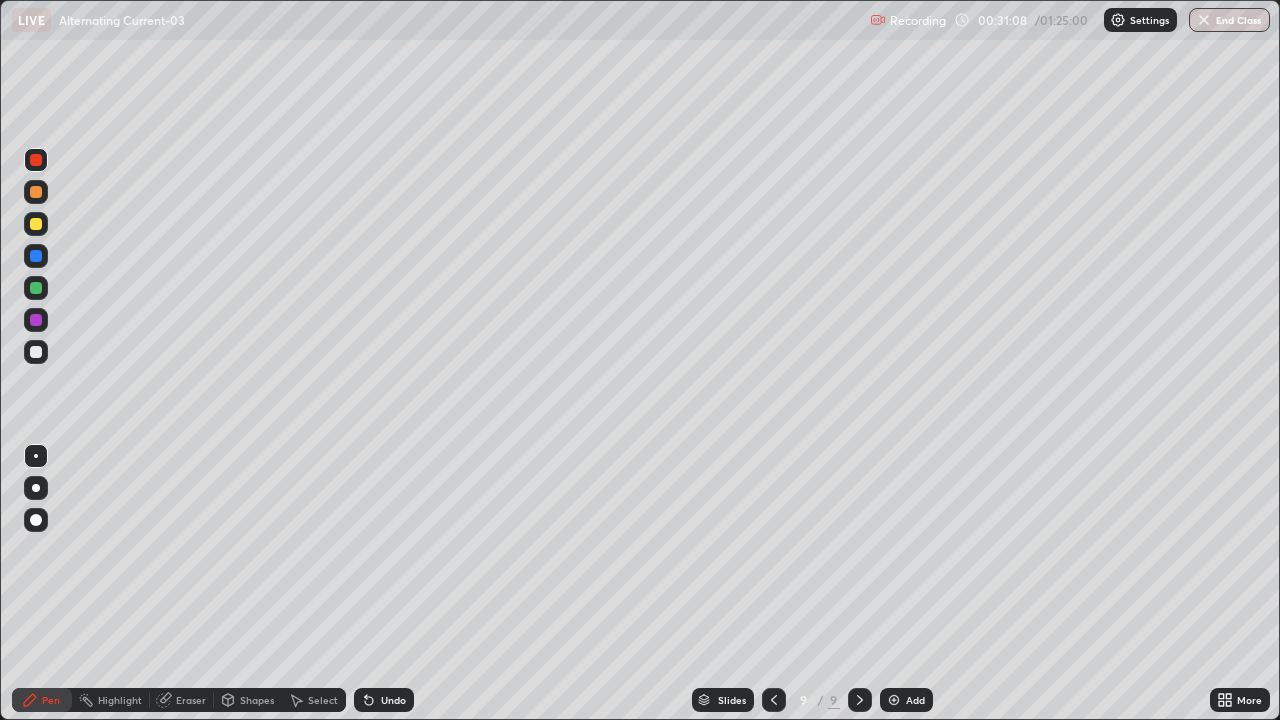 click on "Undo" at bounding box center [393, 700] 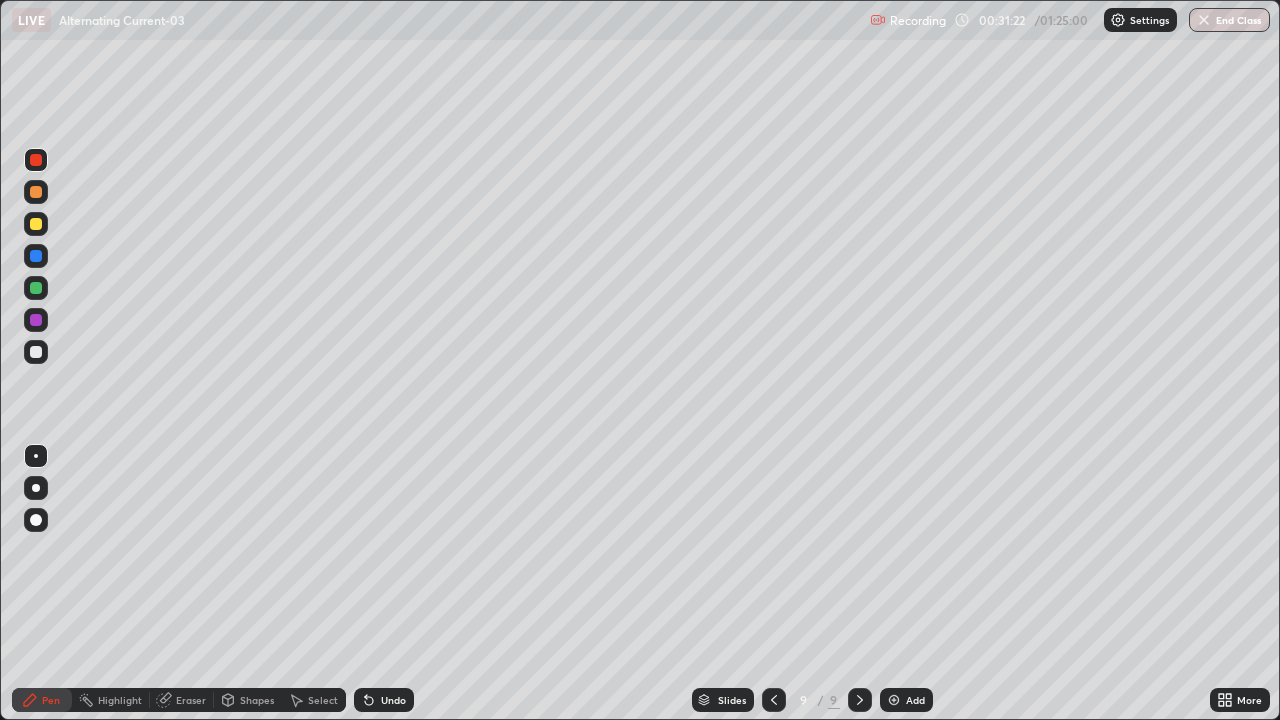 click at bounding box center [36, 352] 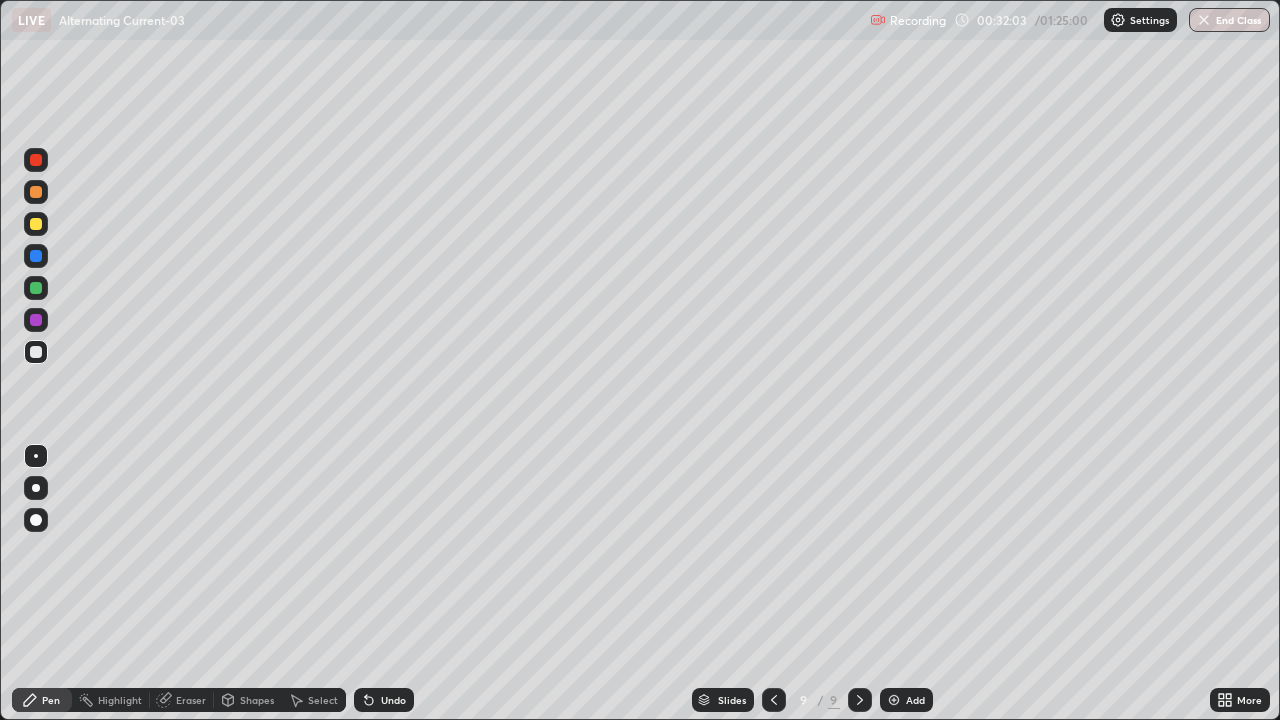 click 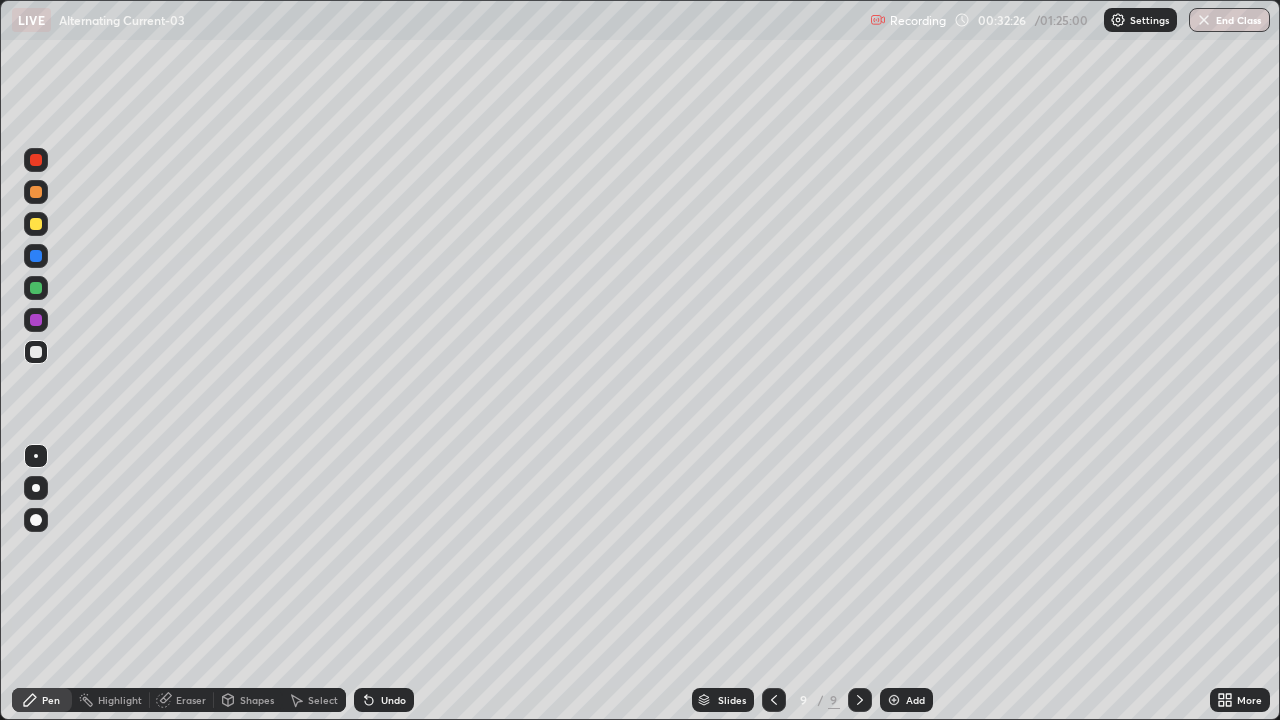 click on "Undo" at bounding box center [384, 700] 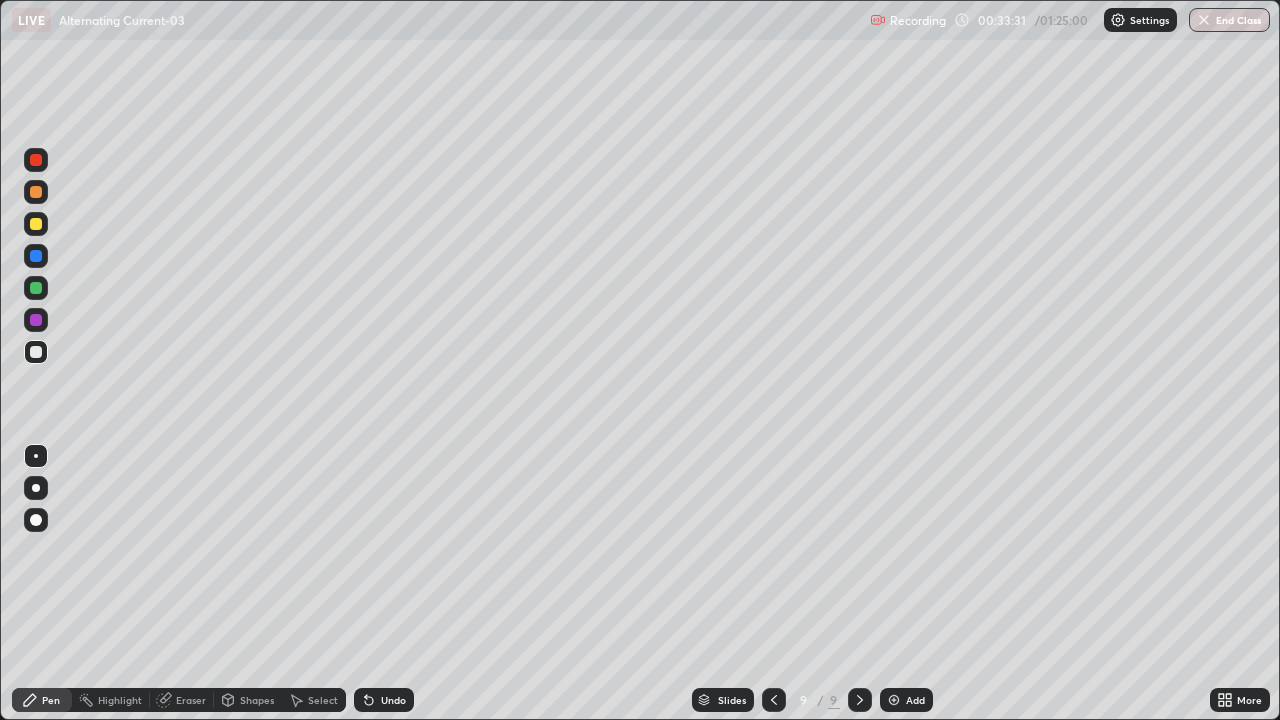 click 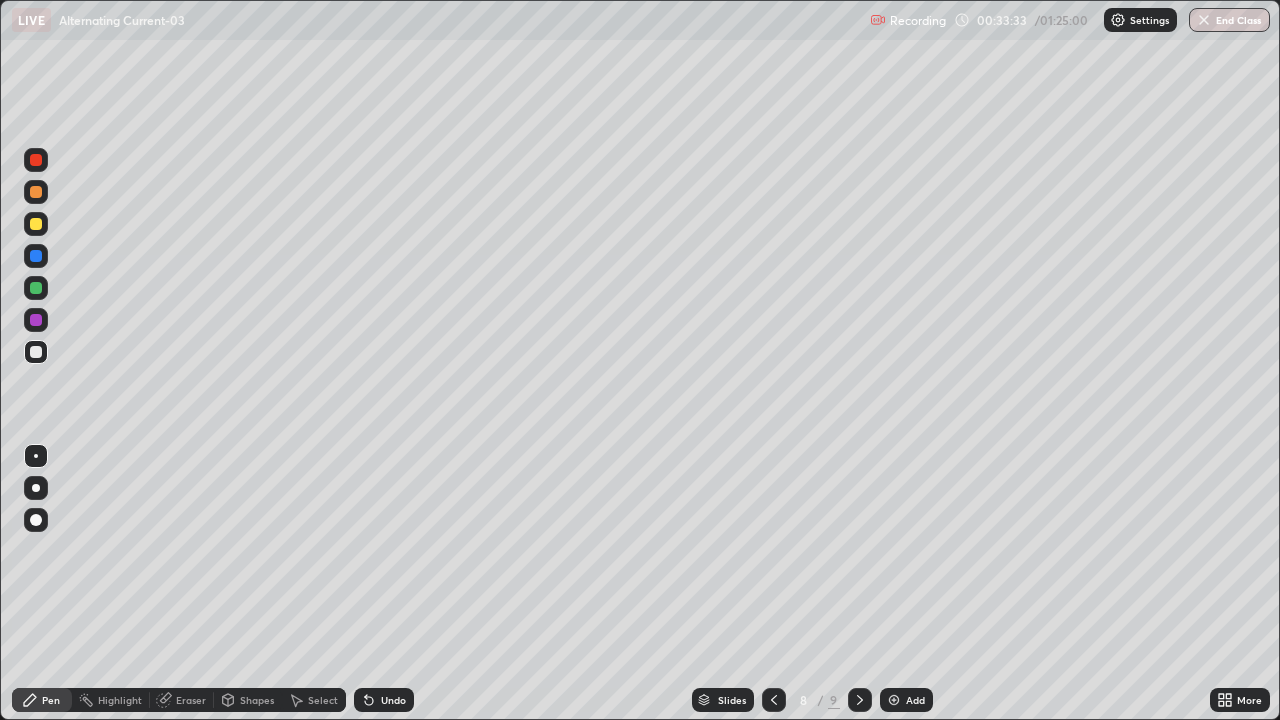 click 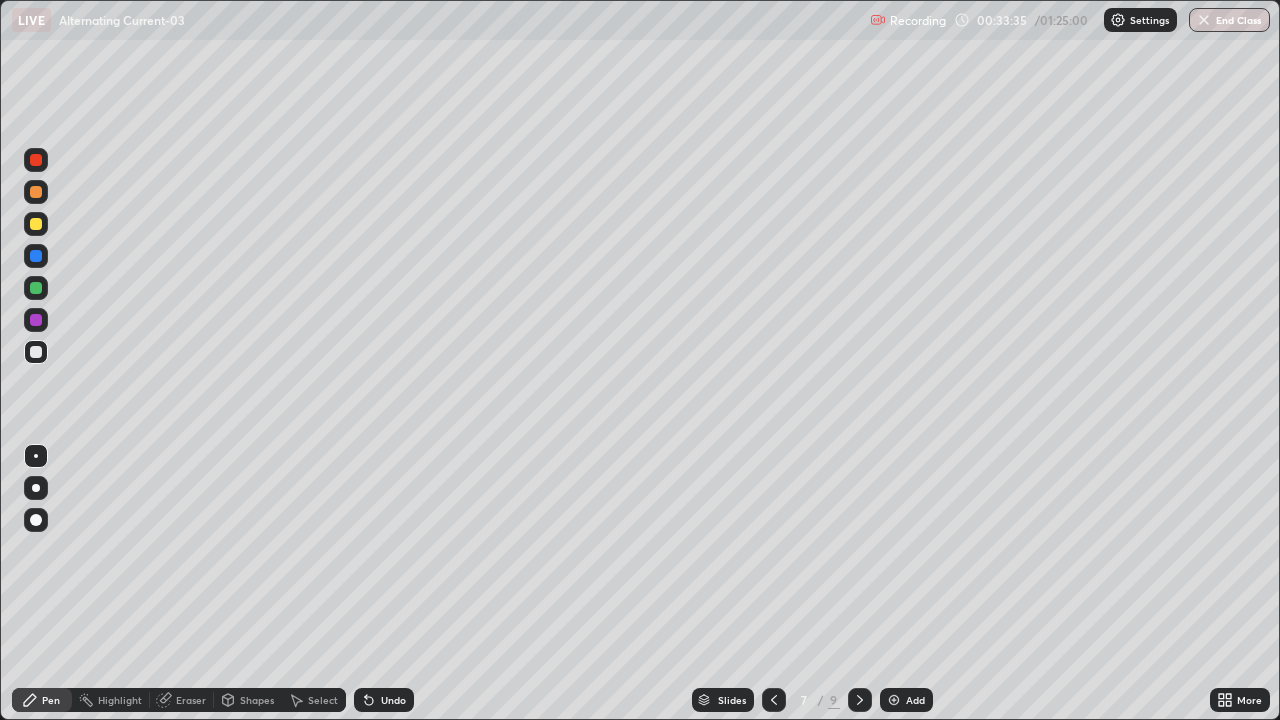 click 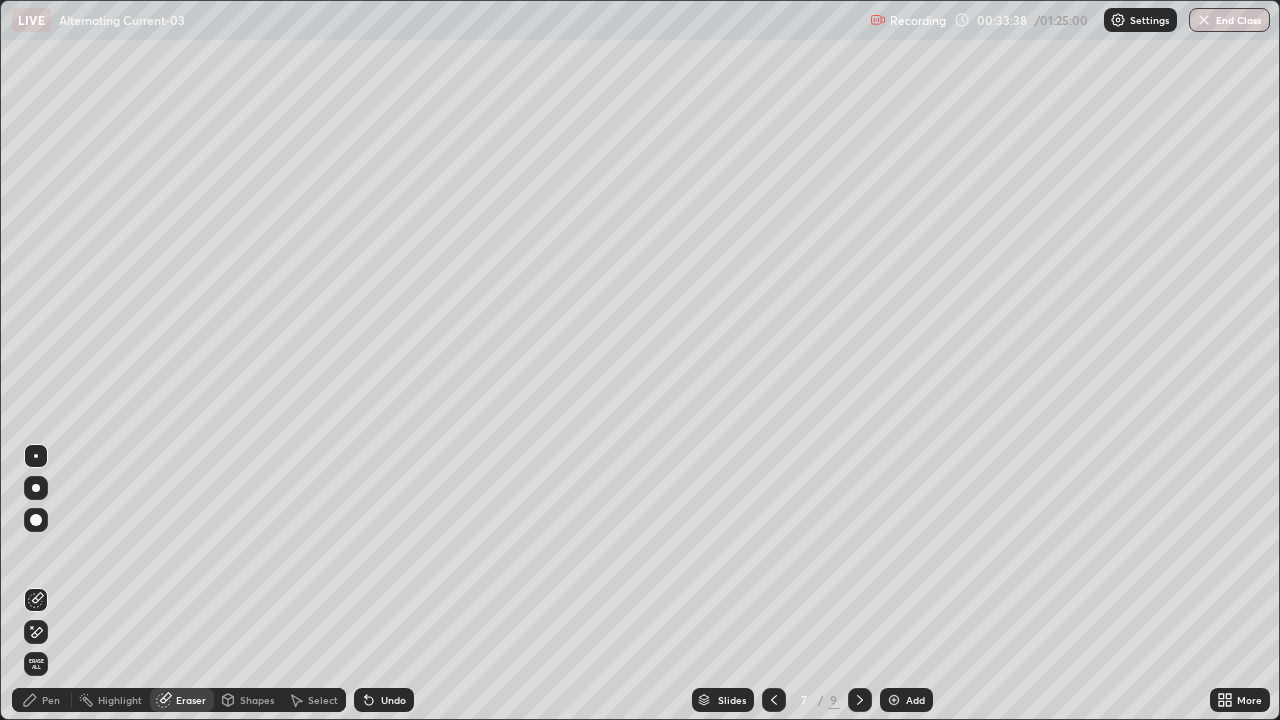 click on "Pen" at bounding box center (51, 700) 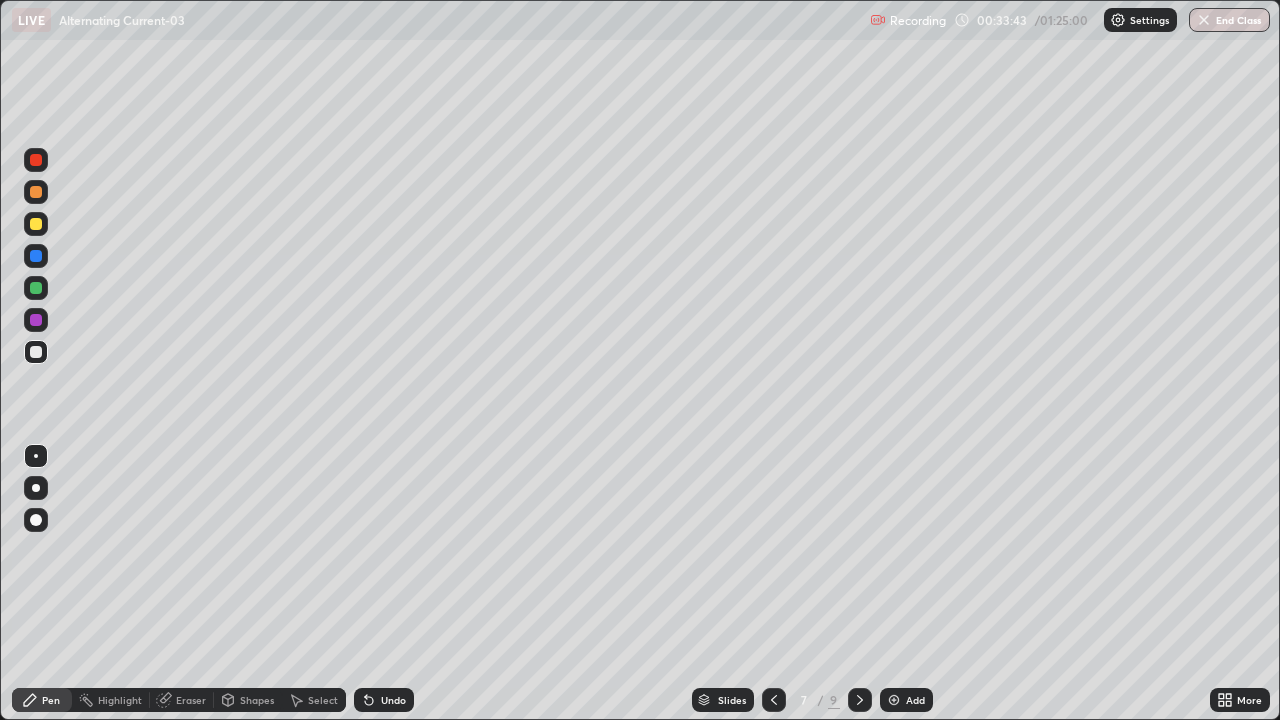 click 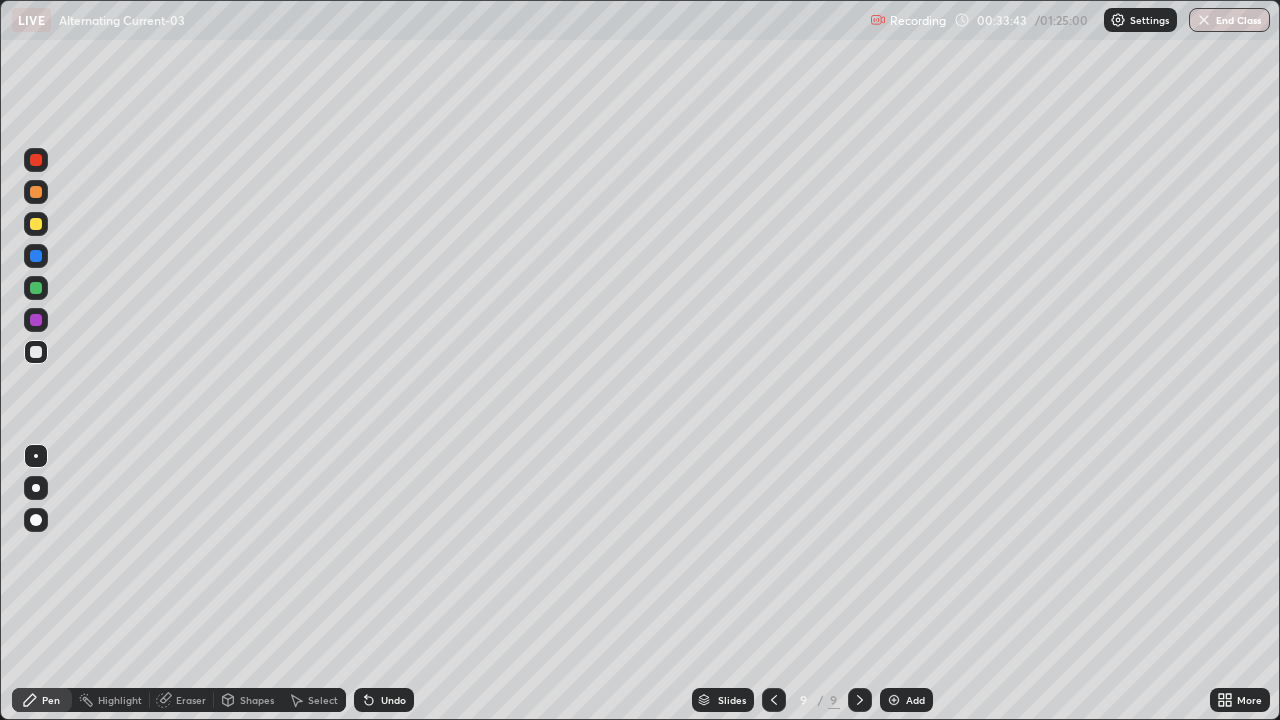 click 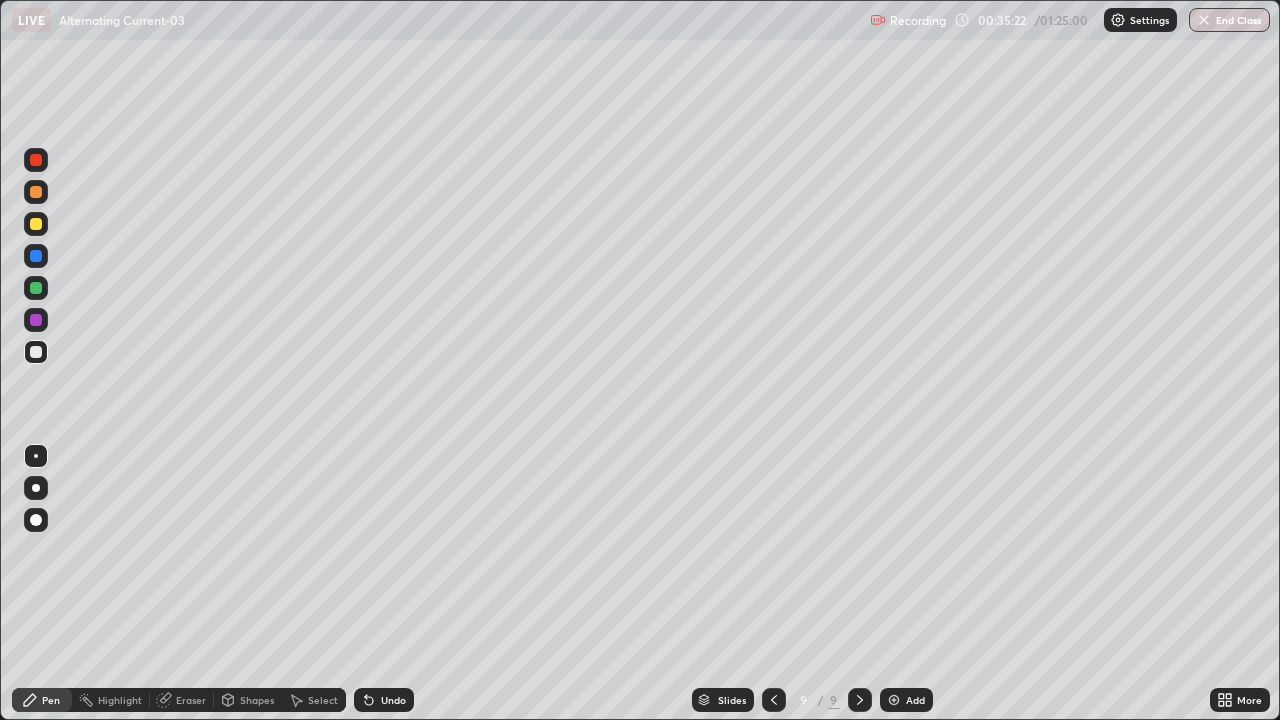 click on "Eraser" at bounding box center [191, 700] 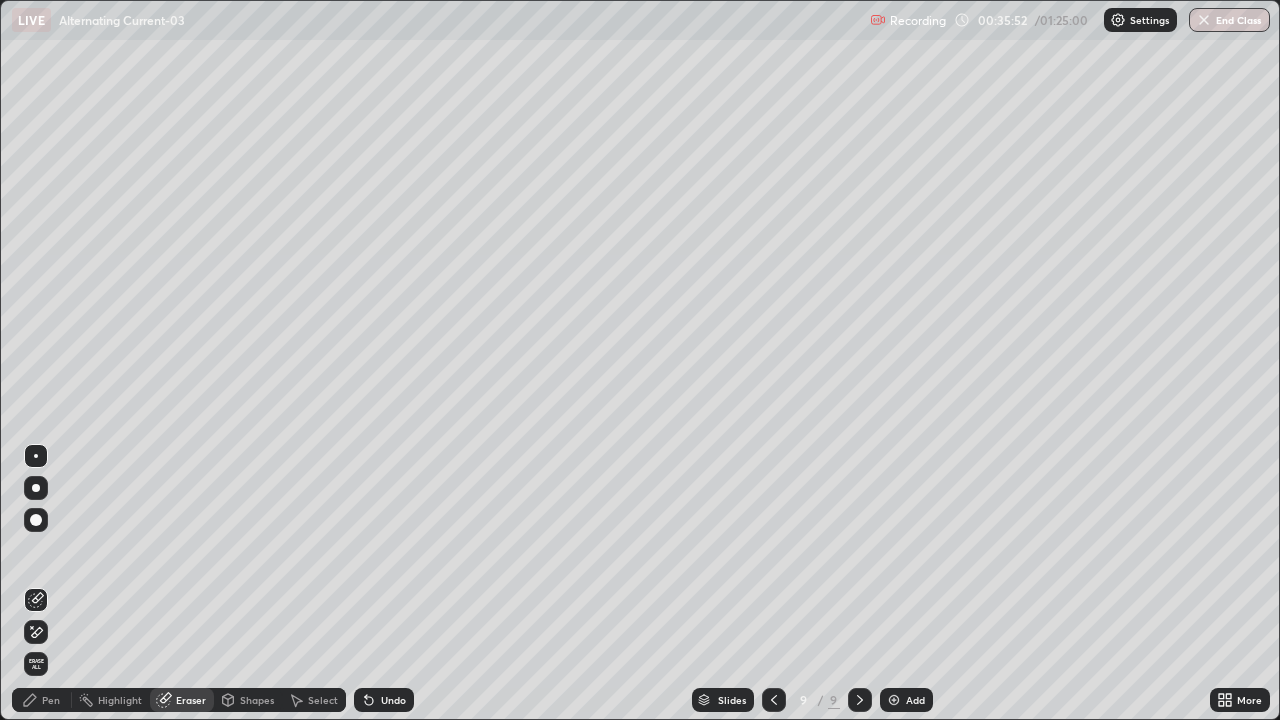 click on "Pen" at bounding box center (51, 700) 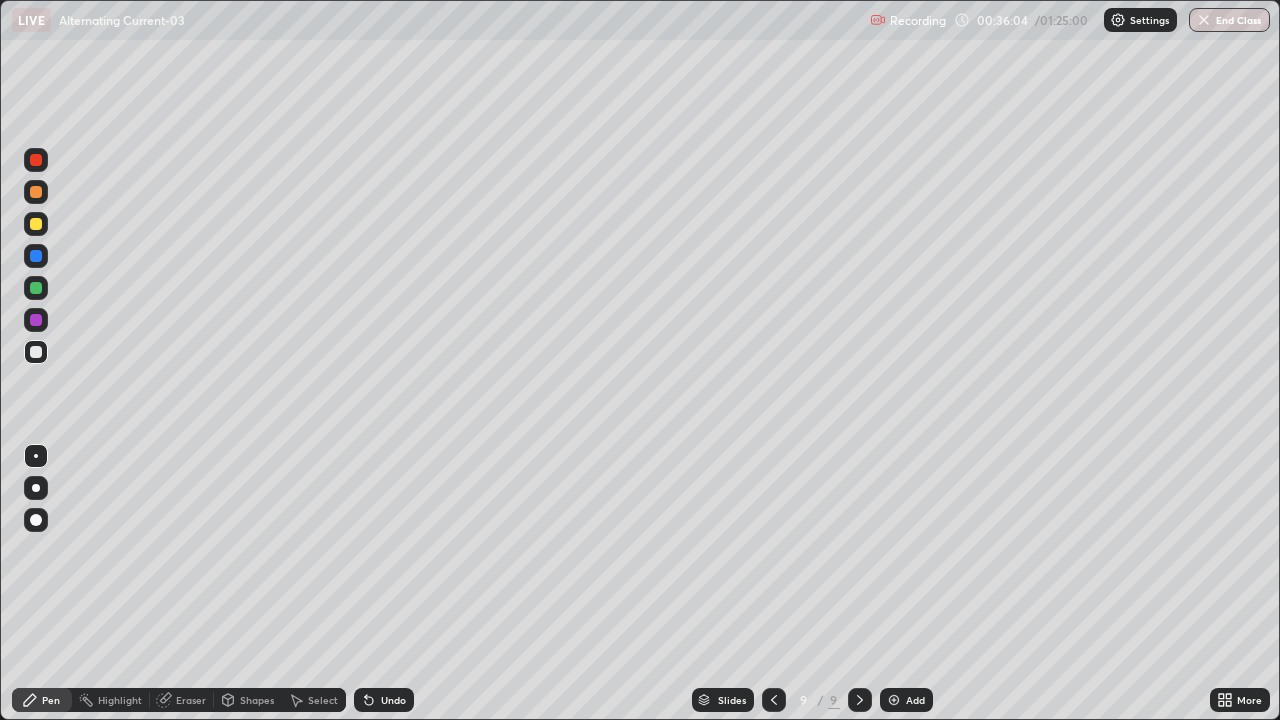 click 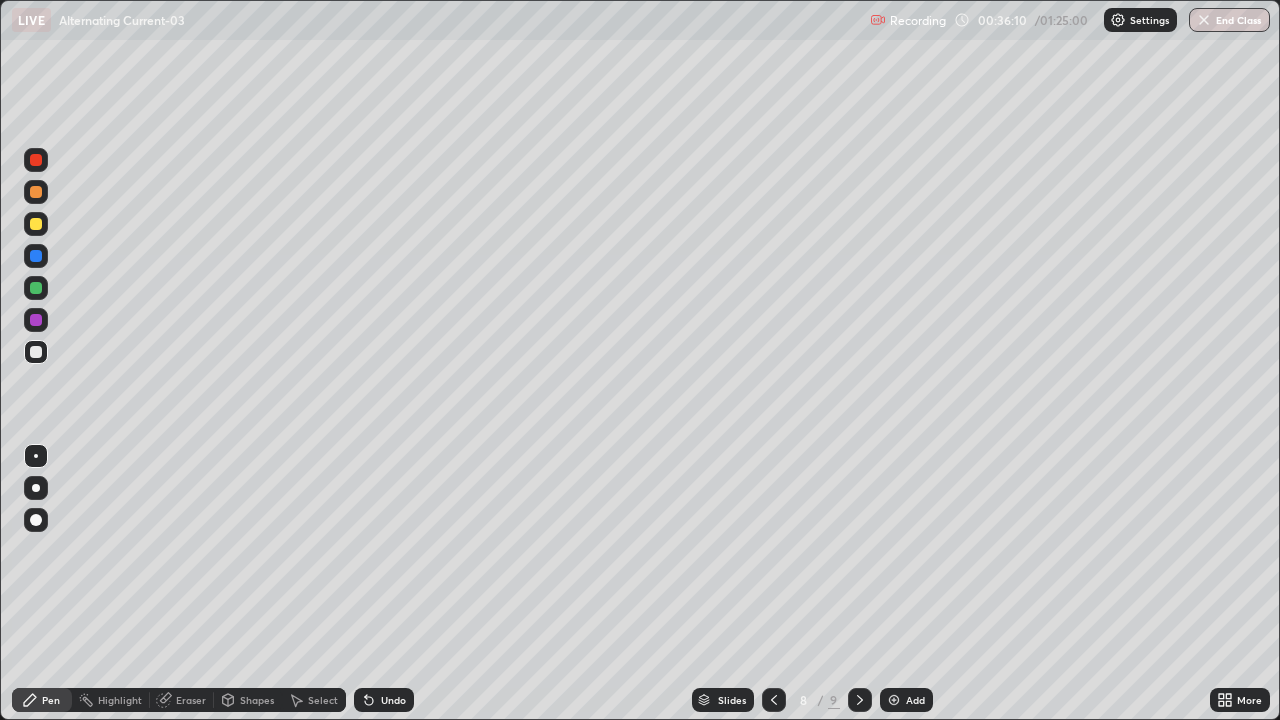 click 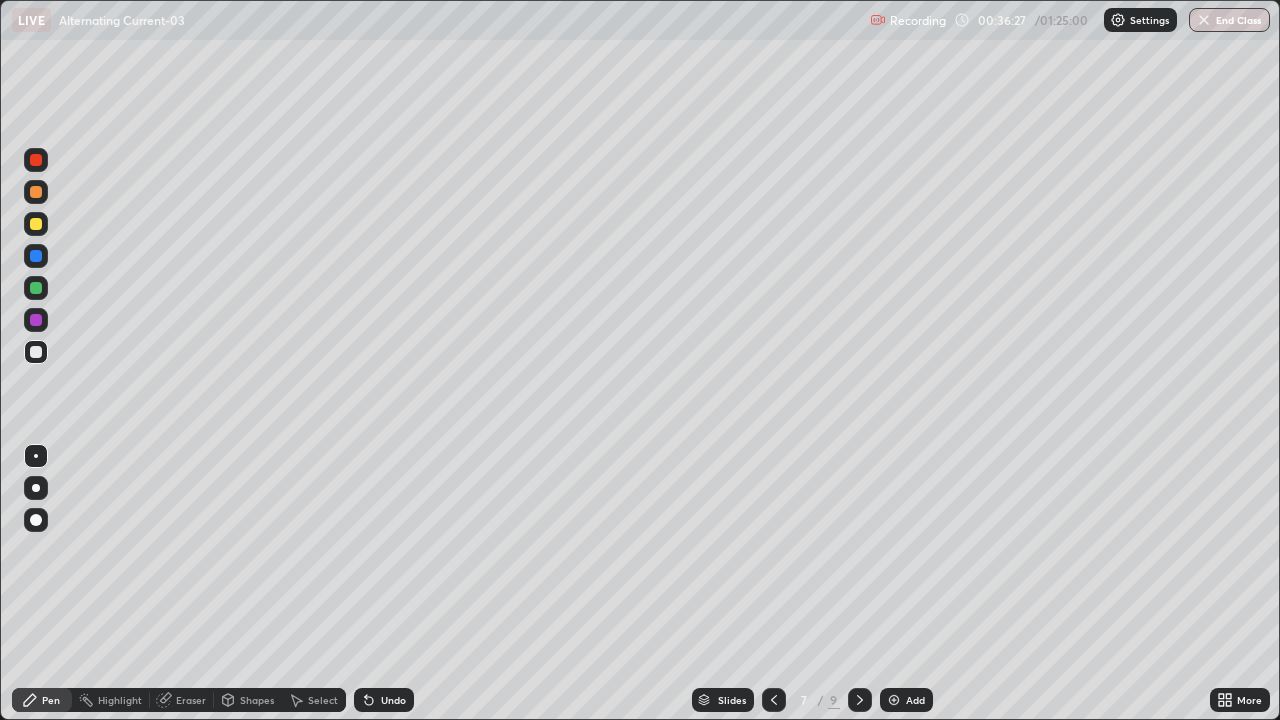 click 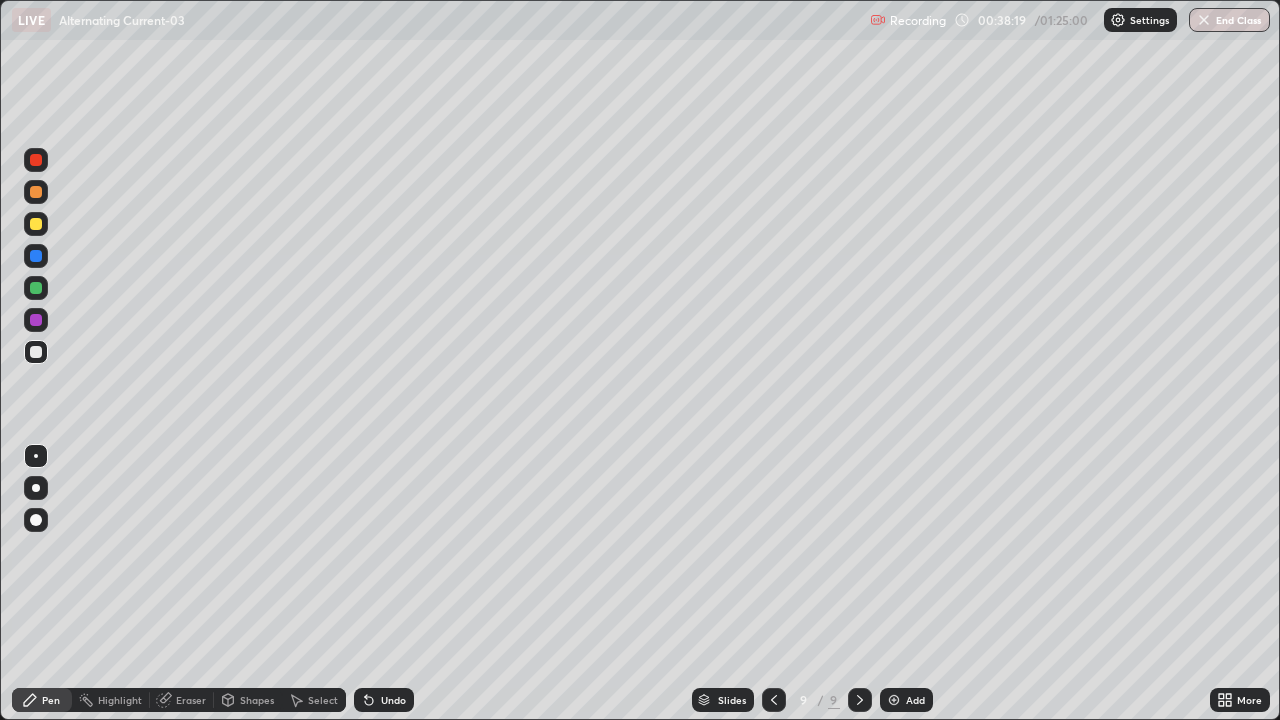 click on "Undo" at bounding box center (384, 700) 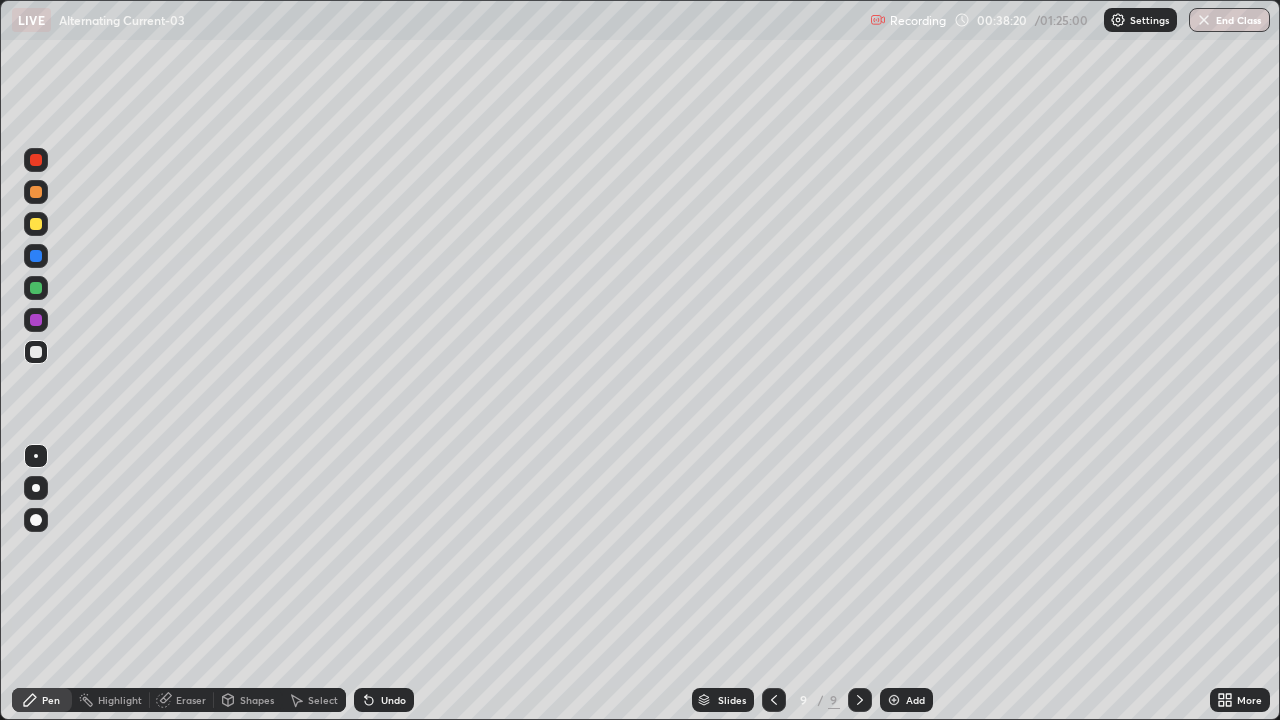 click 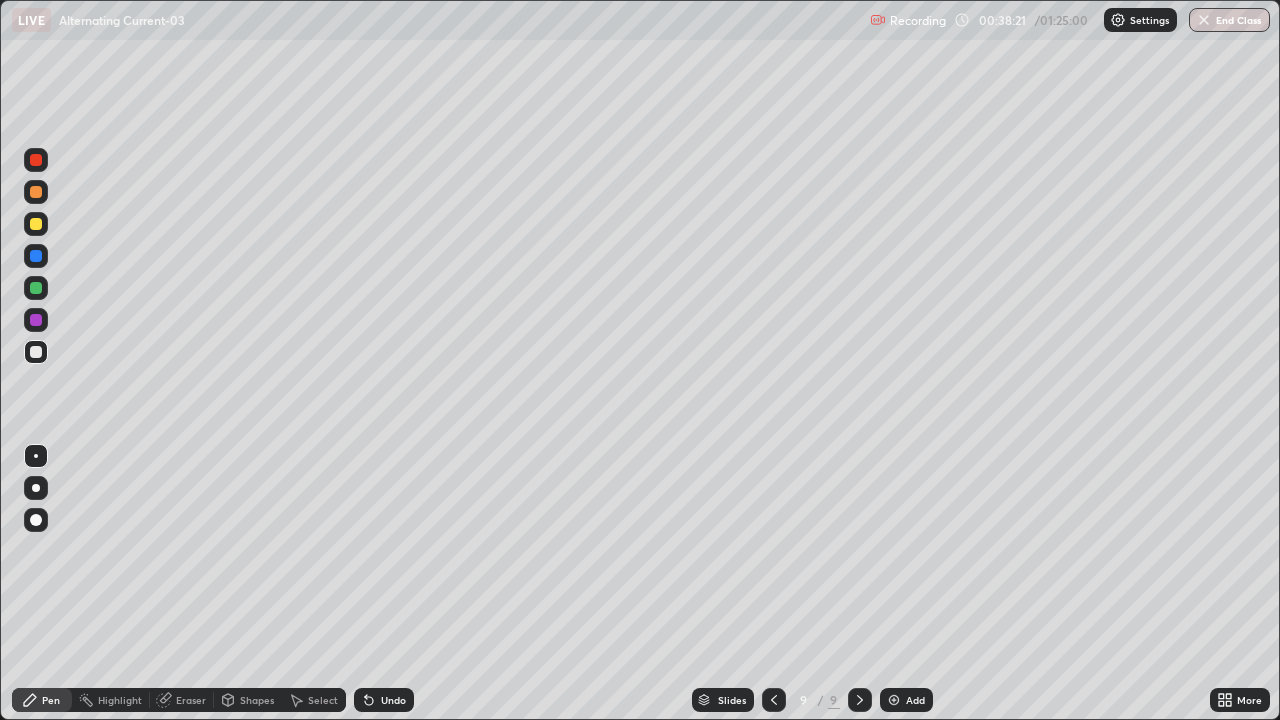 click 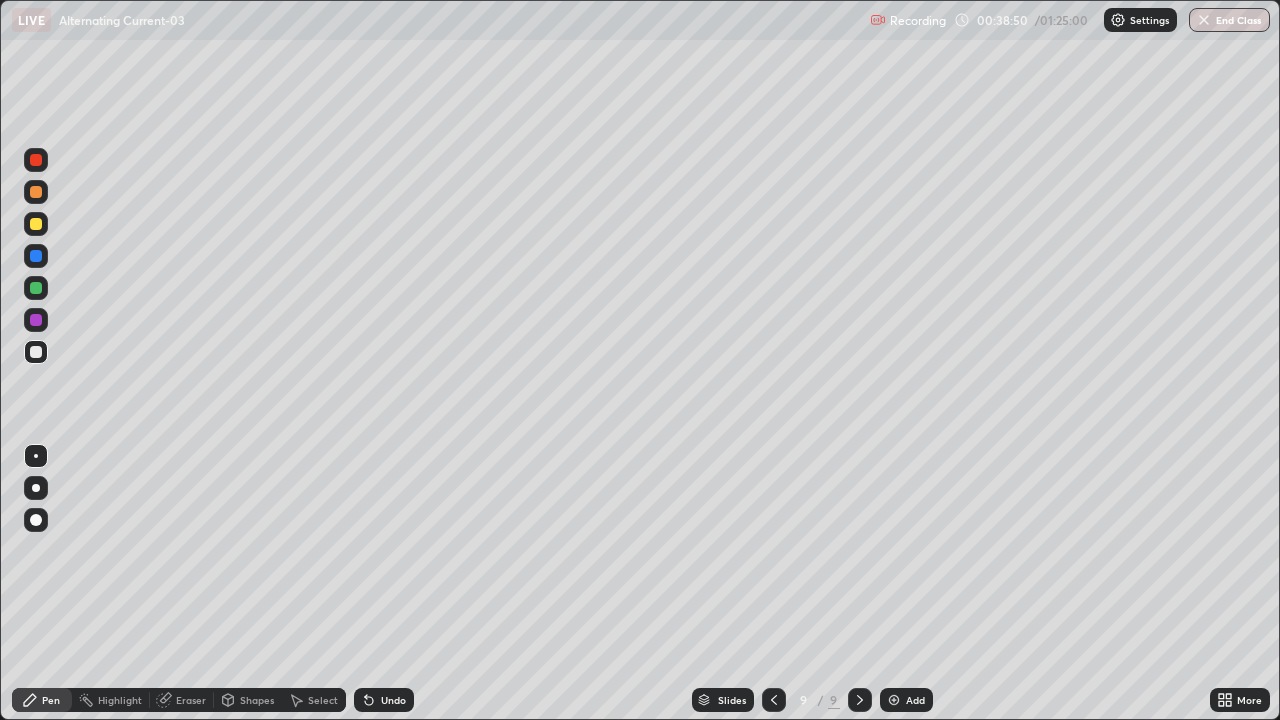 click on "Select" at bounding box center [314, 700] 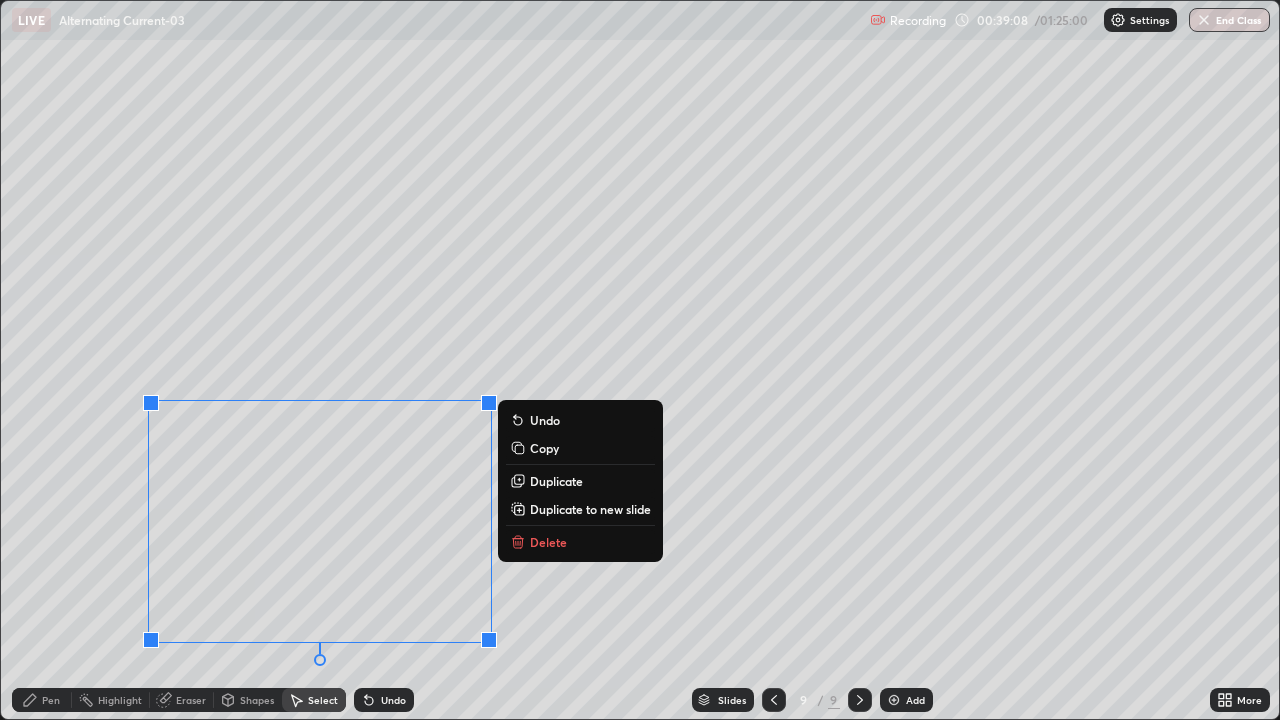 click on "0 ° Undo Copy Duplicate Duplicate to new slide Delete" at bounding box center (640, 360) 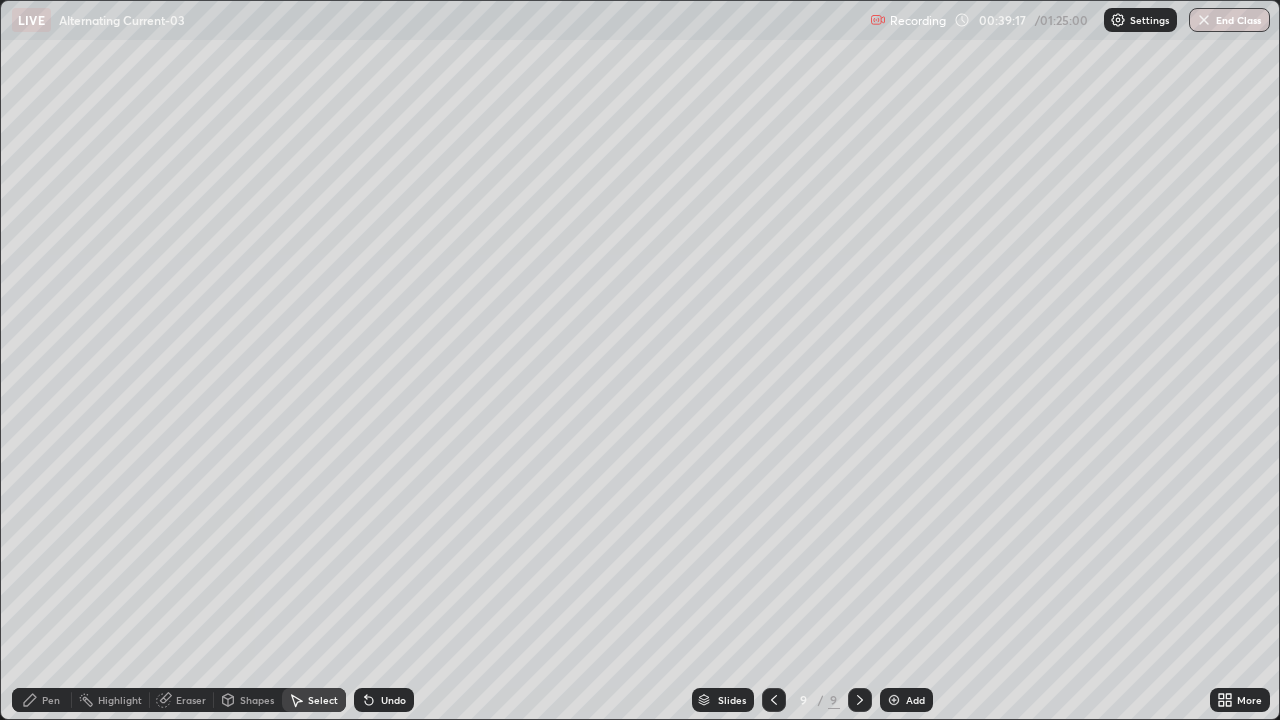 click on "0 ° Undo Copy Duplicate Duplicate to new slide Delete" at bounding box center [640, 360] 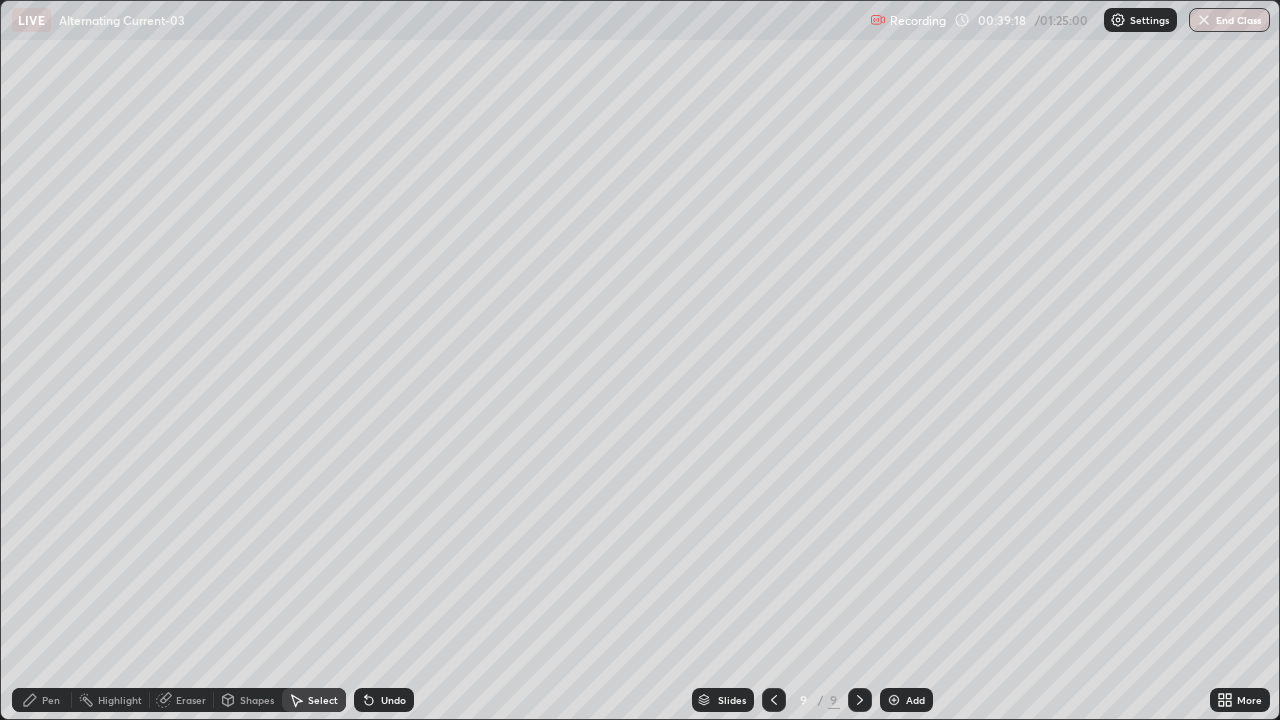 click on "Pen" at bounding box center (42, 700) 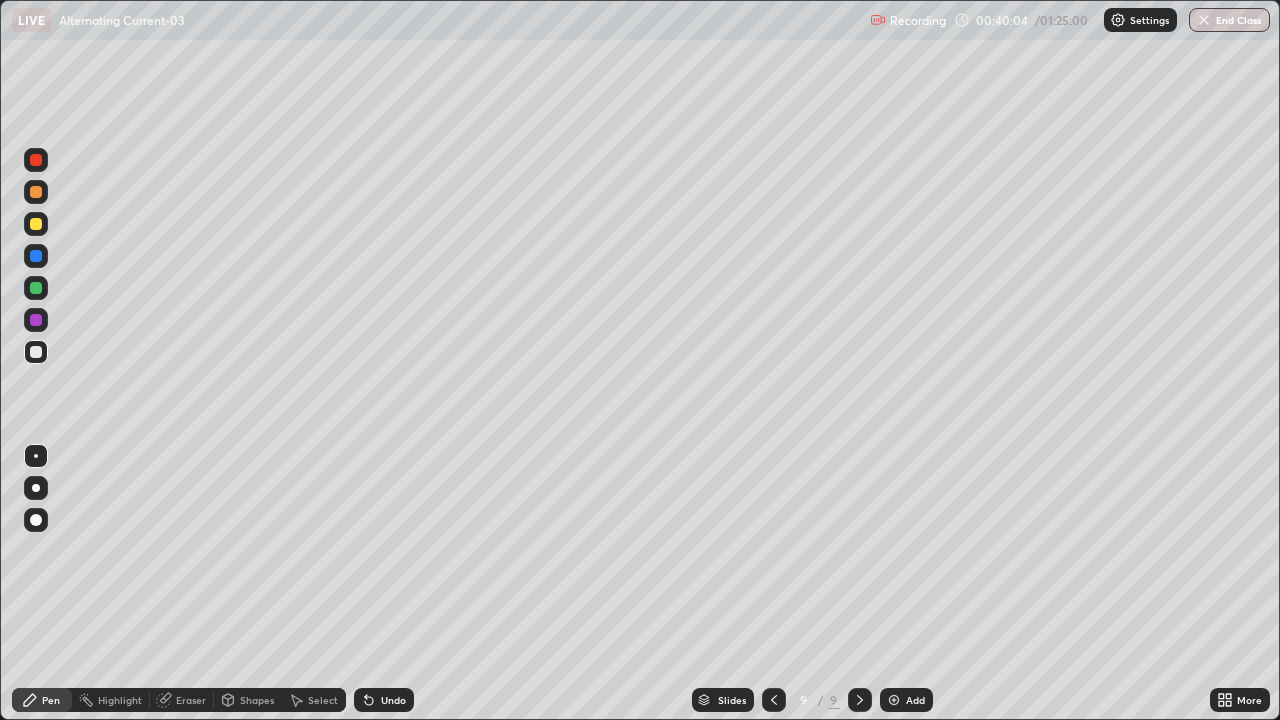click on "Undo" at bounding box center [393, 700] 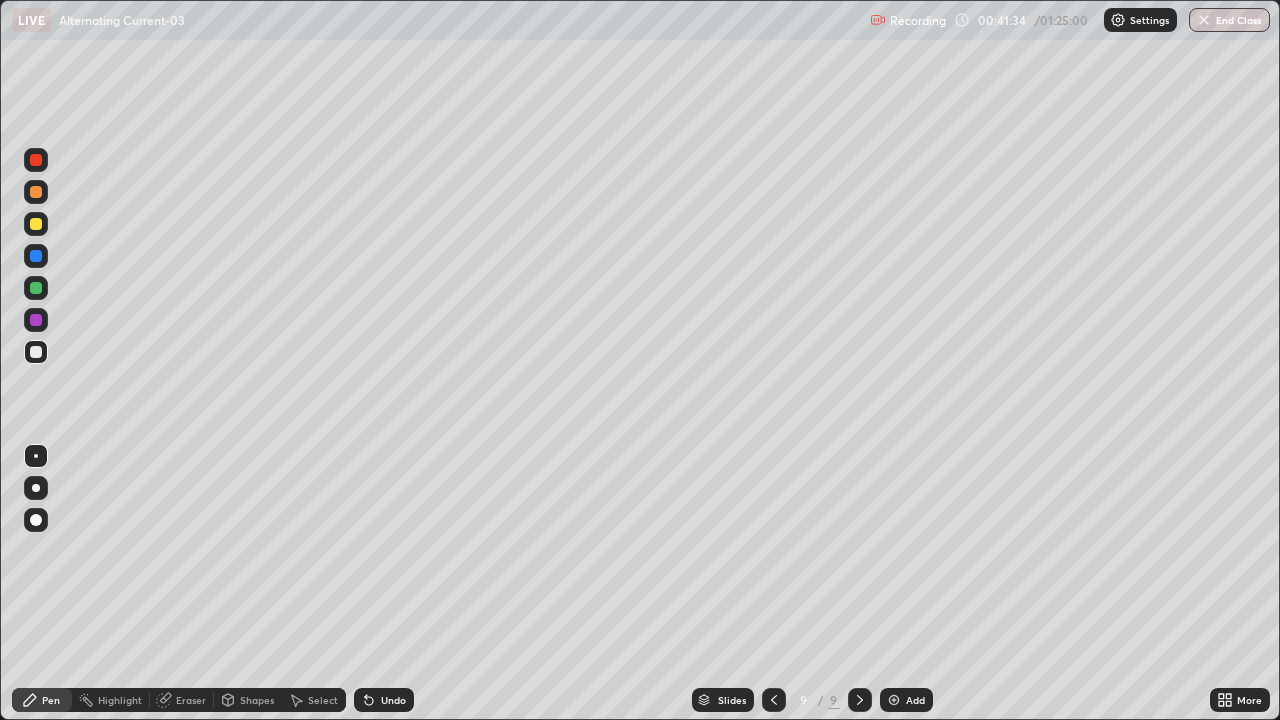 click on "Select" at bounding box center (323, 700) 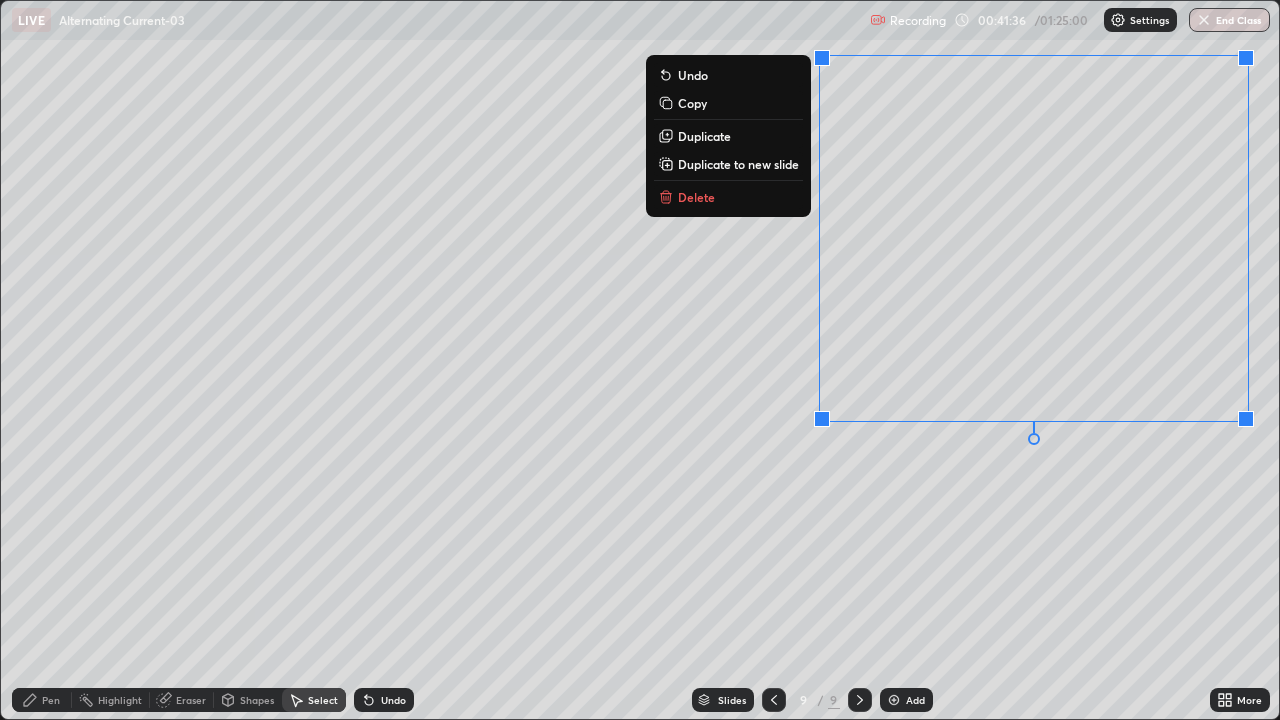 click on "Delete" at bounding box center [728, 197] 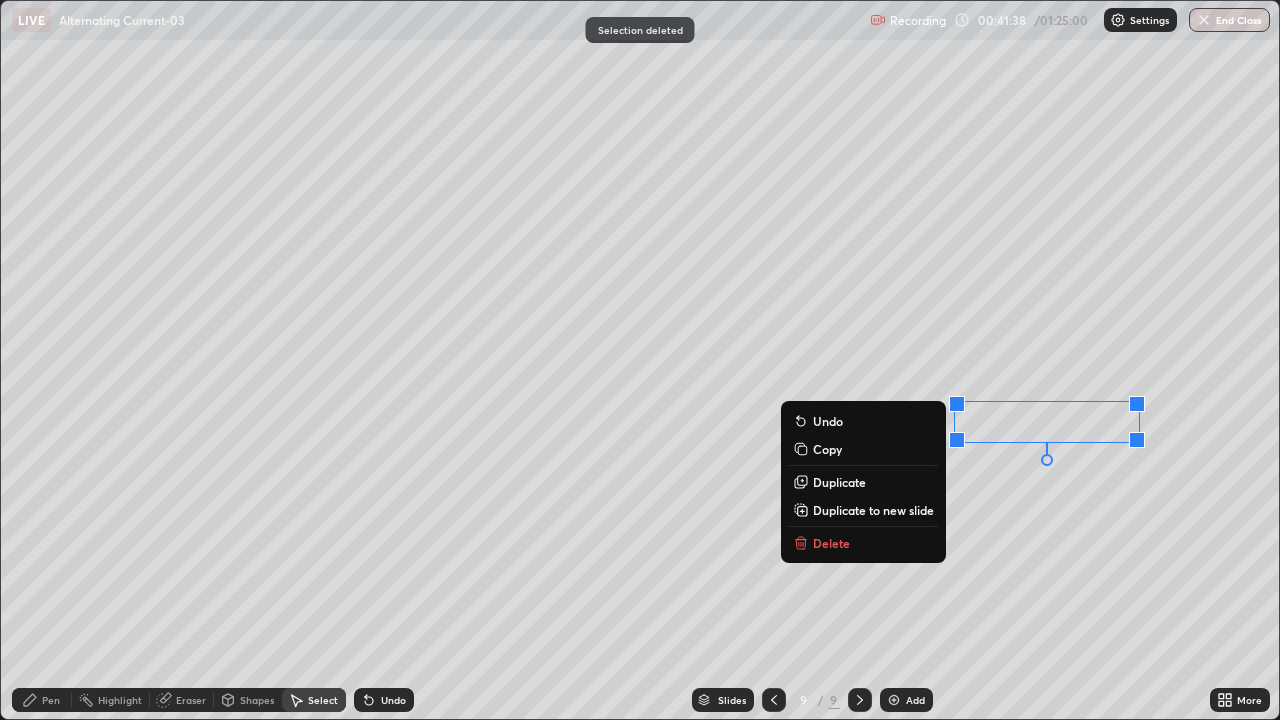 click on "Delete" at bounding box center (863, 543) 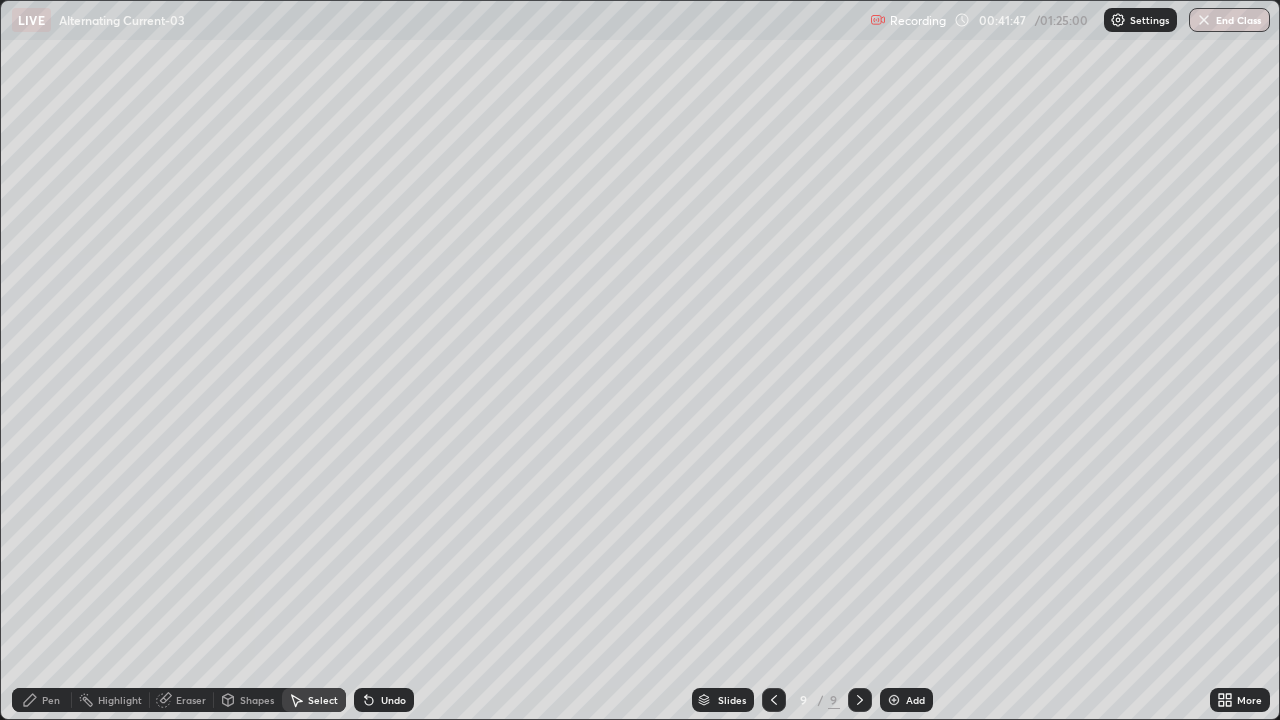 click 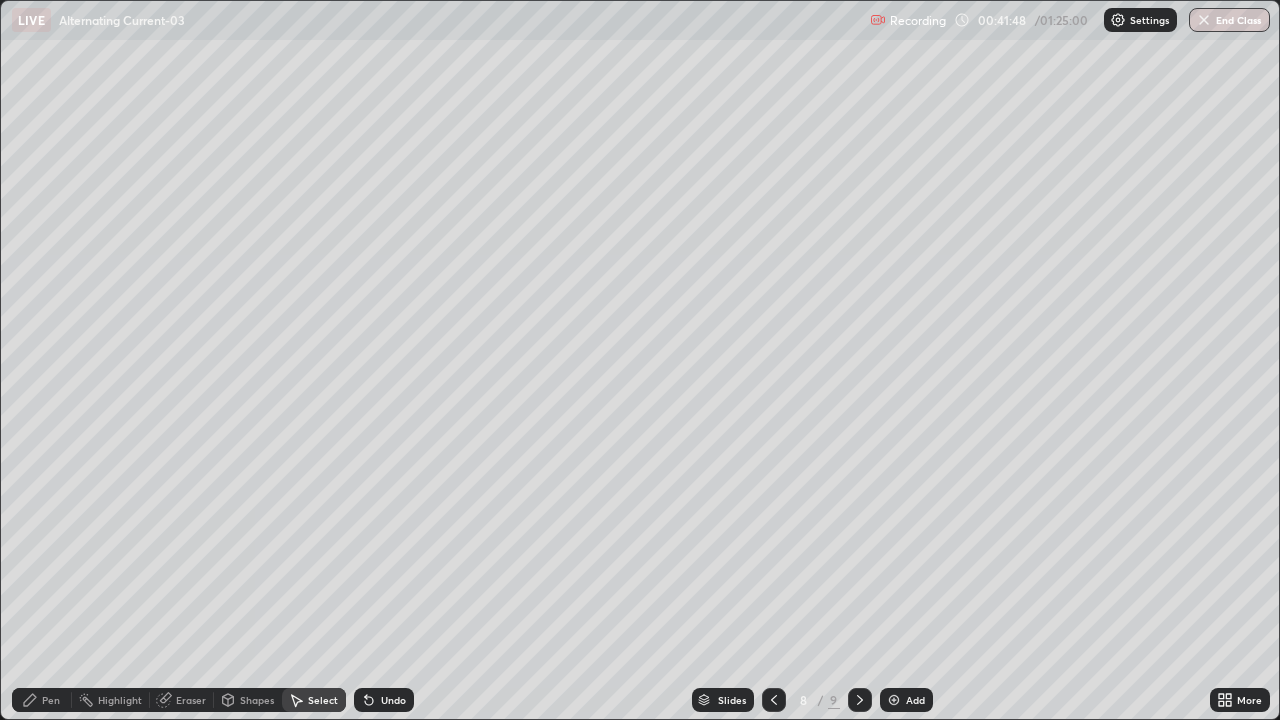 click 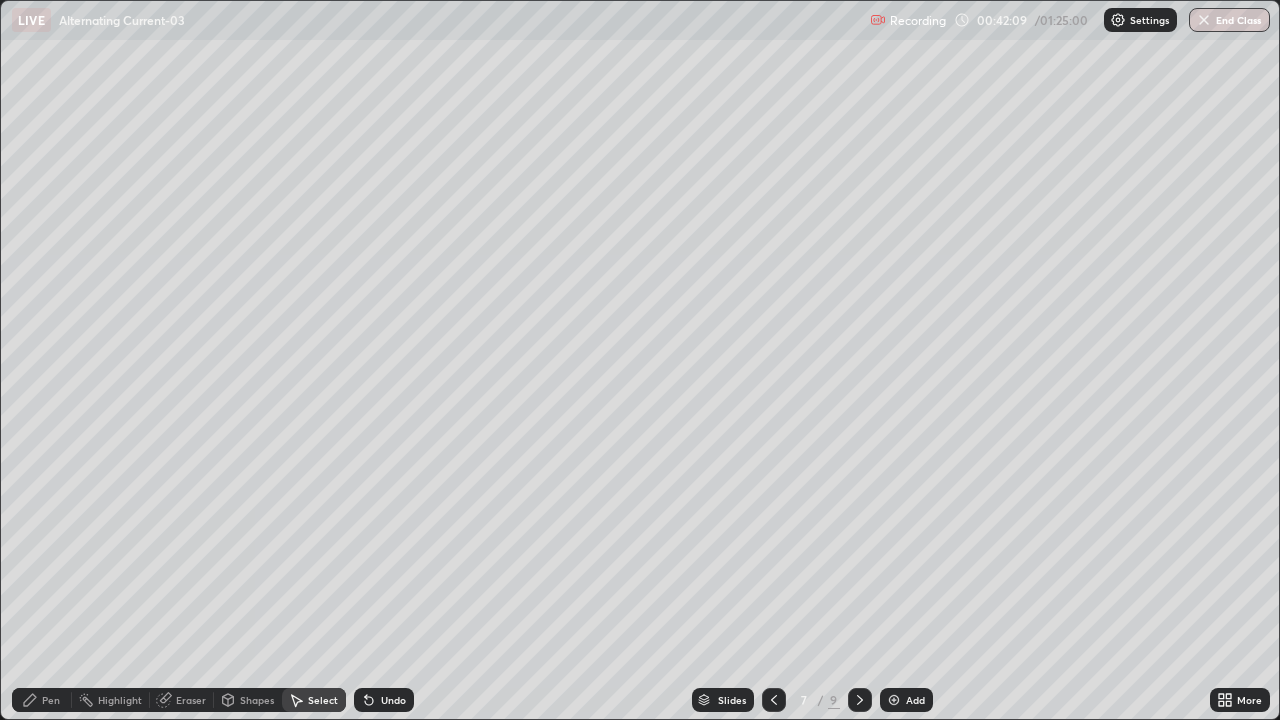 click at bounding box center [860, 700] 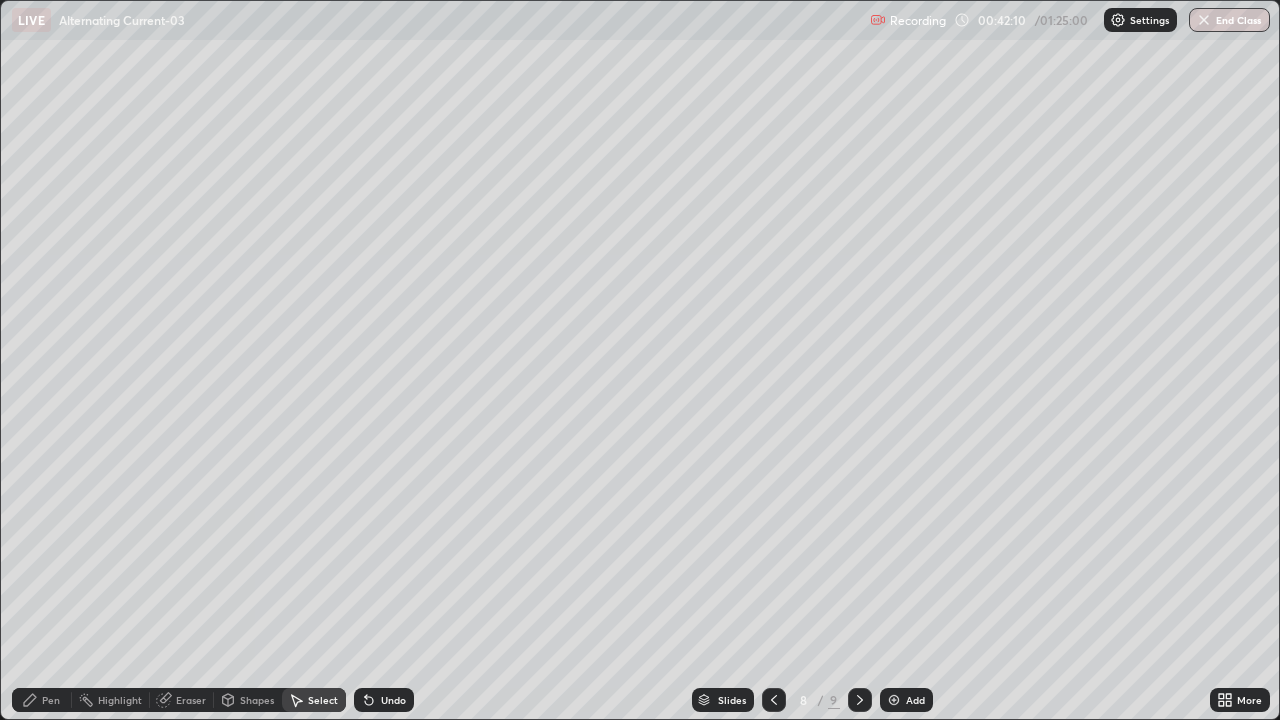 click 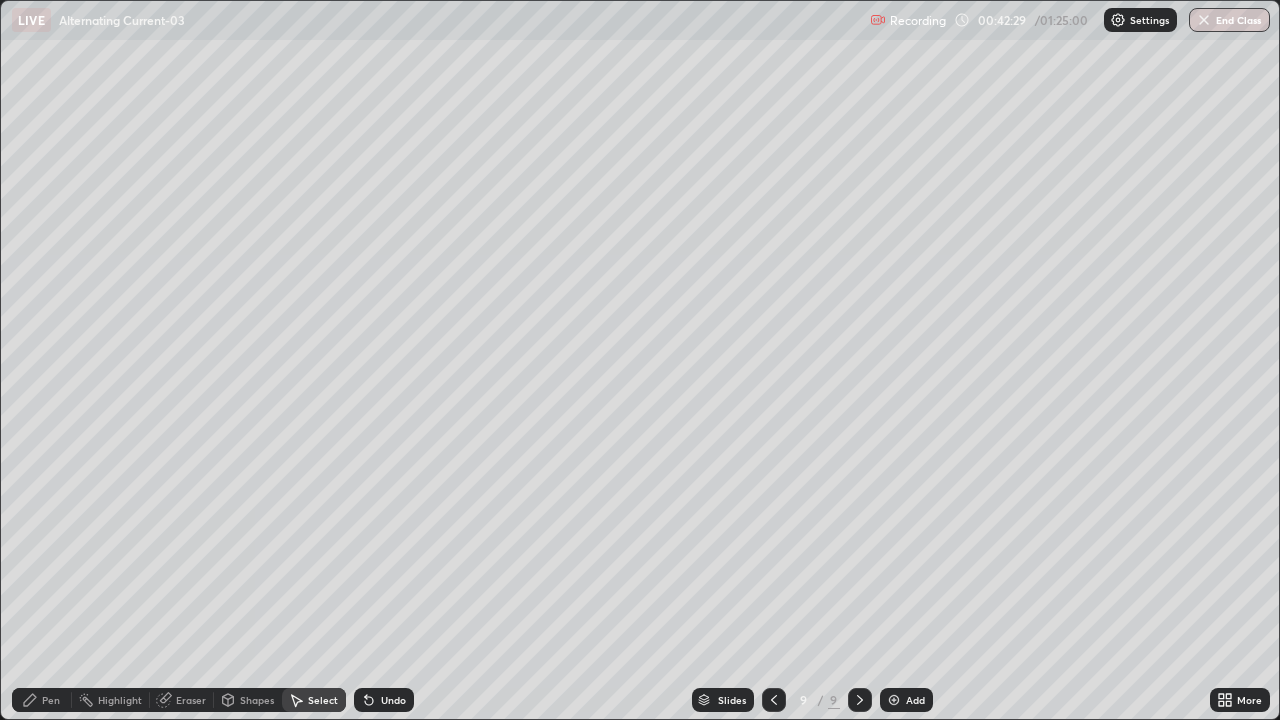 click on "Eraser" at bounding box center (191, 700) 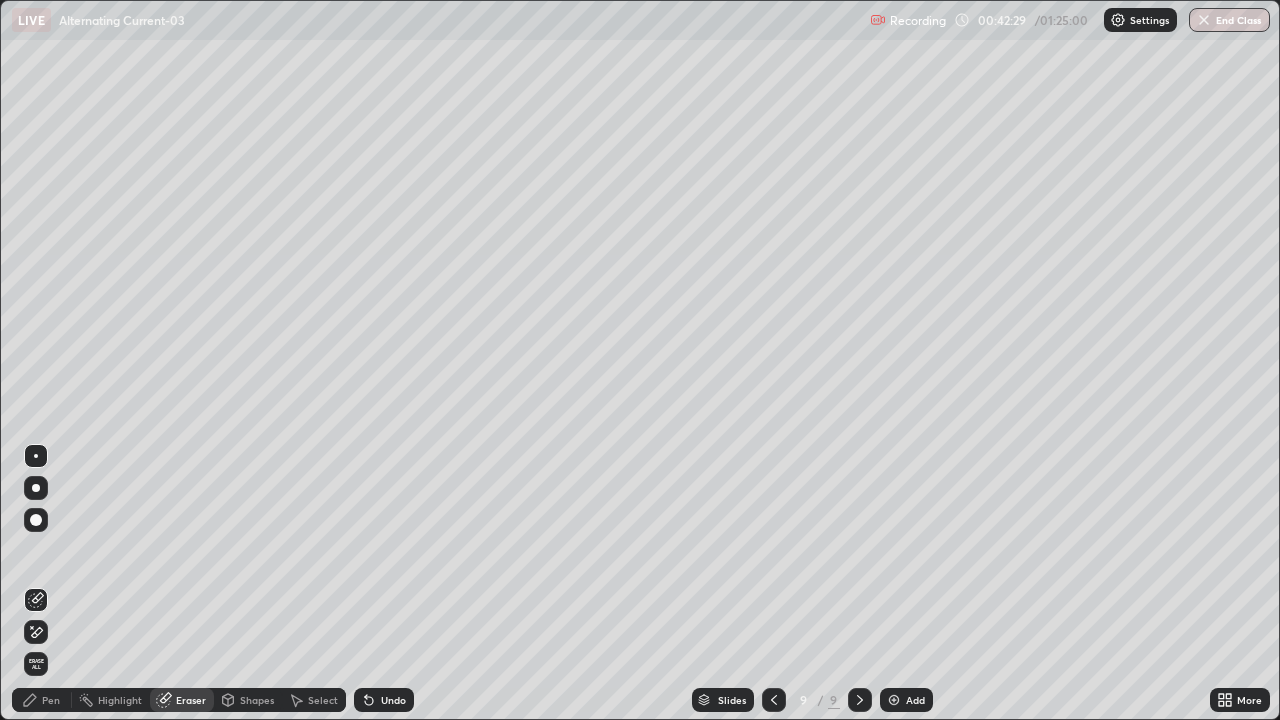 click on "Erase all" at bounding box center [36, 664] 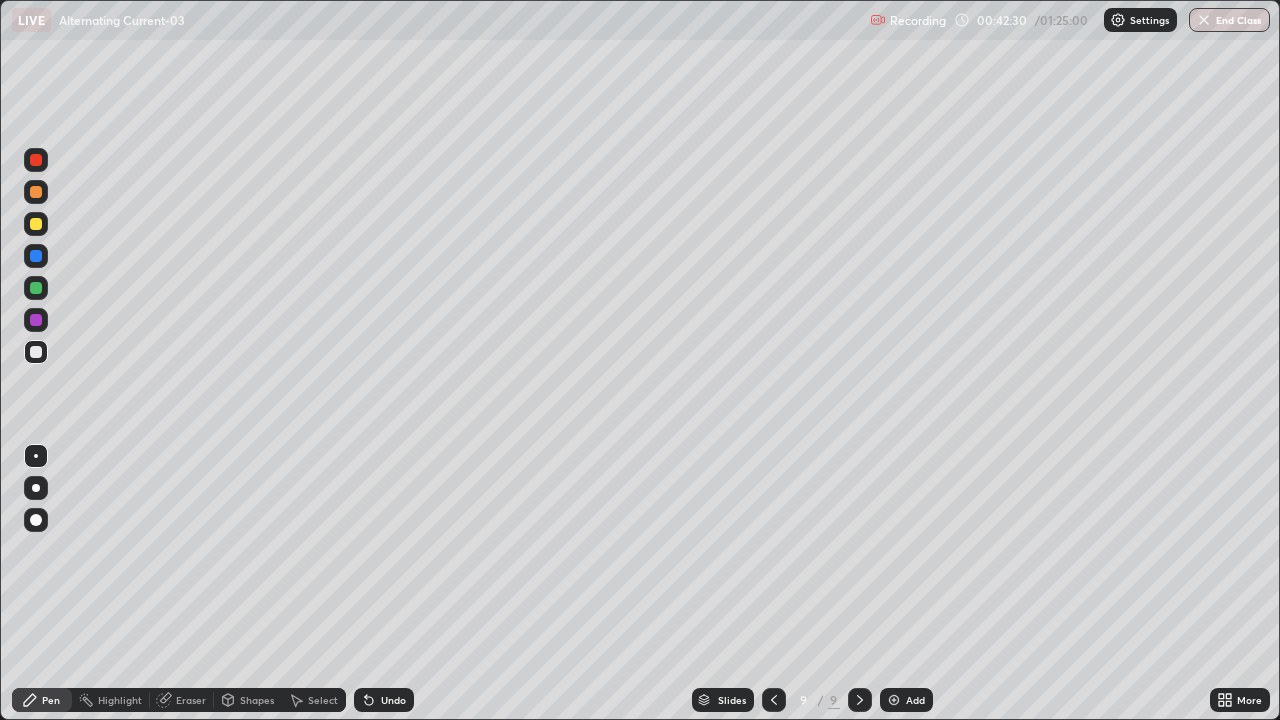 click 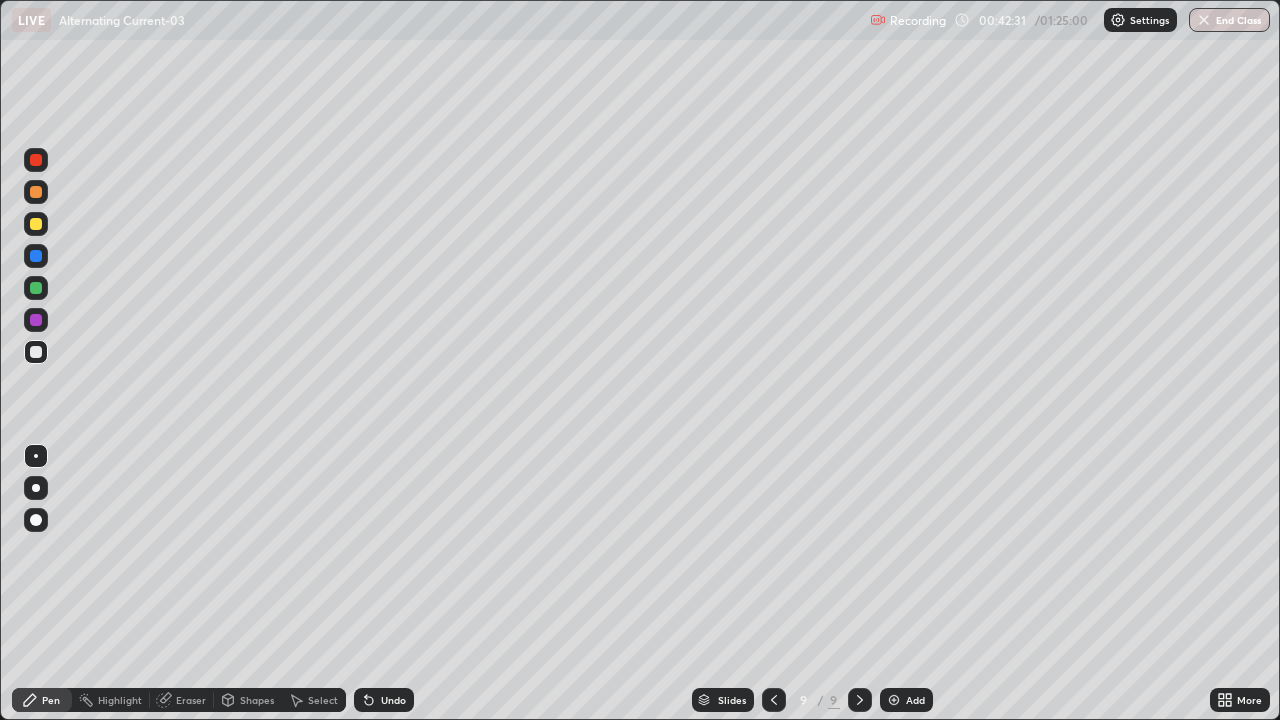 click at bounding box center (36, 160) 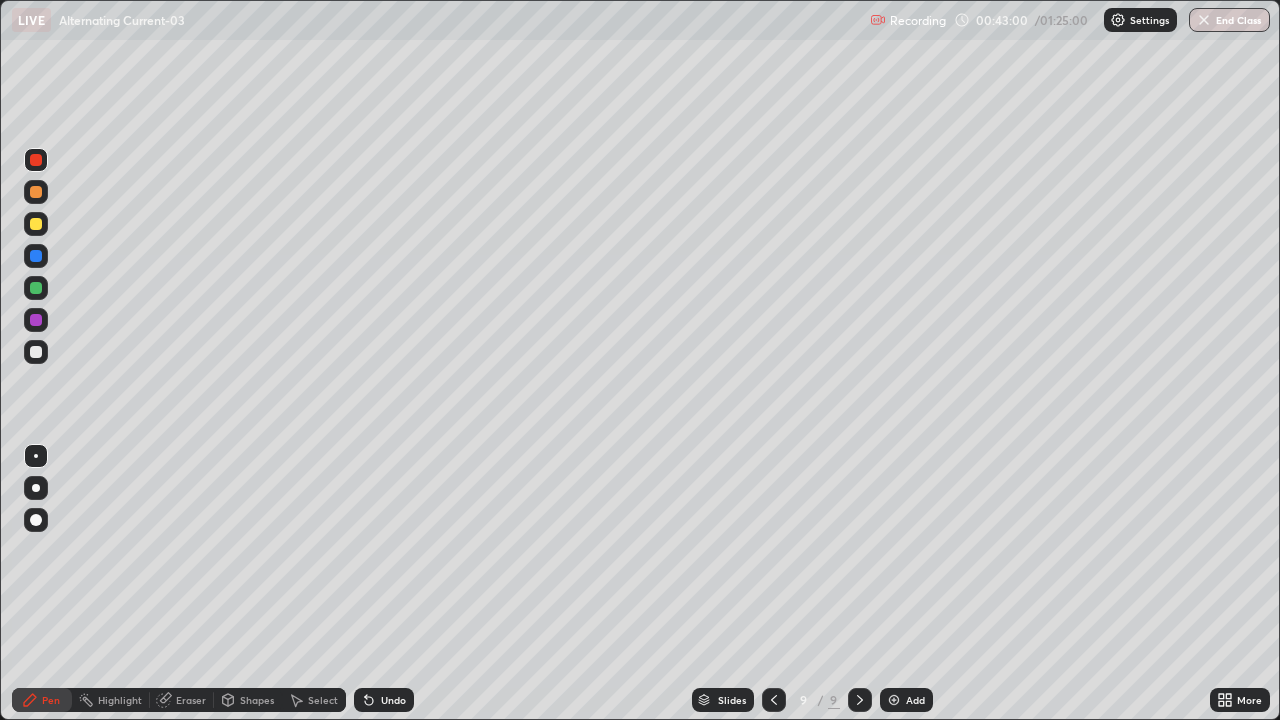 click at bounding box center (36, 352) 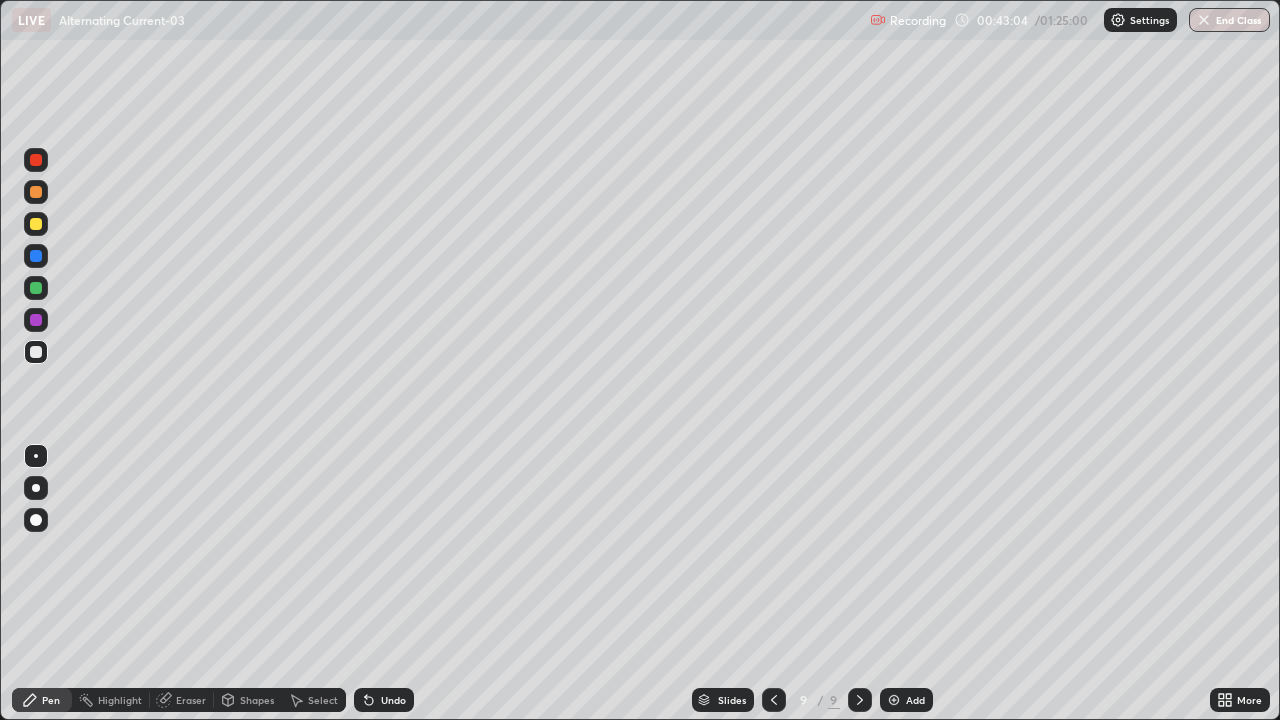 click 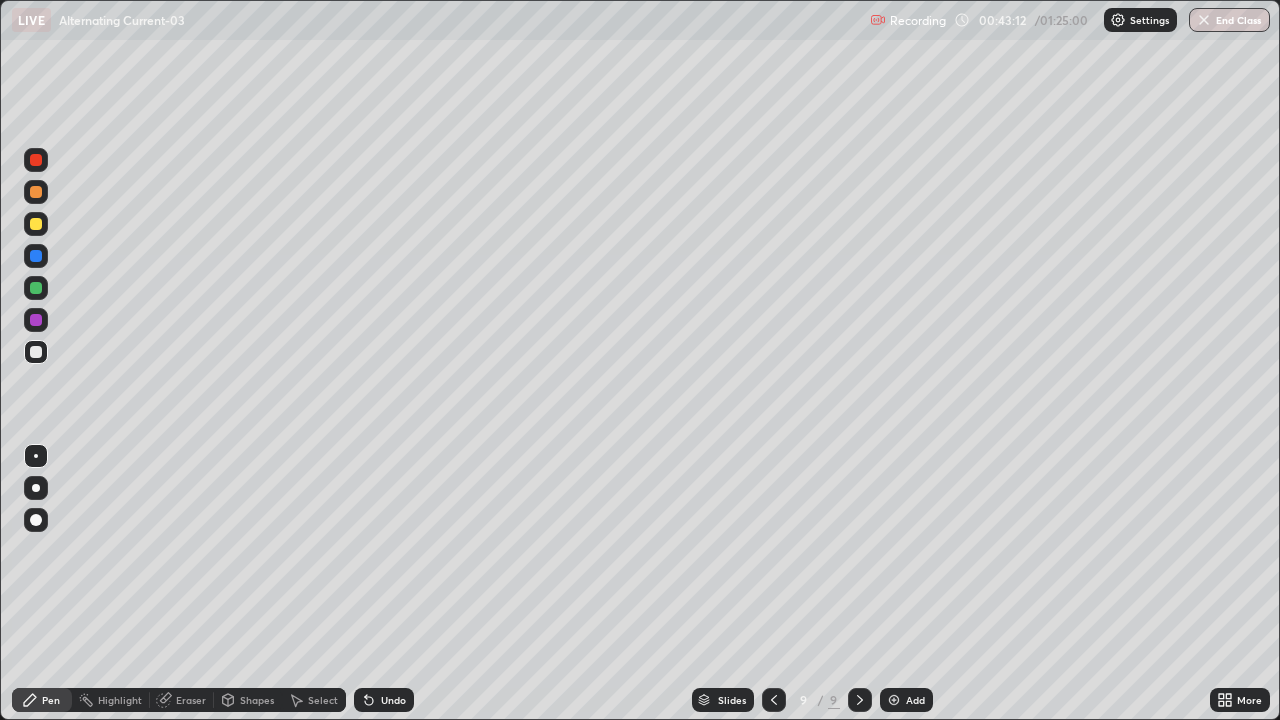 click on "Undo" at bounding box center (393, 700) 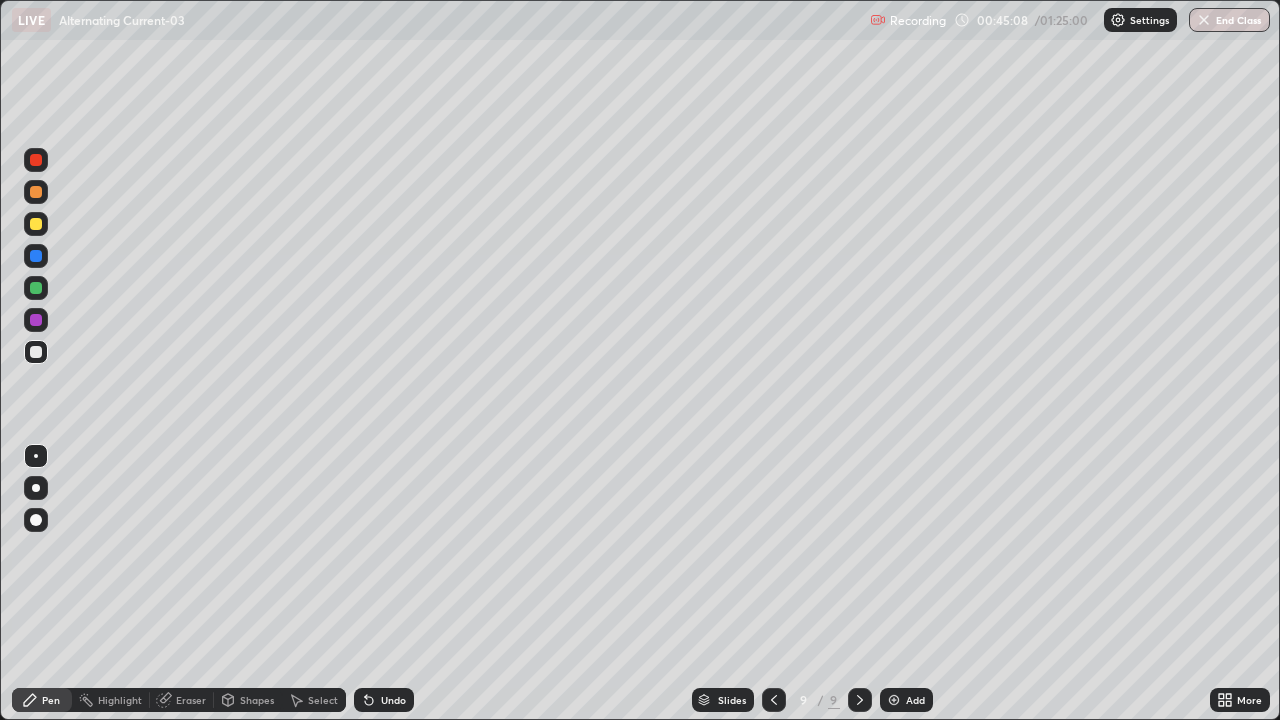 click 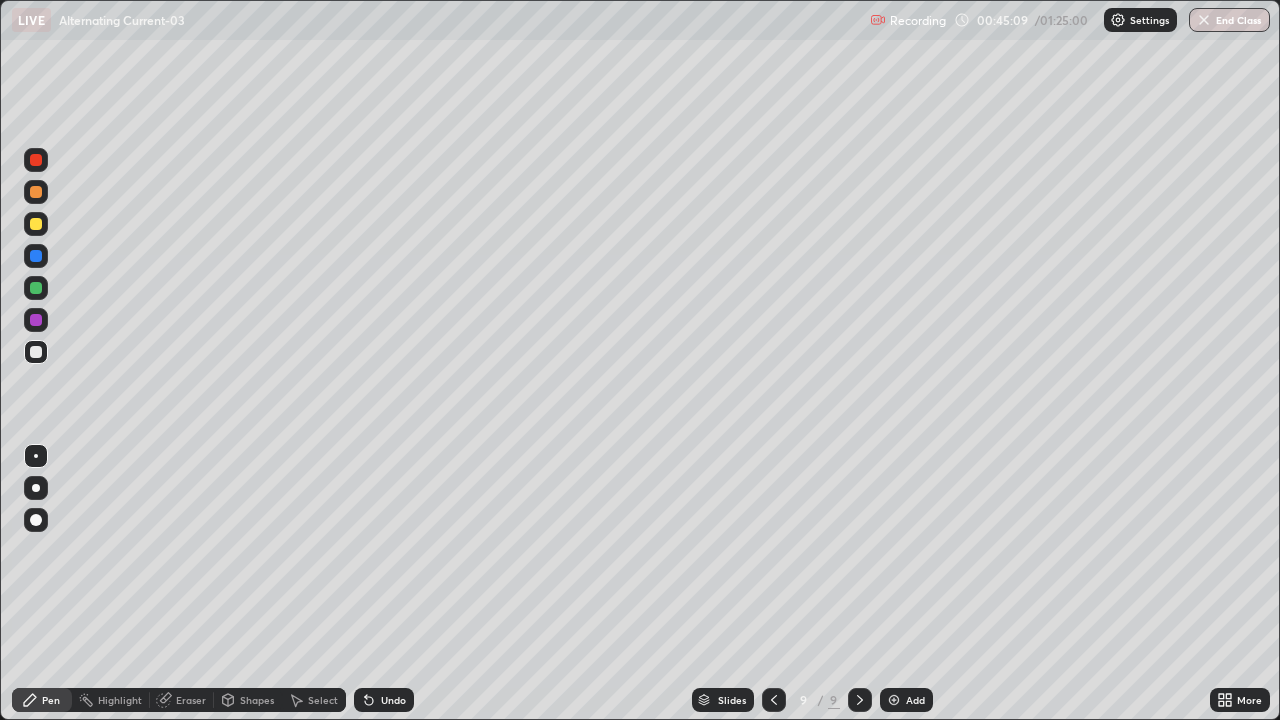 click on "Undo" at bounding box center (384, 700) 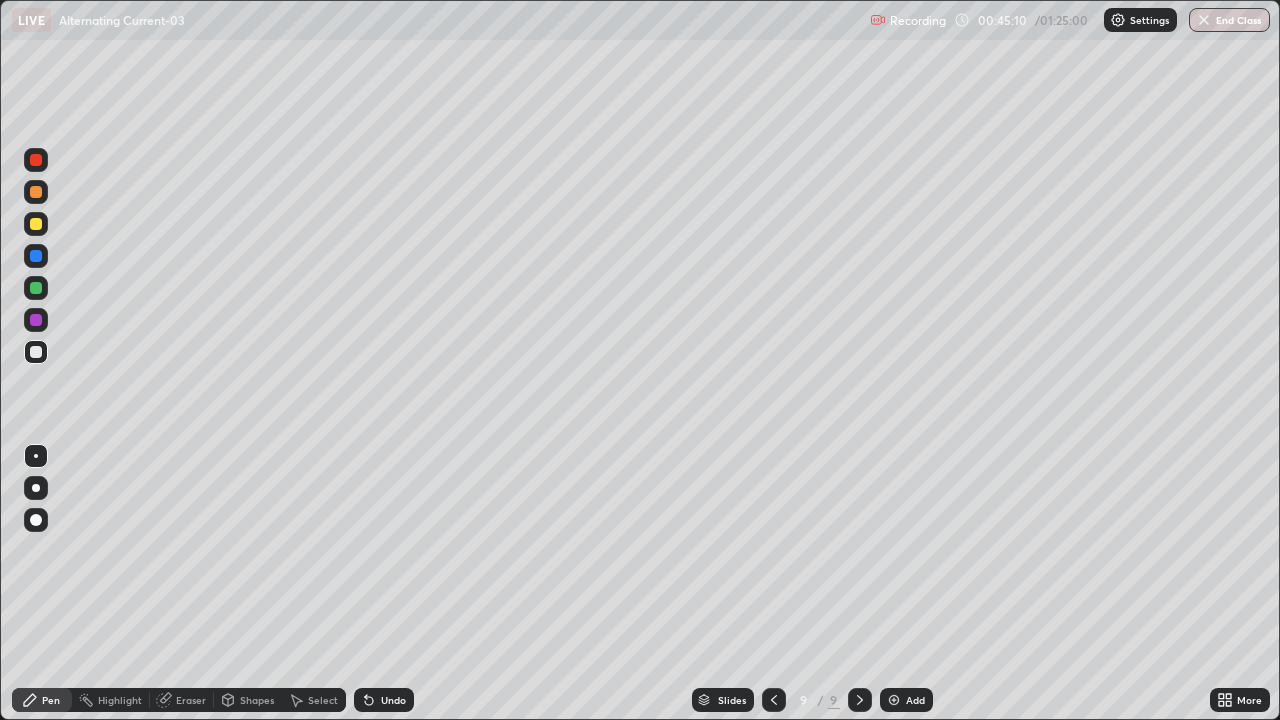 click on "Undo" at bounding box center (384, 700) 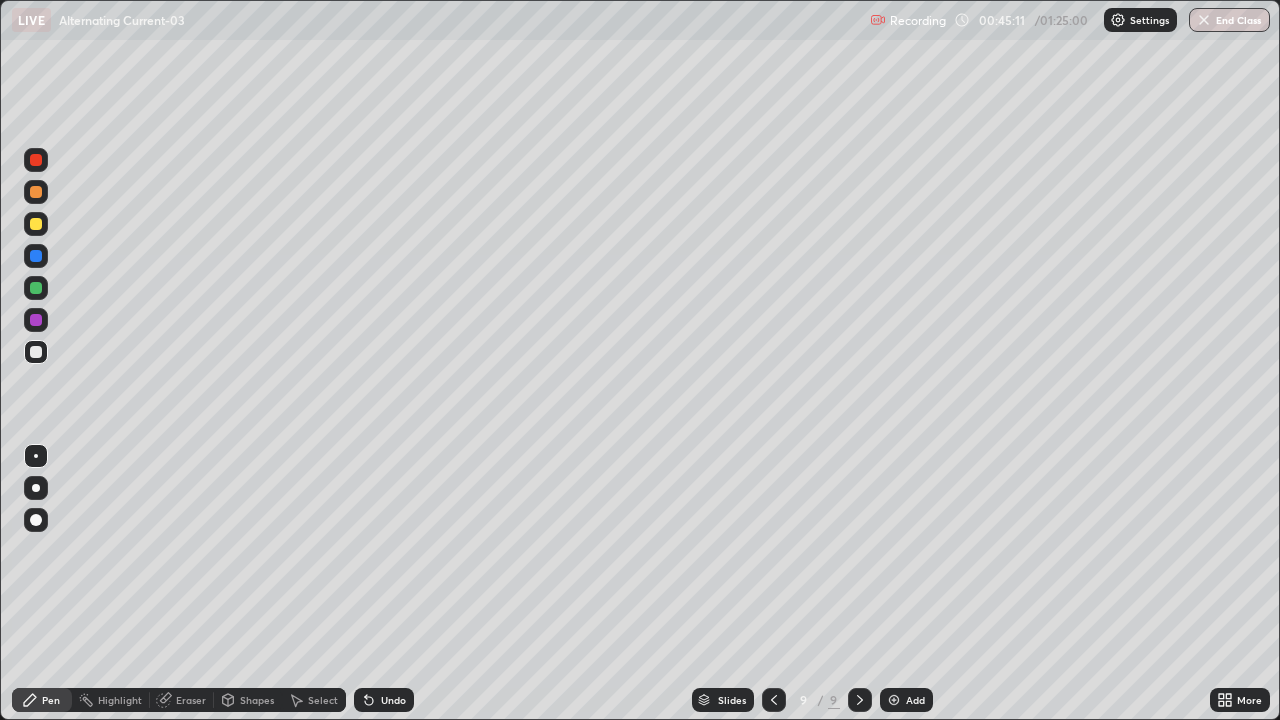 click on "Undo" at bounding box center (384, 700) 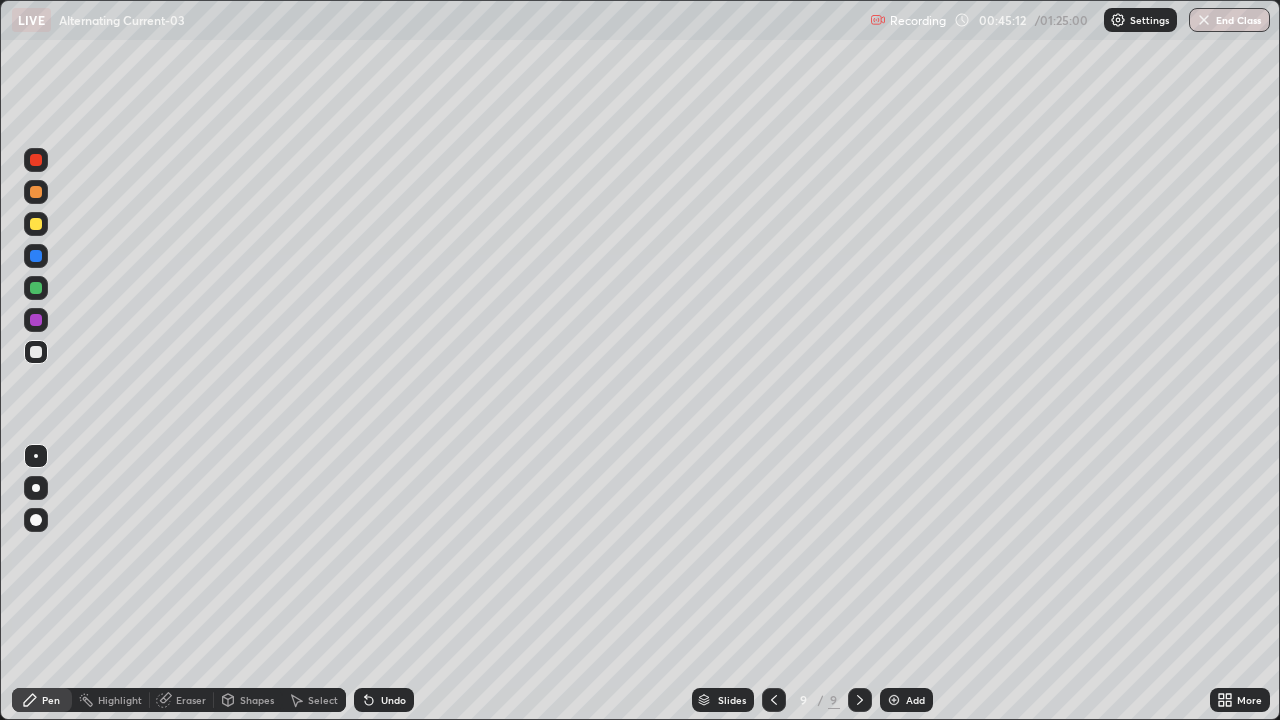 click on "Undo" at bounding box center [393, 700] 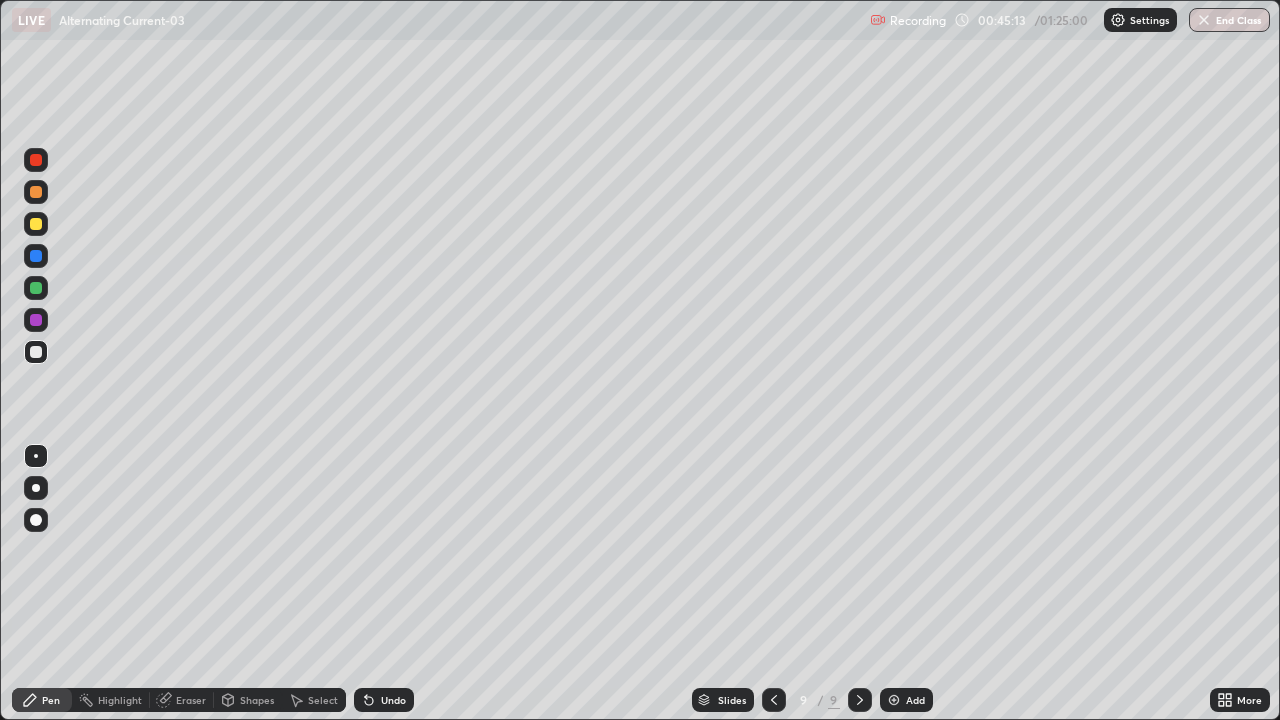 click on "Undo" at bounding box center [393, 700] 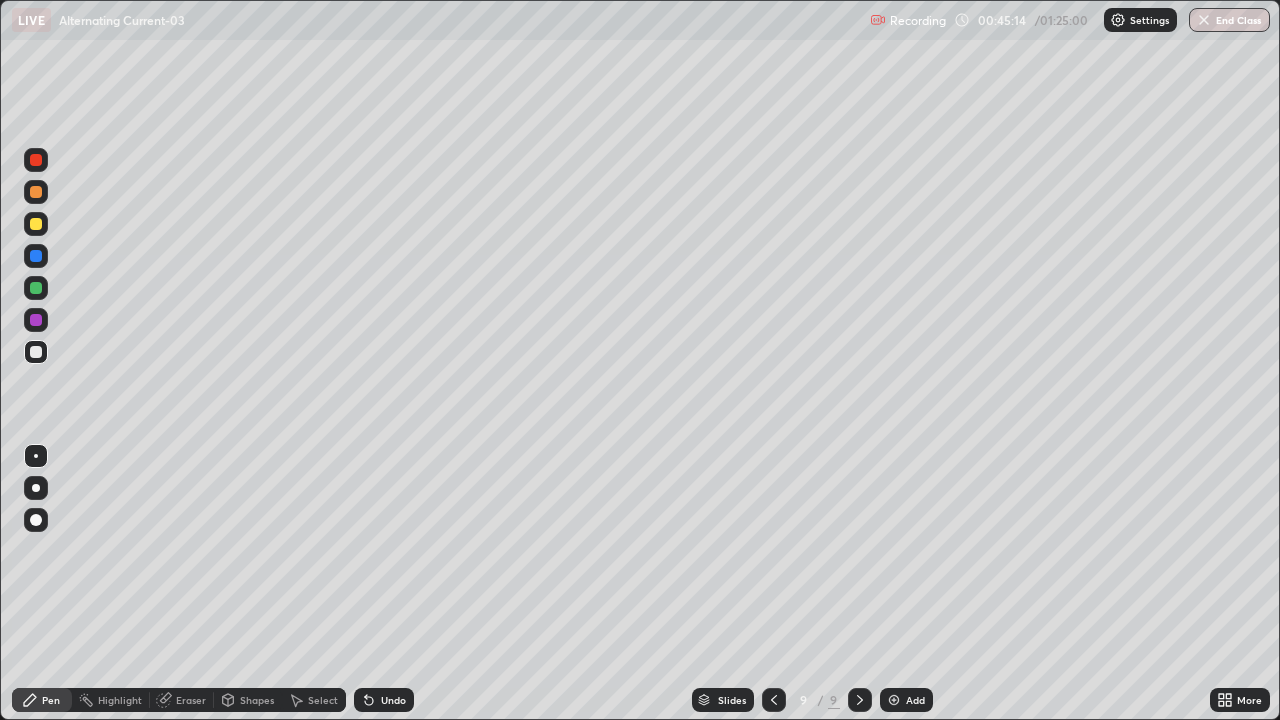click on "Undo" at bounding box center [393, 700] 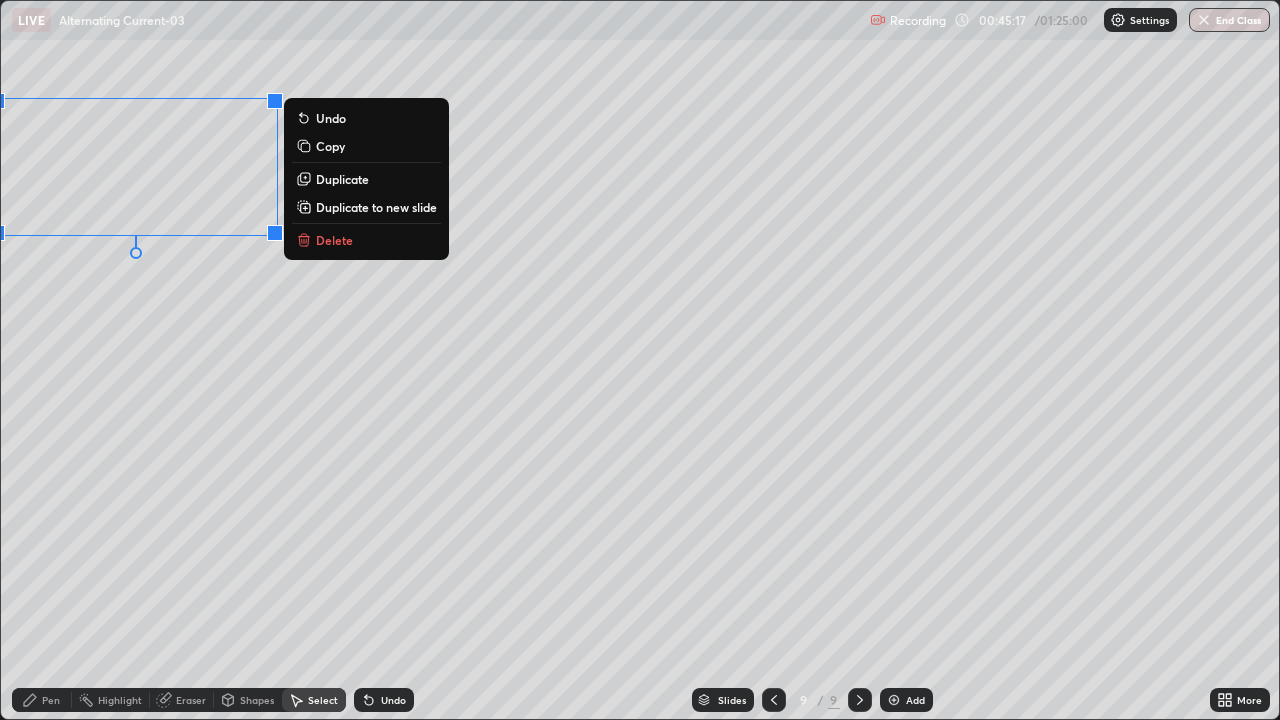click on "Undo" at bounding box center [393, 700] 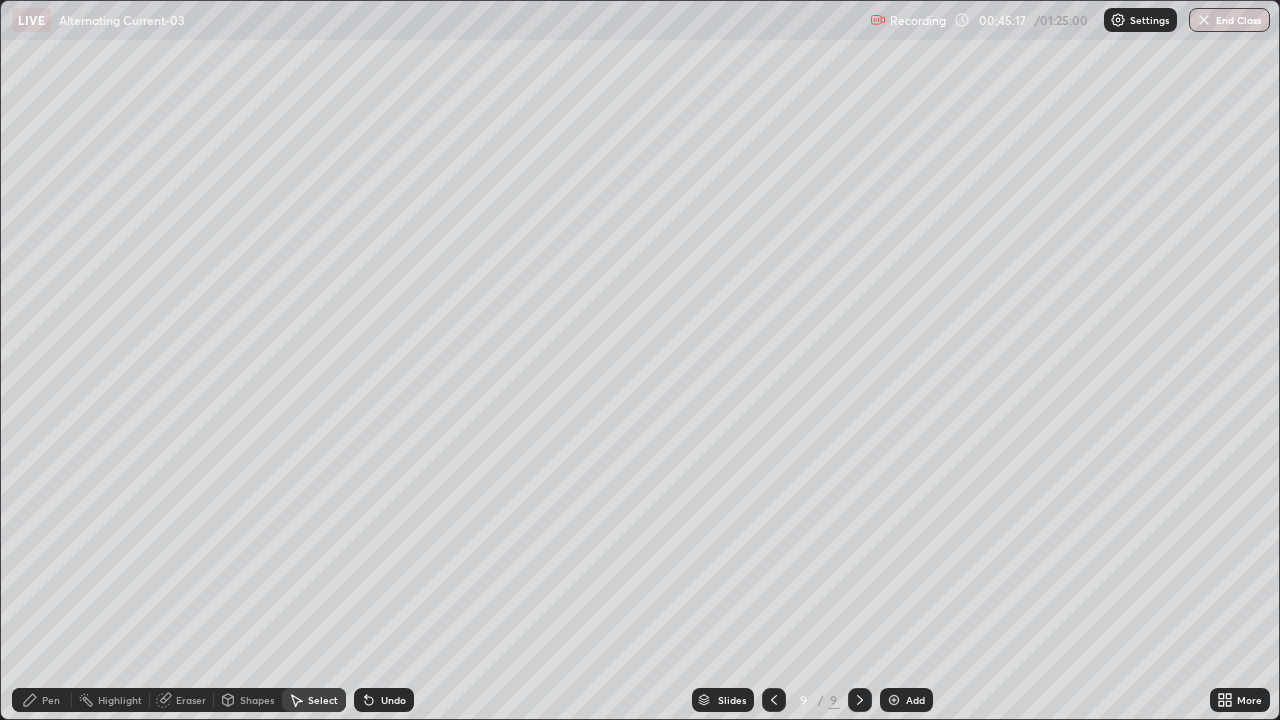 click on "Eraser" at bounding box center [191, 700] 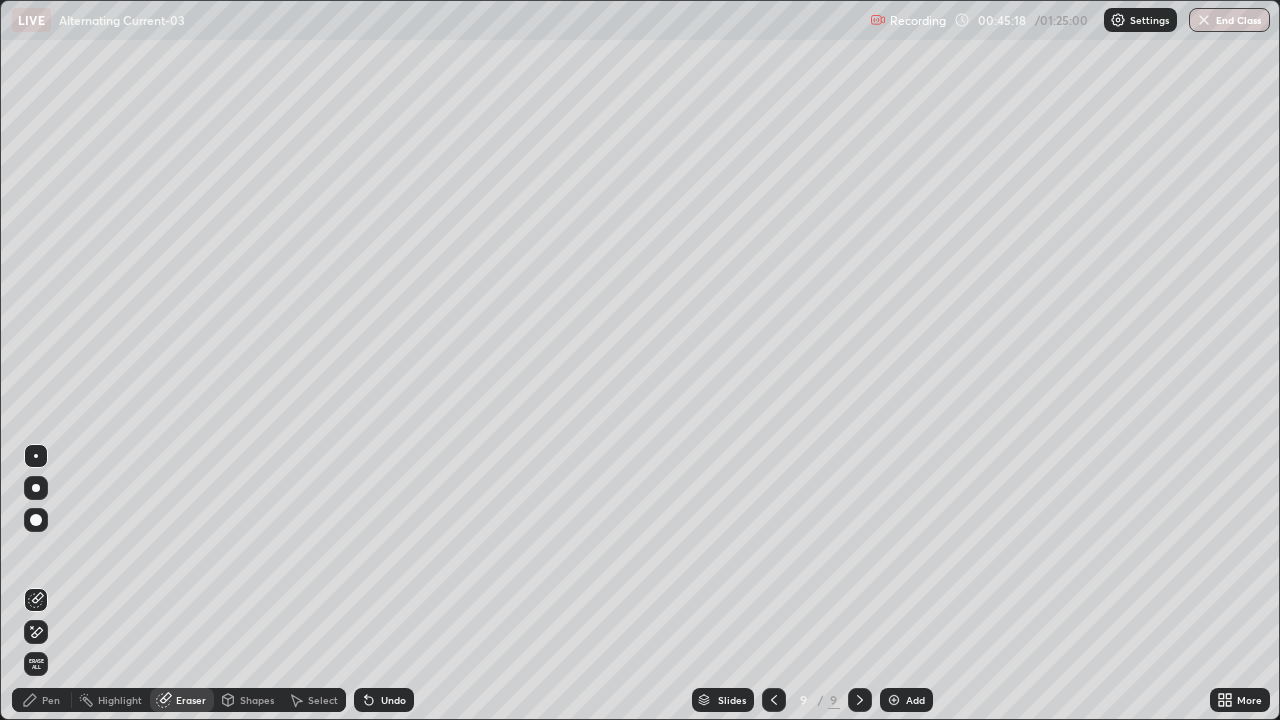click on "Erase all" at bounding box center (36, 664) 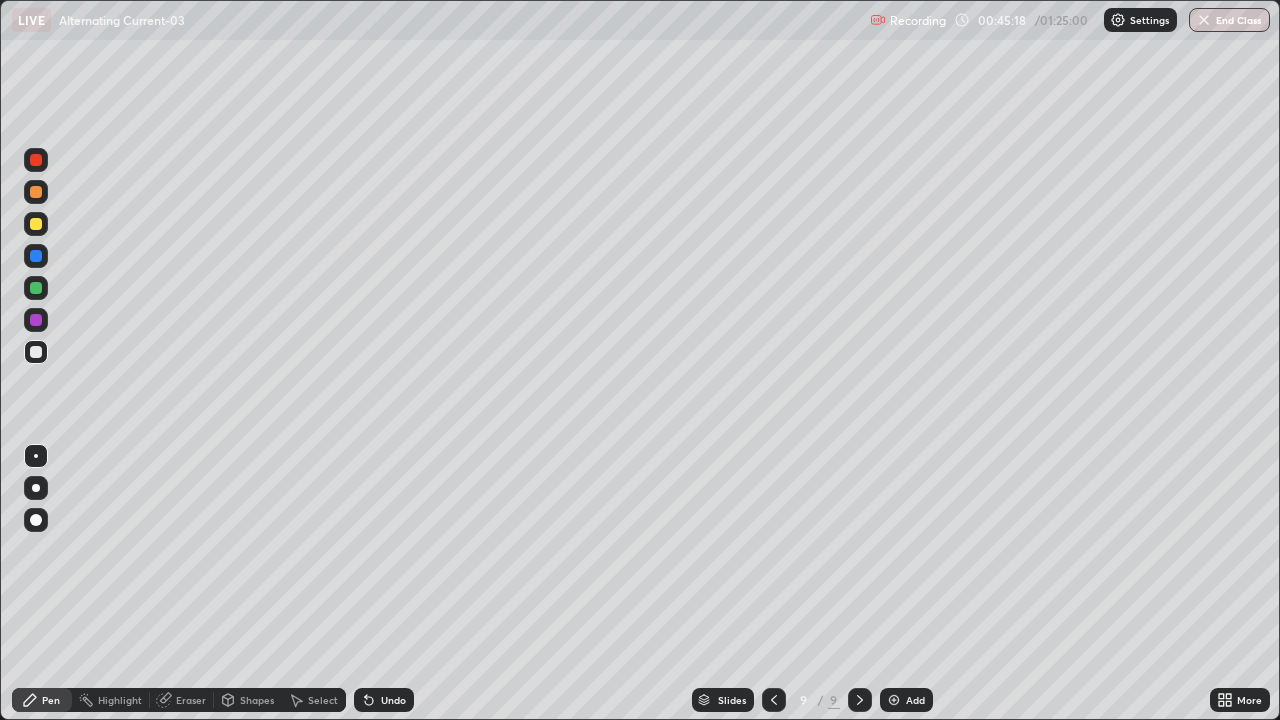 click on "Pen" at bounding box center (42, 700) 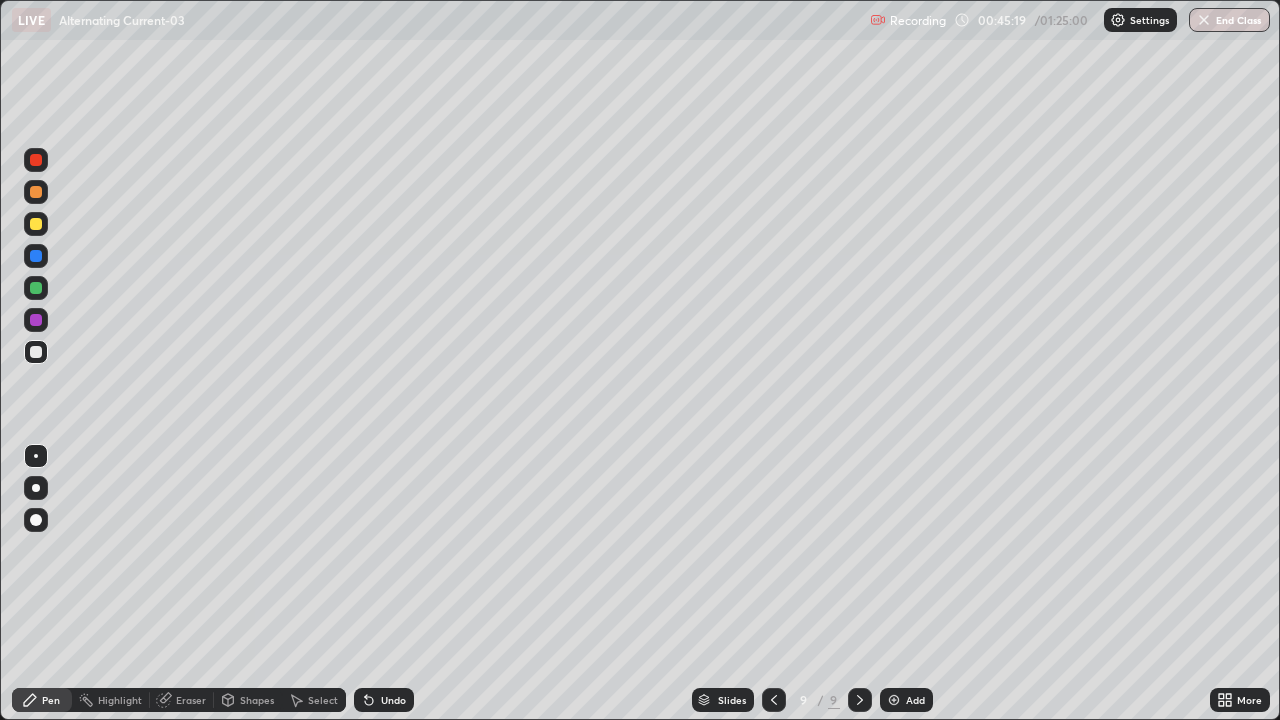 click at bounding box center (36, 352) 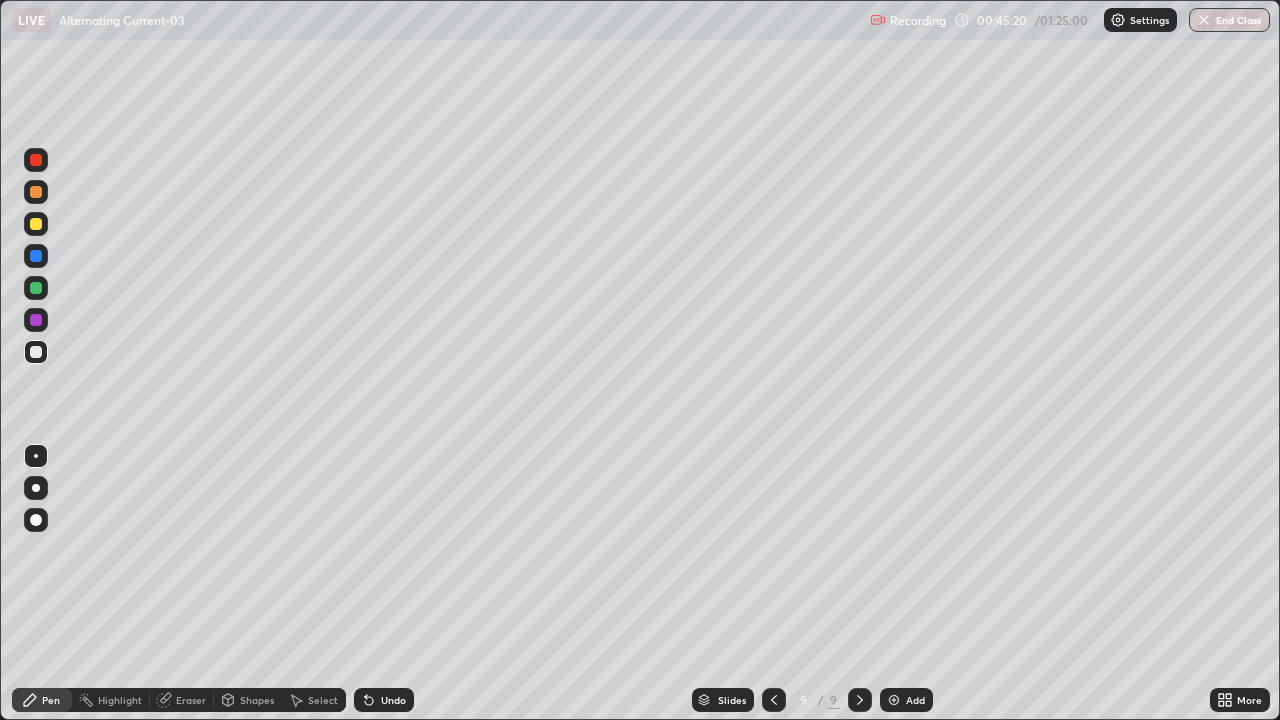 click at bounding box center [36, 160] 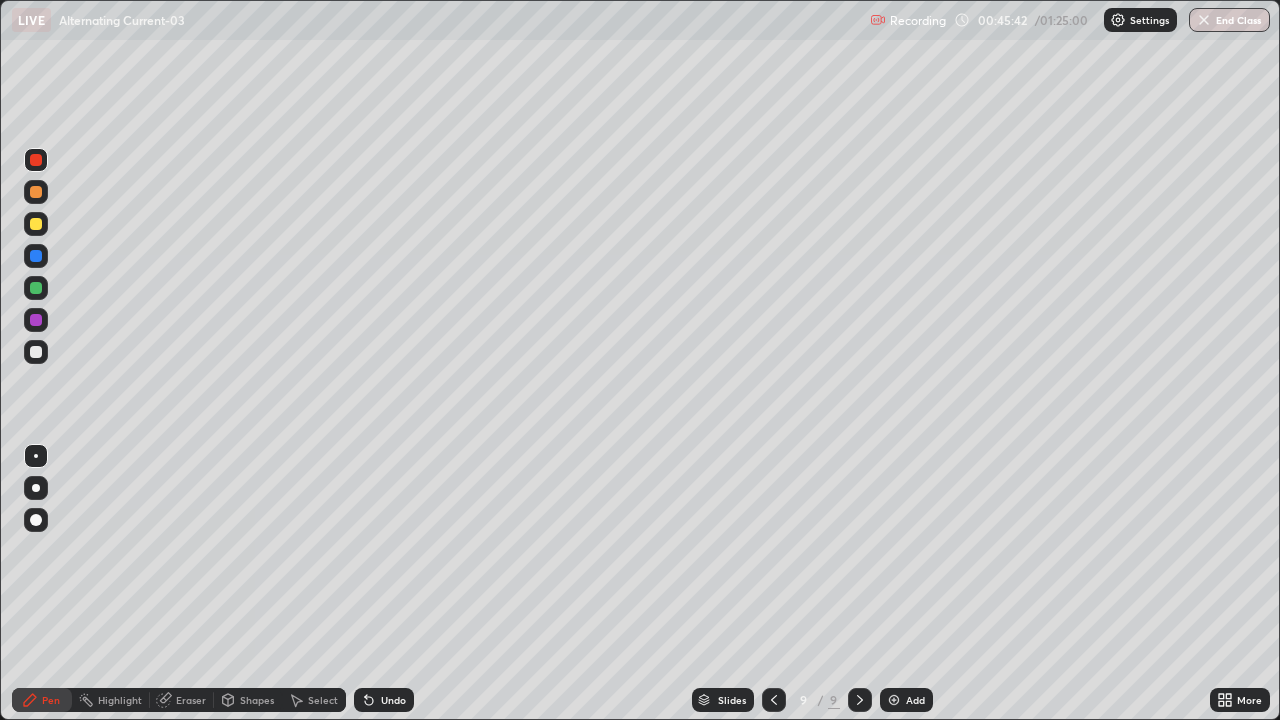 click on "Undo" at bounding box center [384, 700] 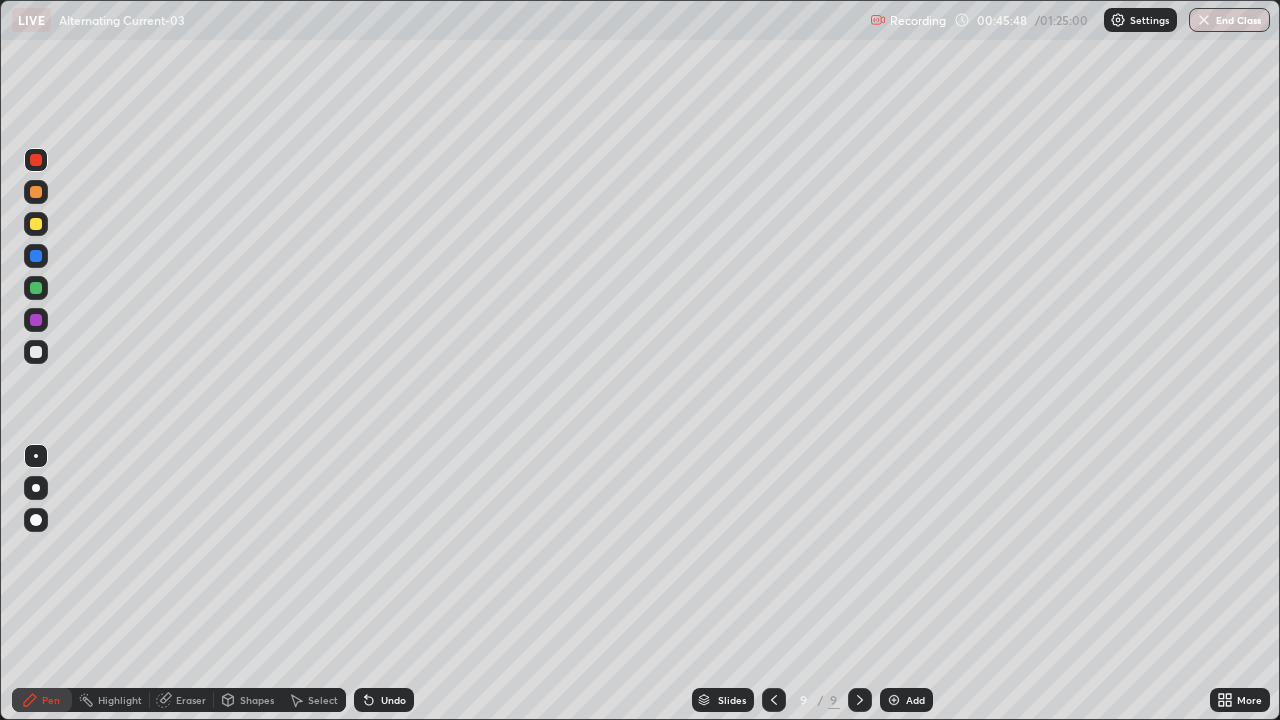 click at bounding box center (36, 224) 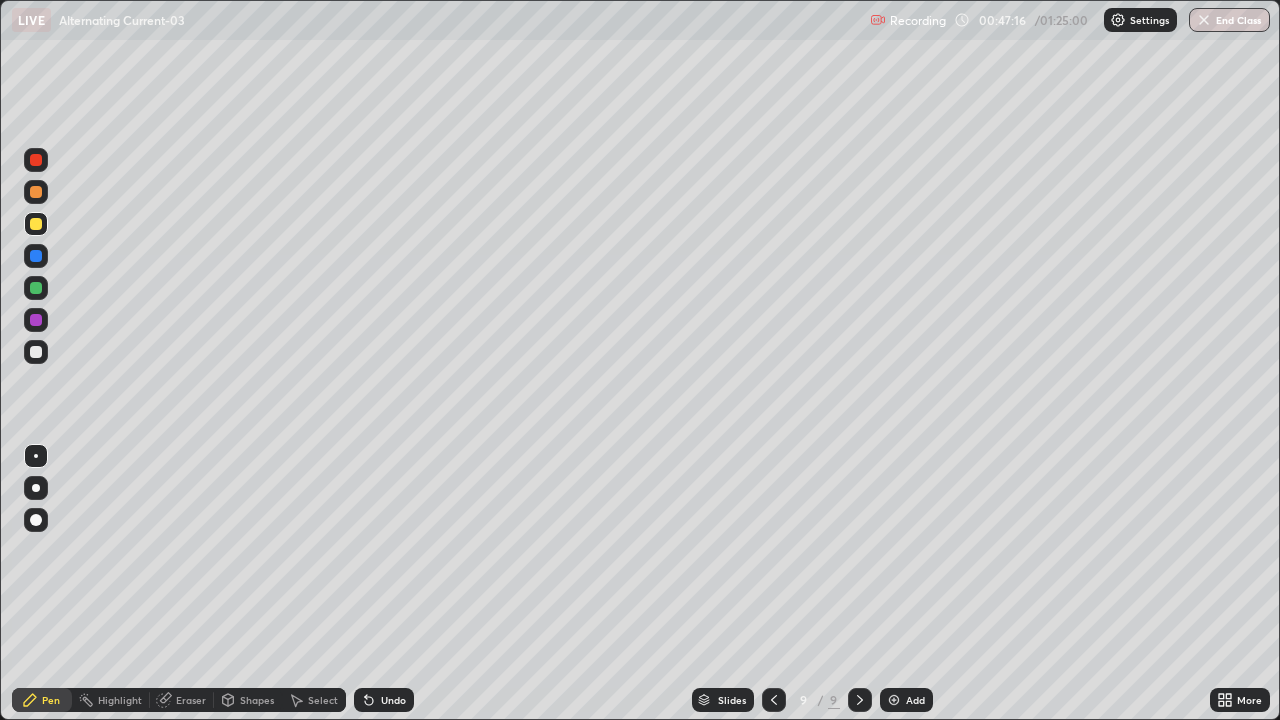 click on "Undo" at bounding box center [393, 700] 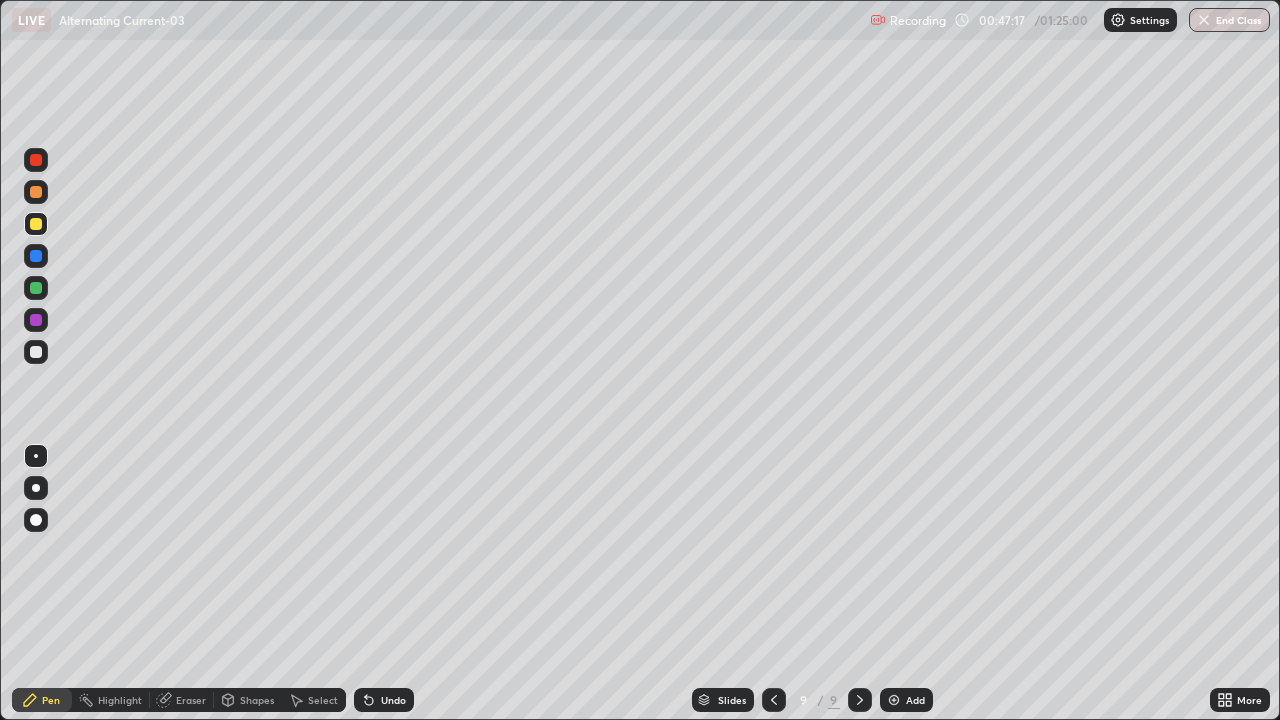 click on "Undo" at bounding box center (384, 700) 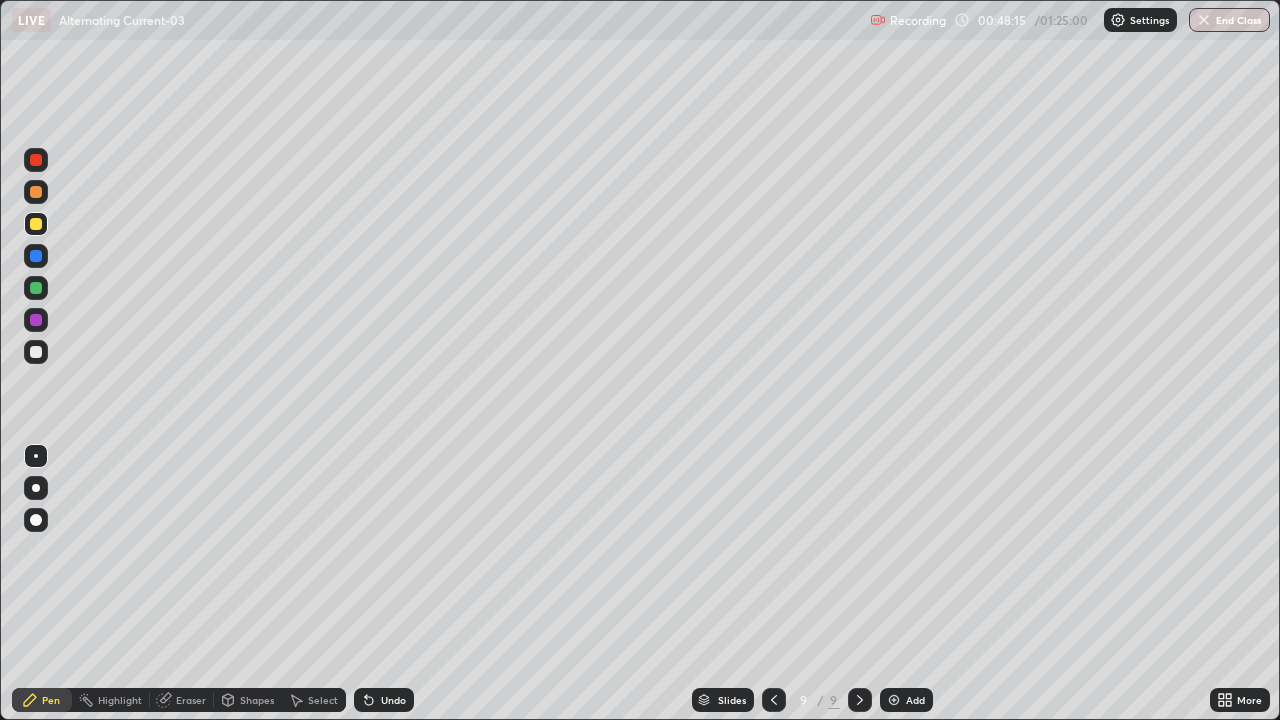 click at bounding box center [36, 320] 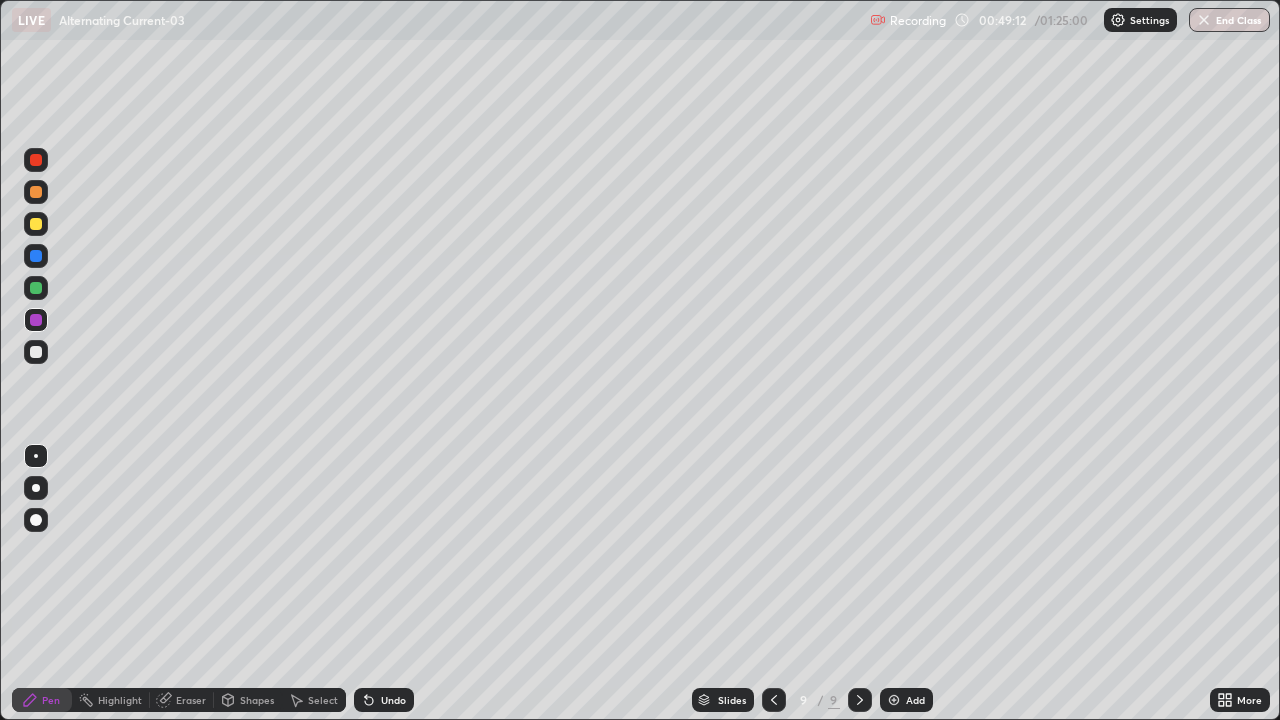 click on "Undo" at bounding box center [393, 700] 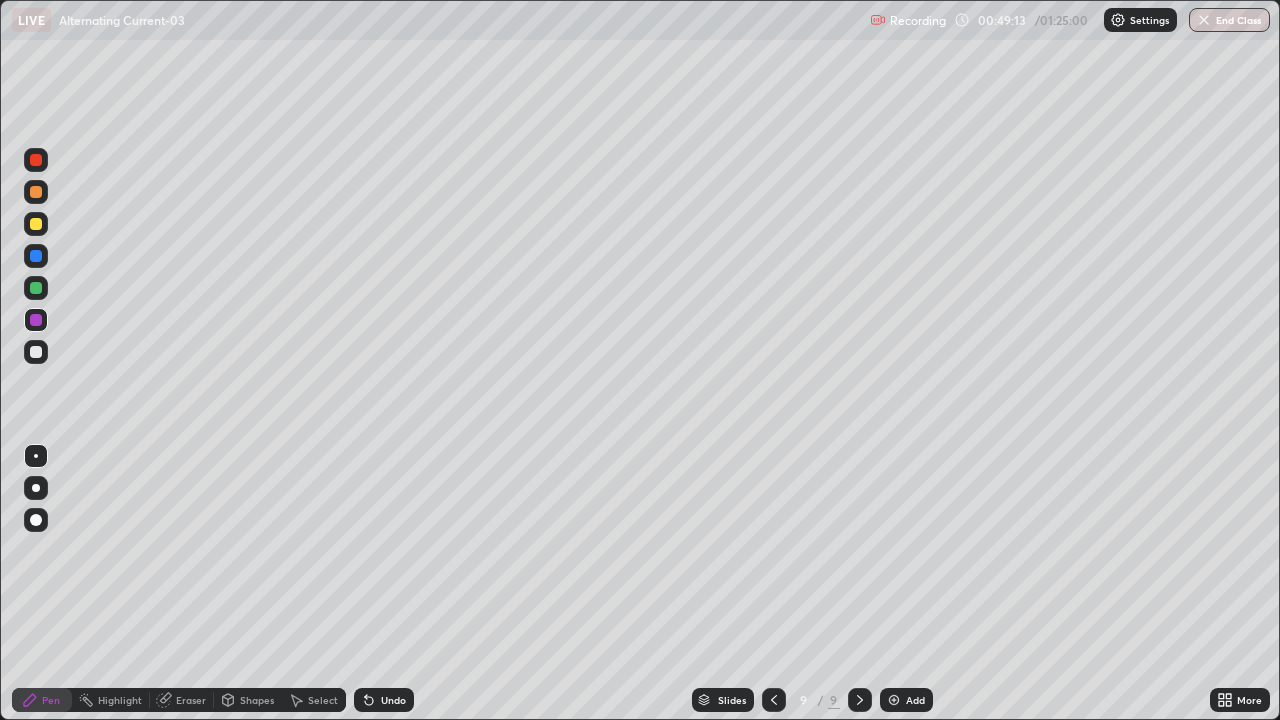 click on "Undo" at bounding box center [384, 700] 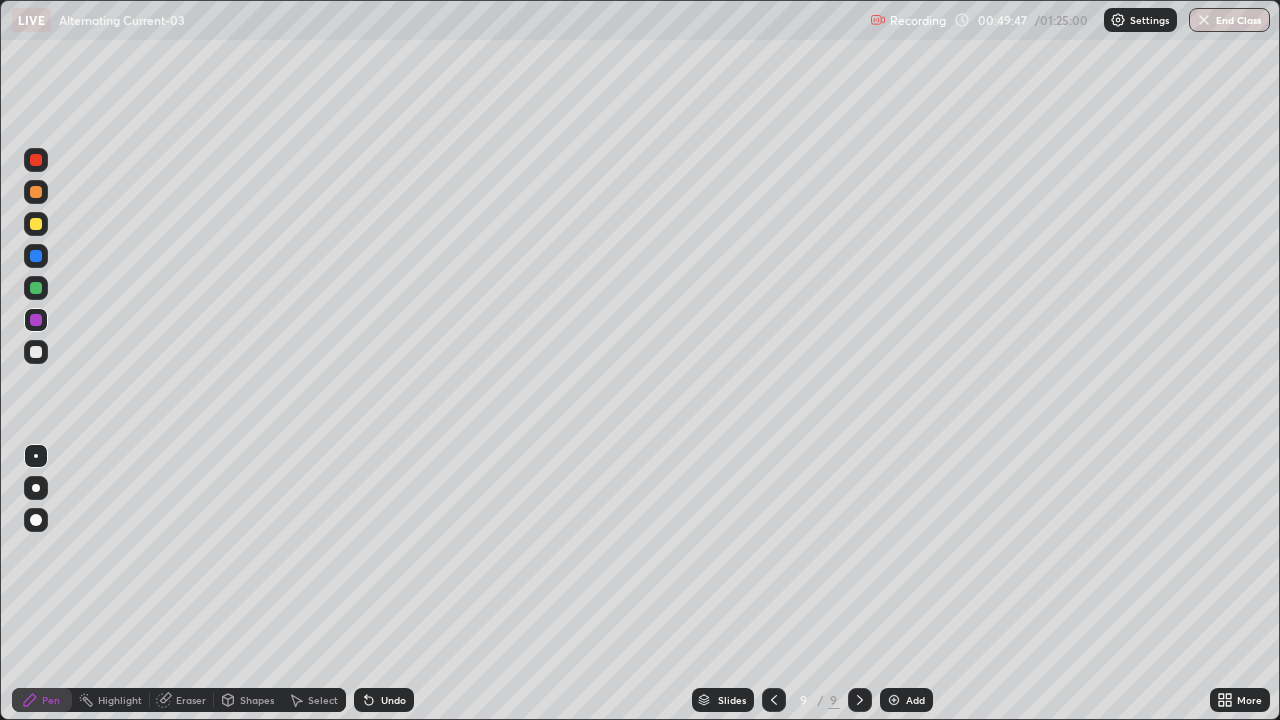 click at bounding box center [36, 288] 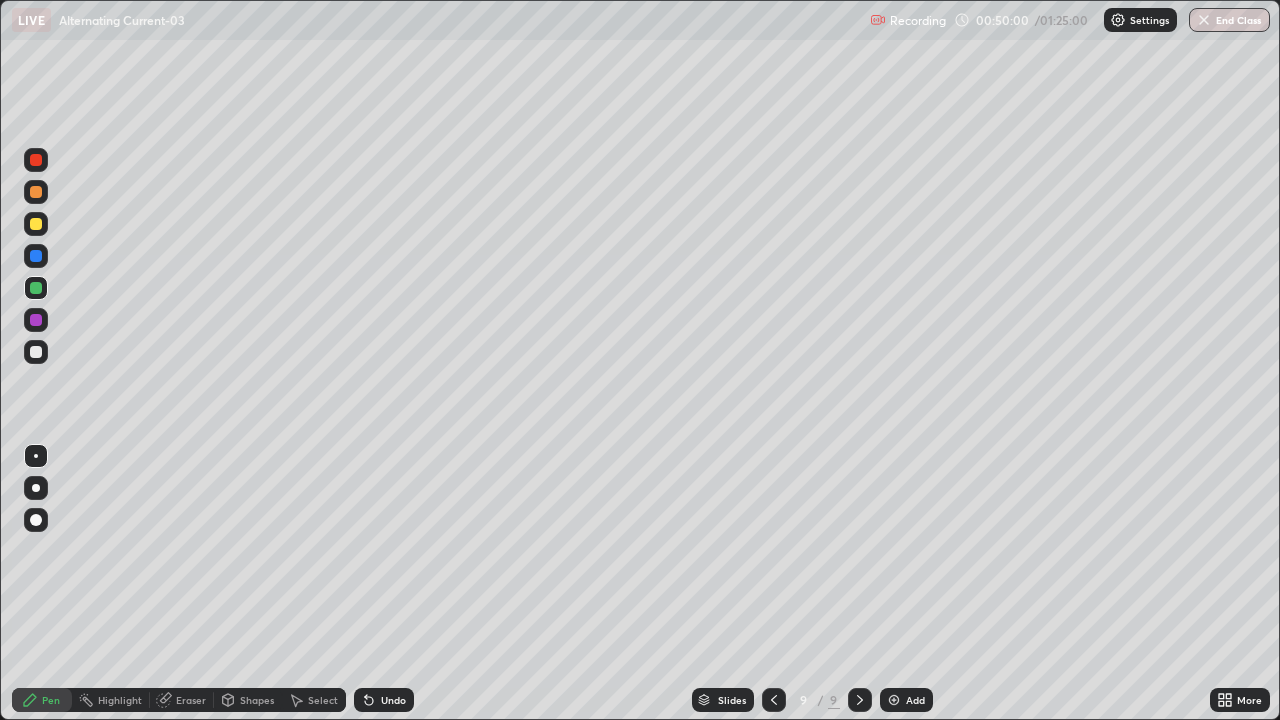 click on "Undo" at bounding box center (384, 700) 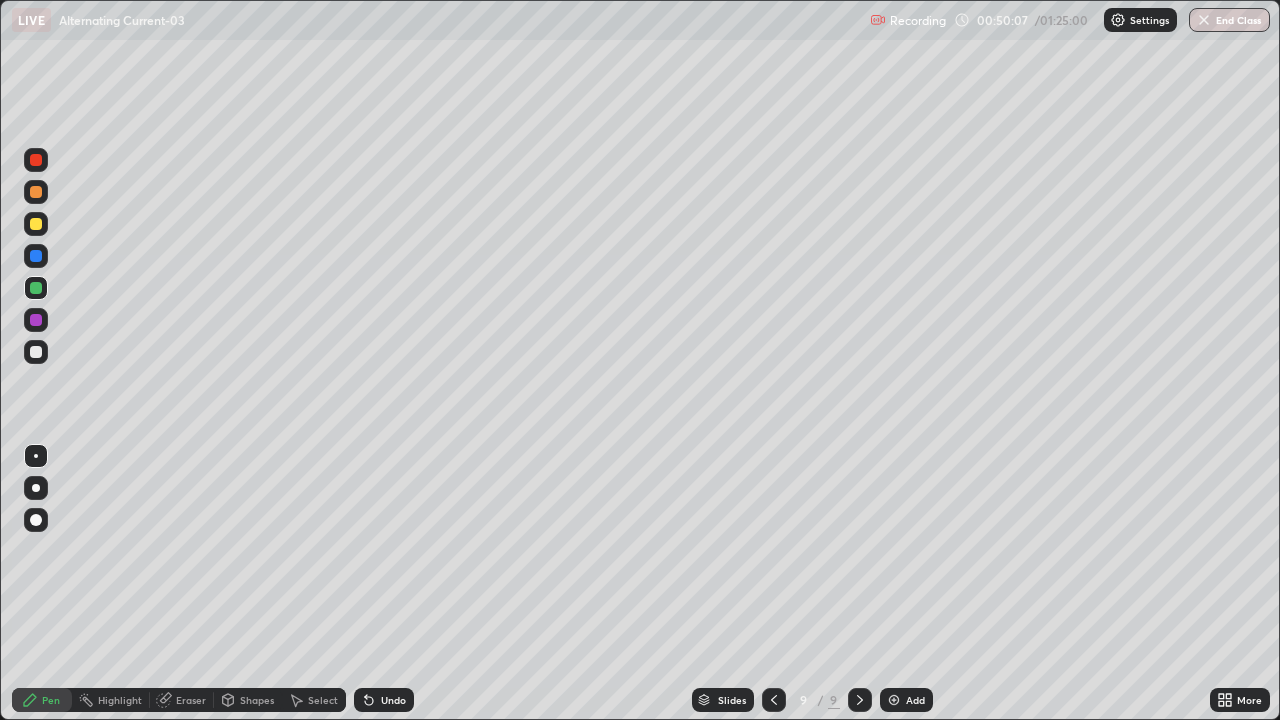 click on "Eraser" at bounding box center (191, 700) 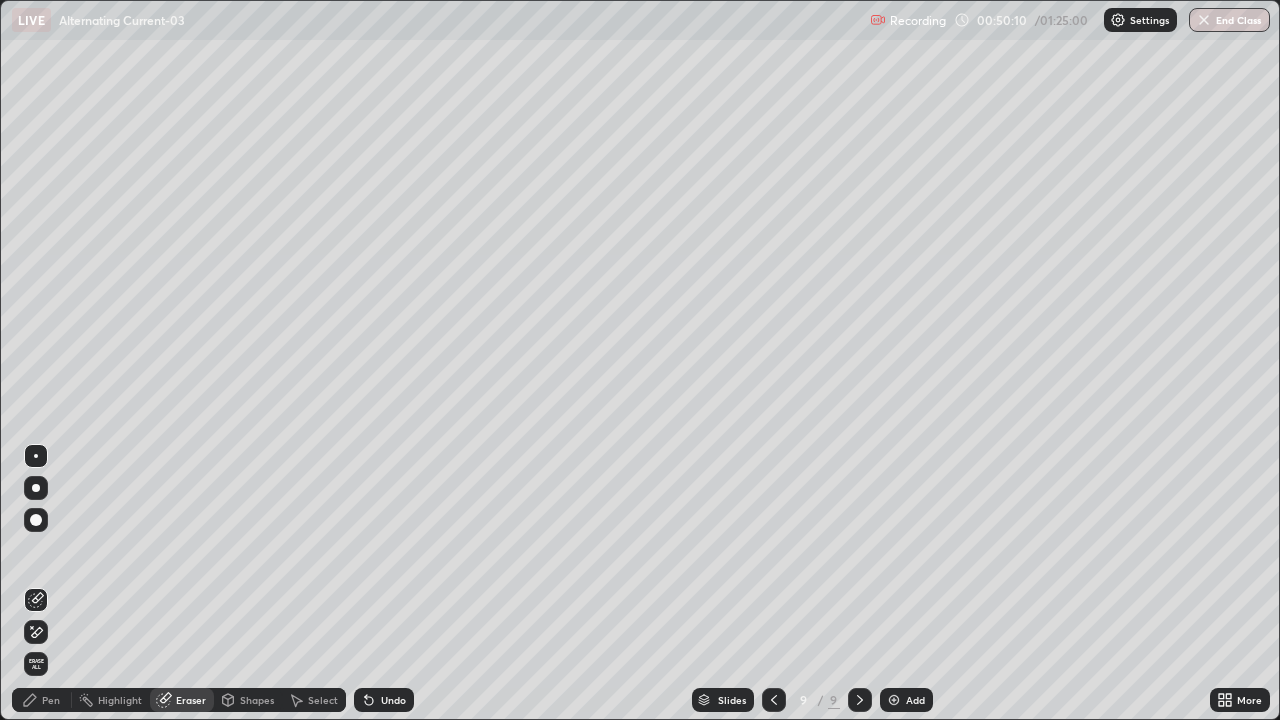 click on "Pen" at bounding box center (51, 700) 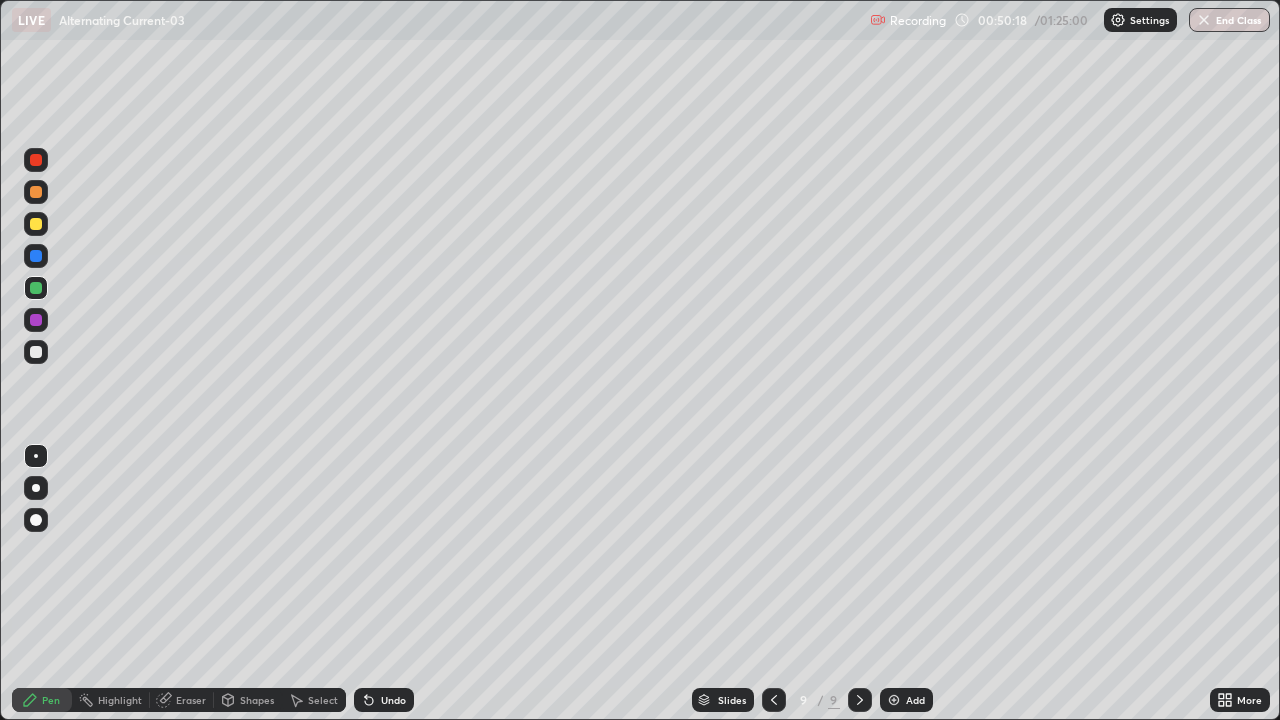 click 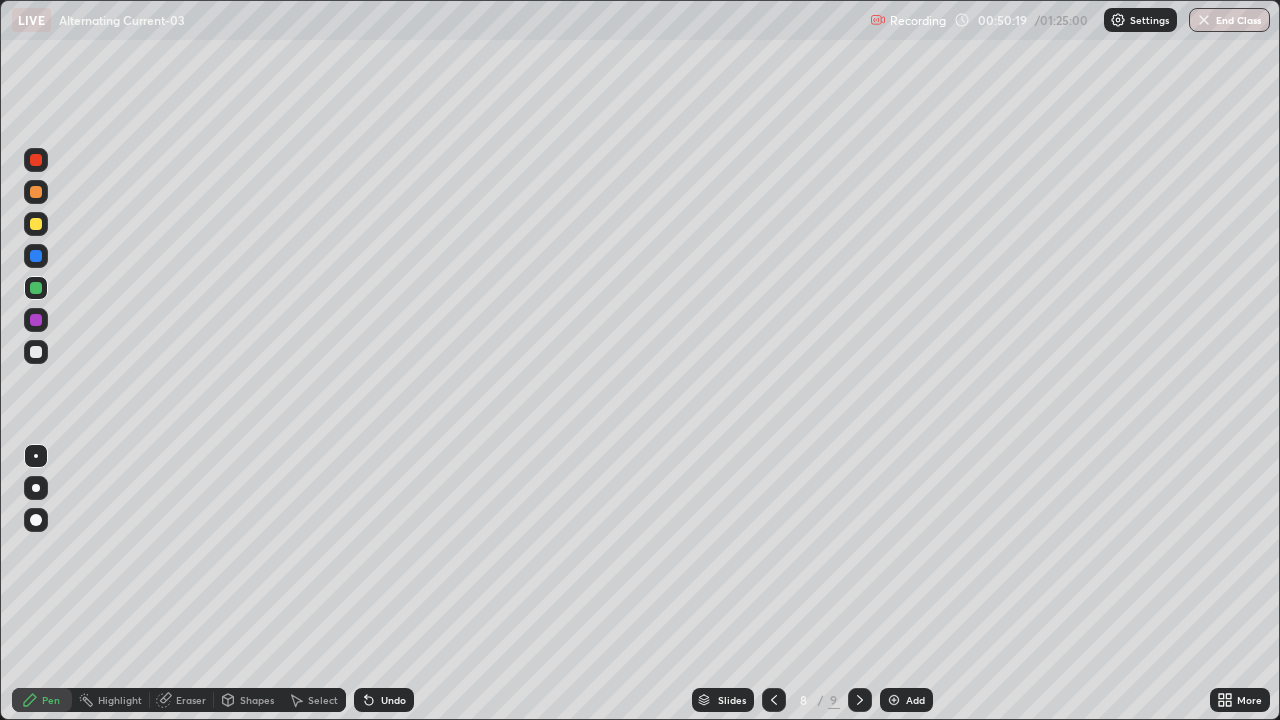 click 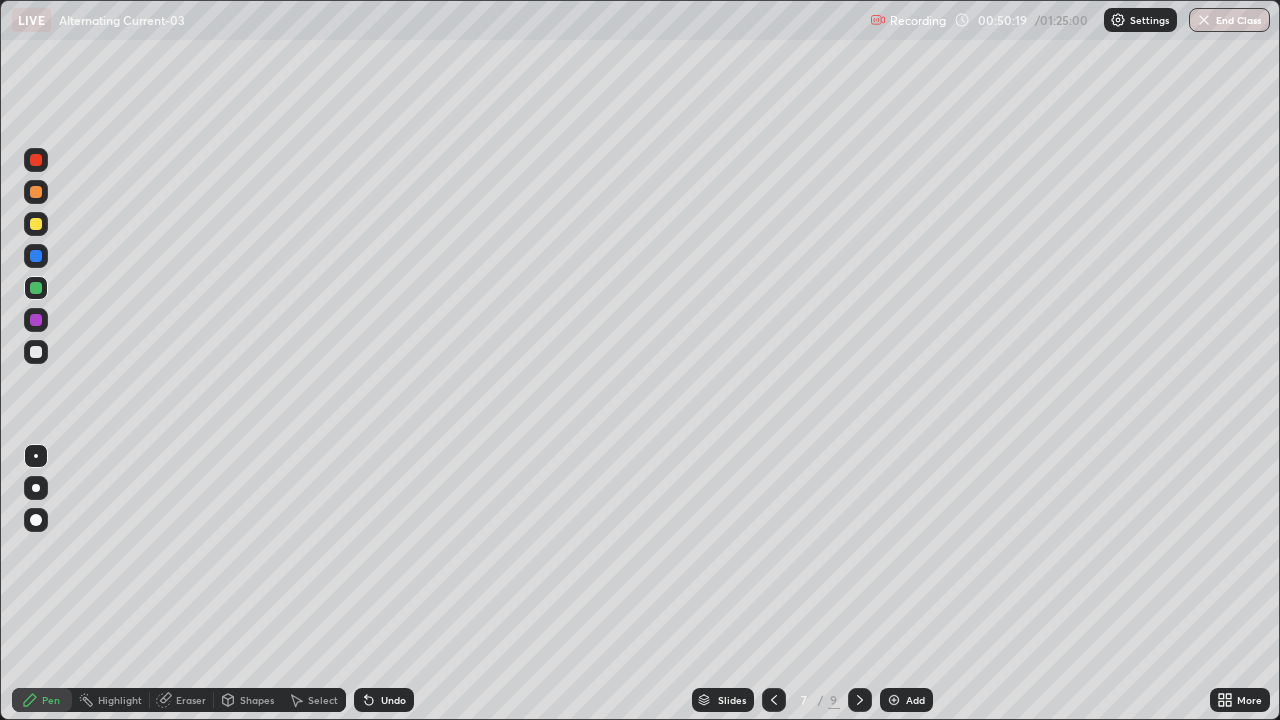 click 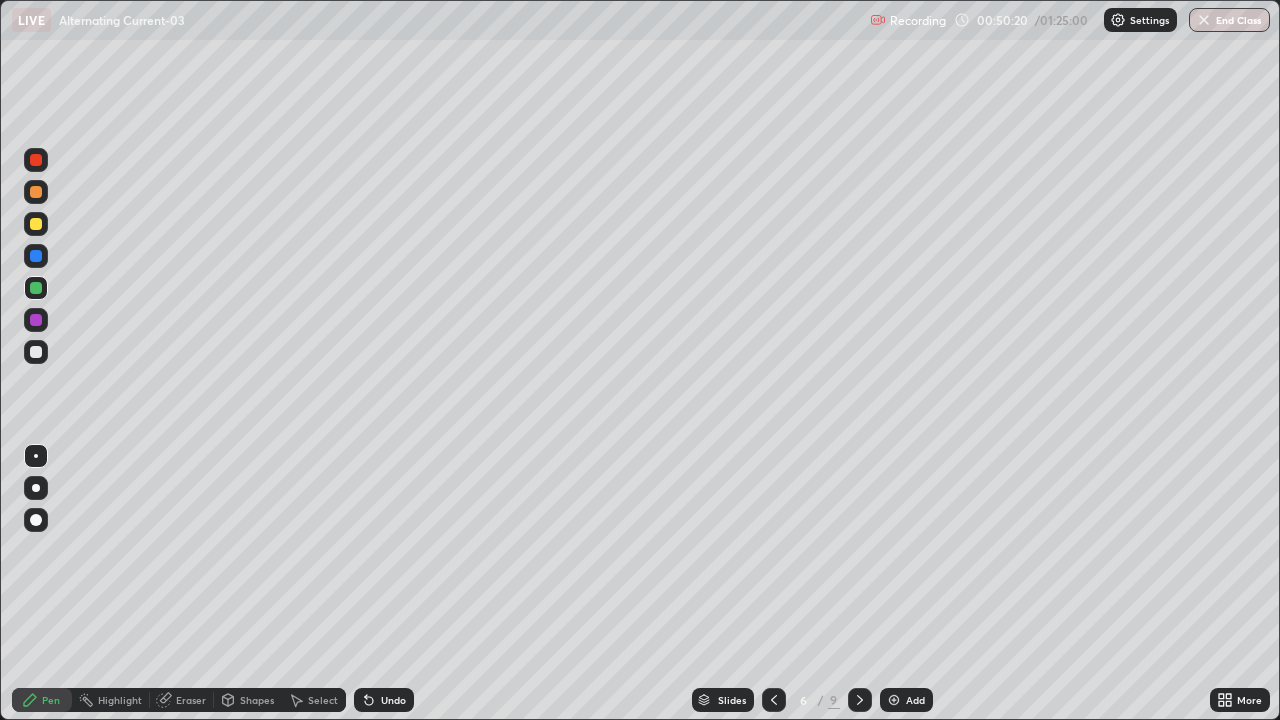 click 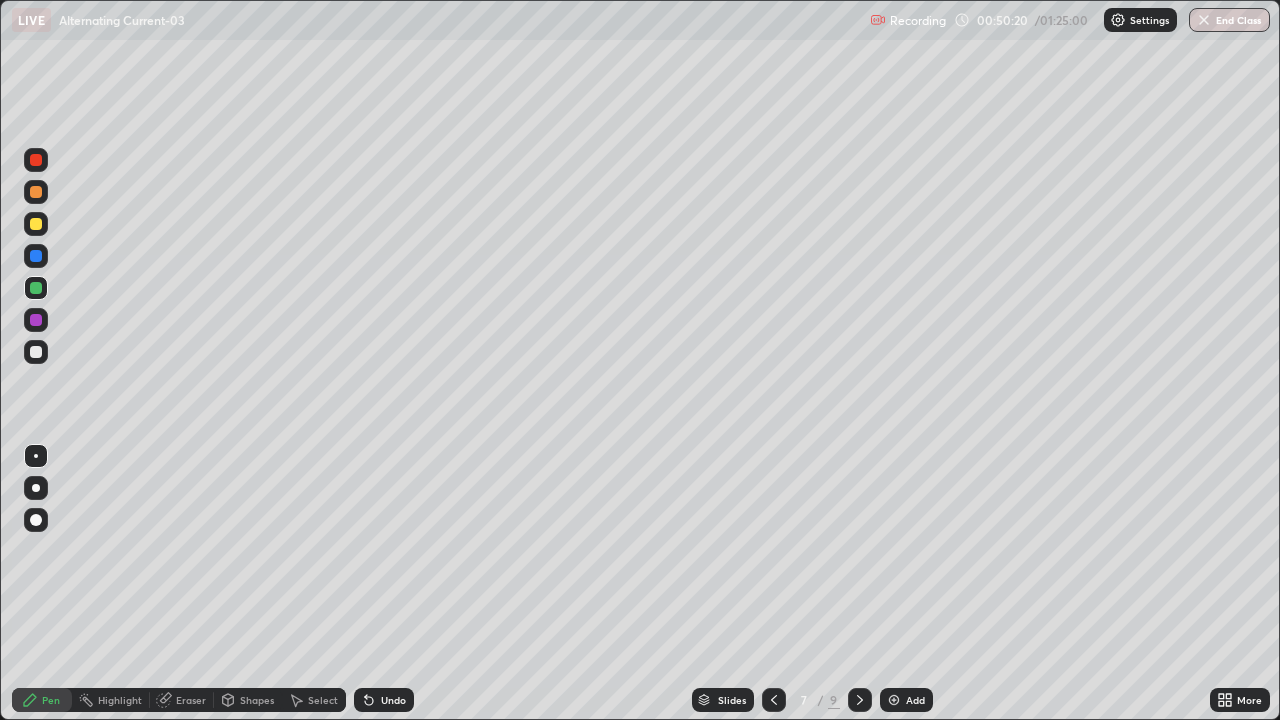 click 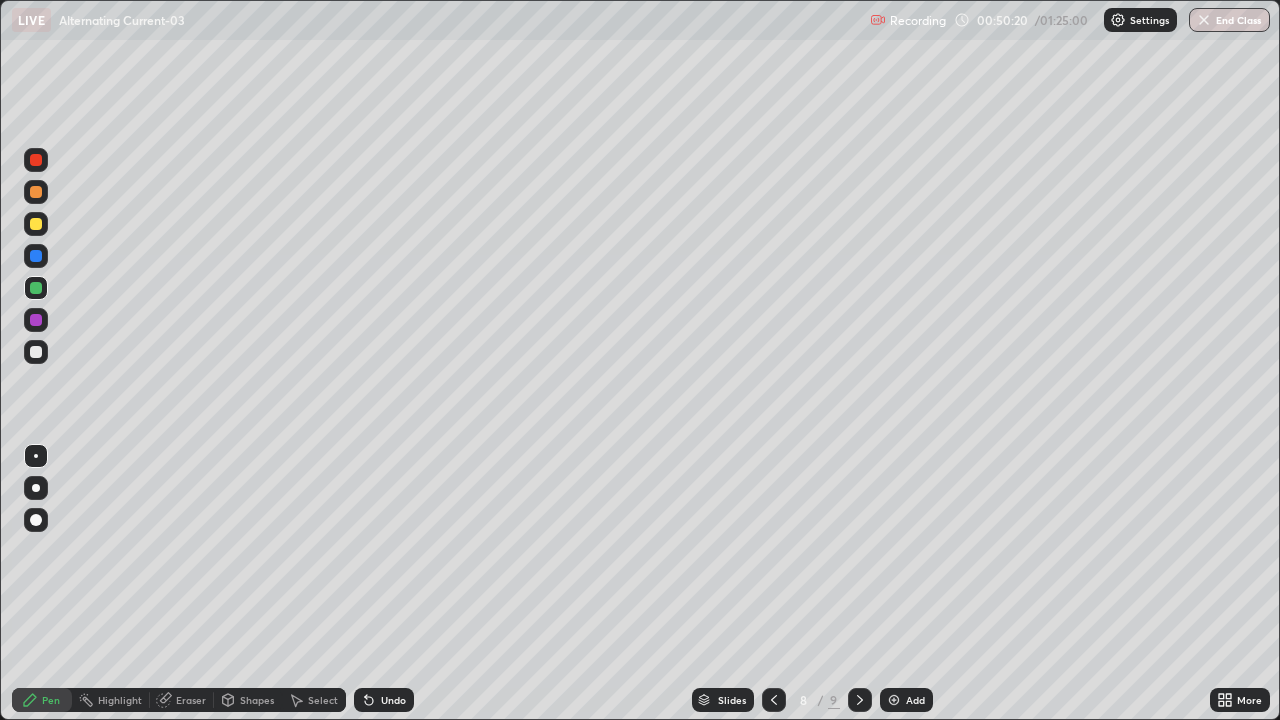 click 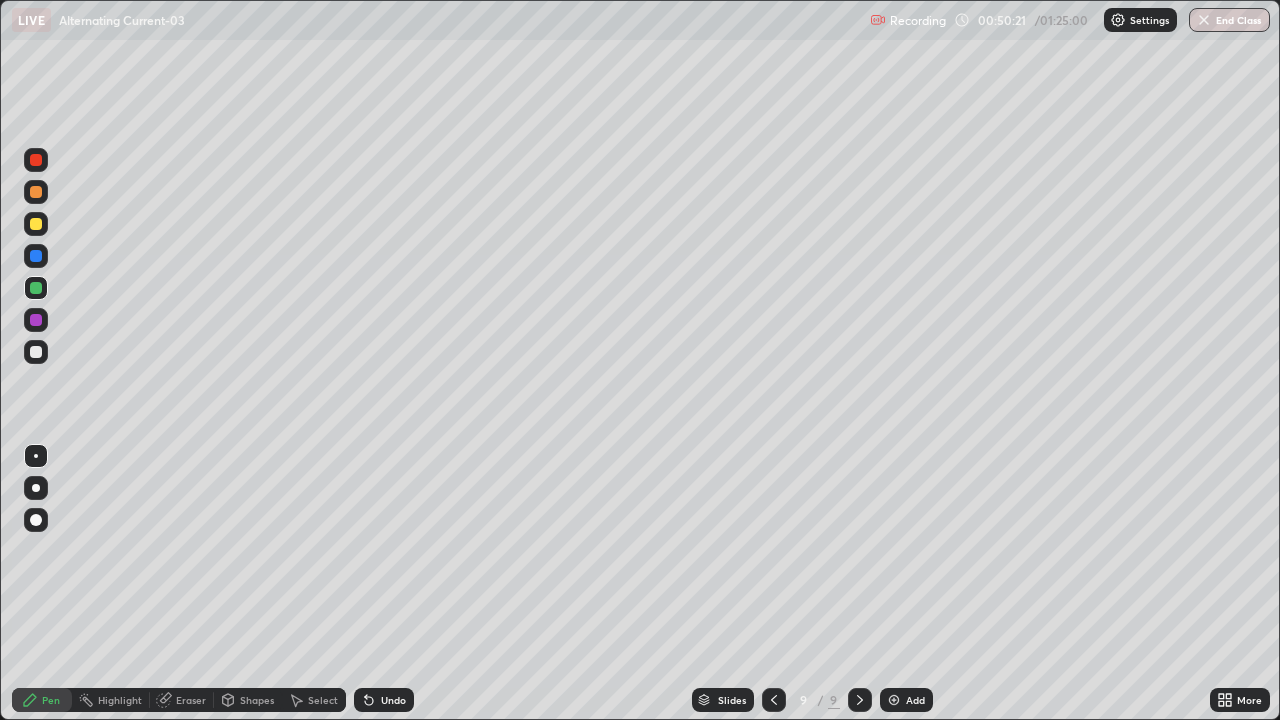 click 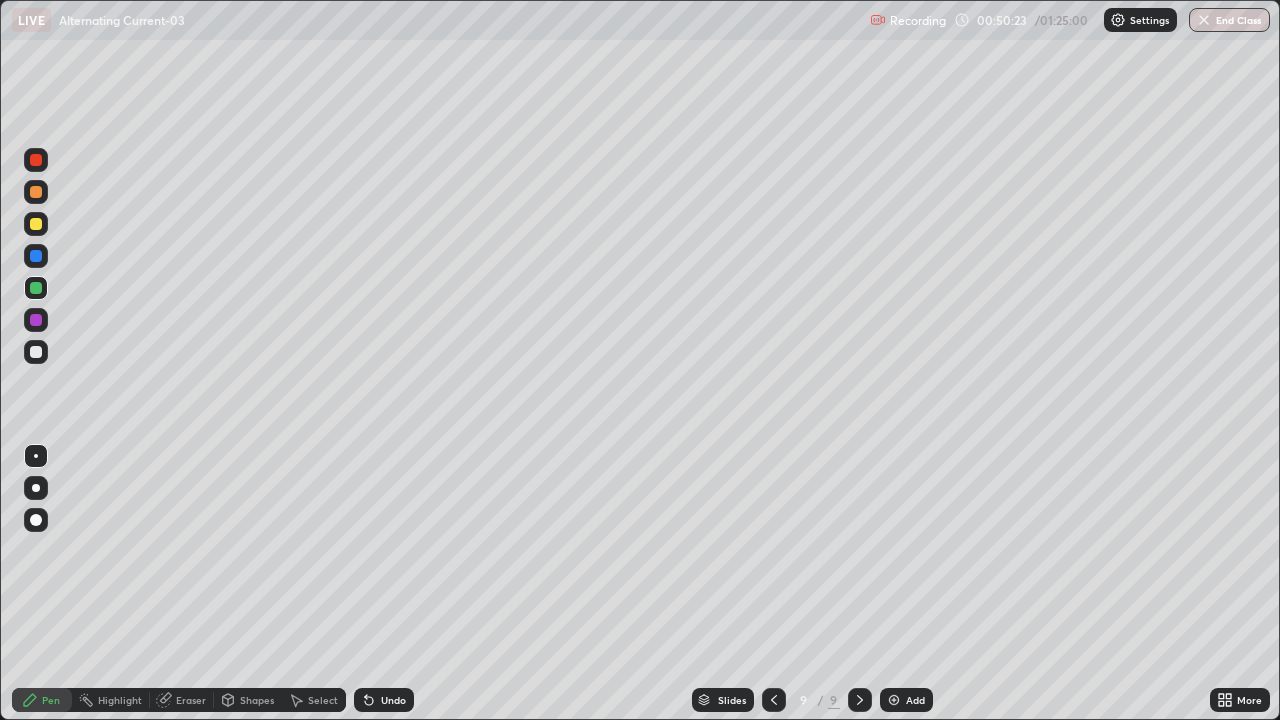 click at bounding box center [36, 160] 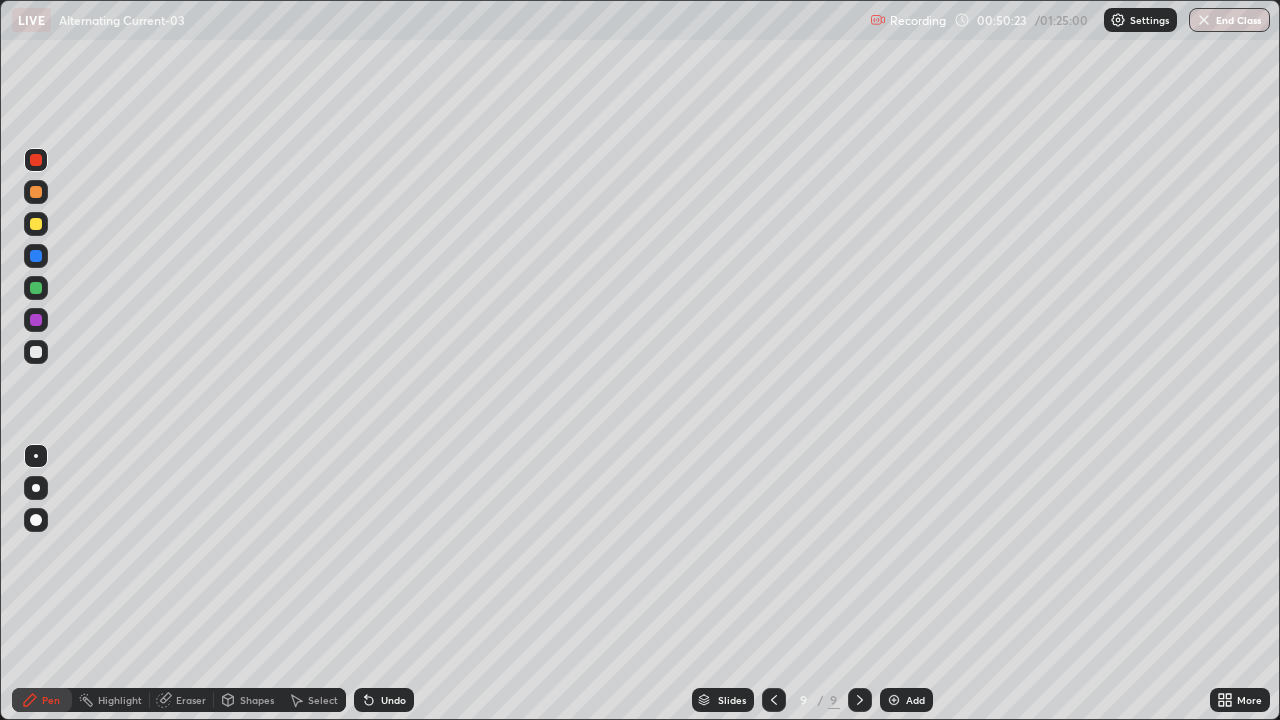 click at bounding box center (36, 224) 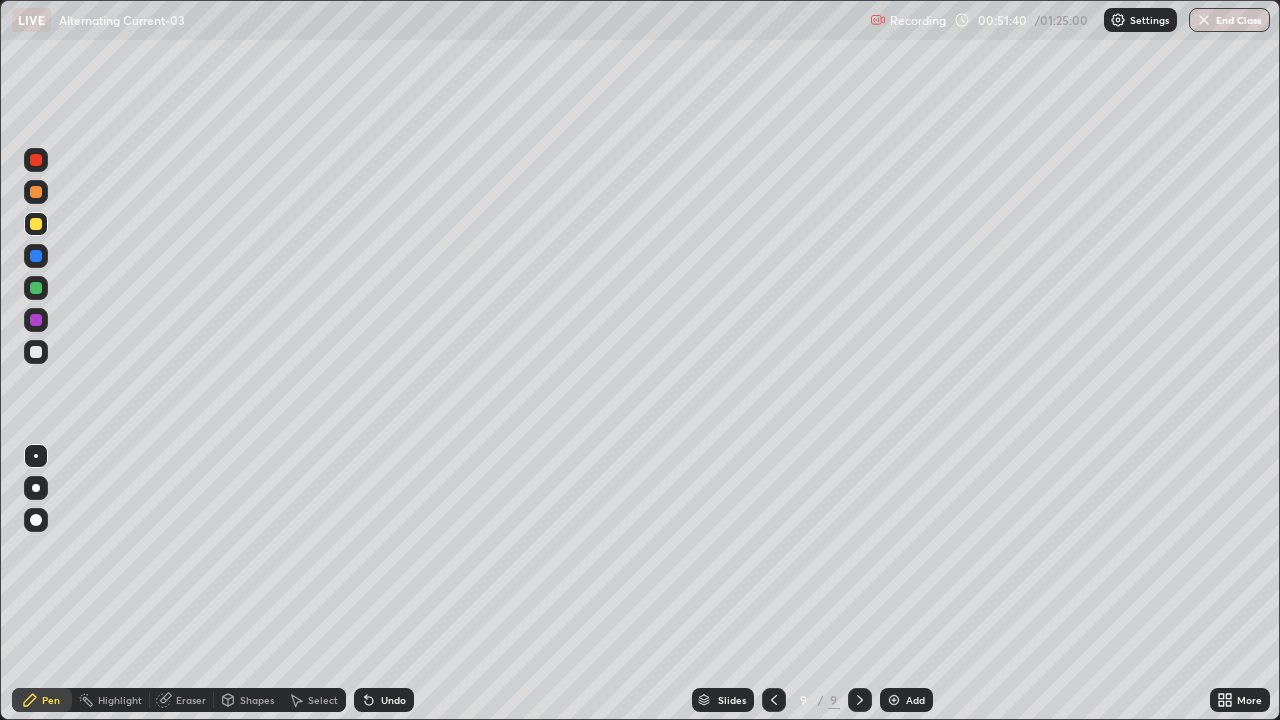 click on "Undo" at bounding box center [384, 700] 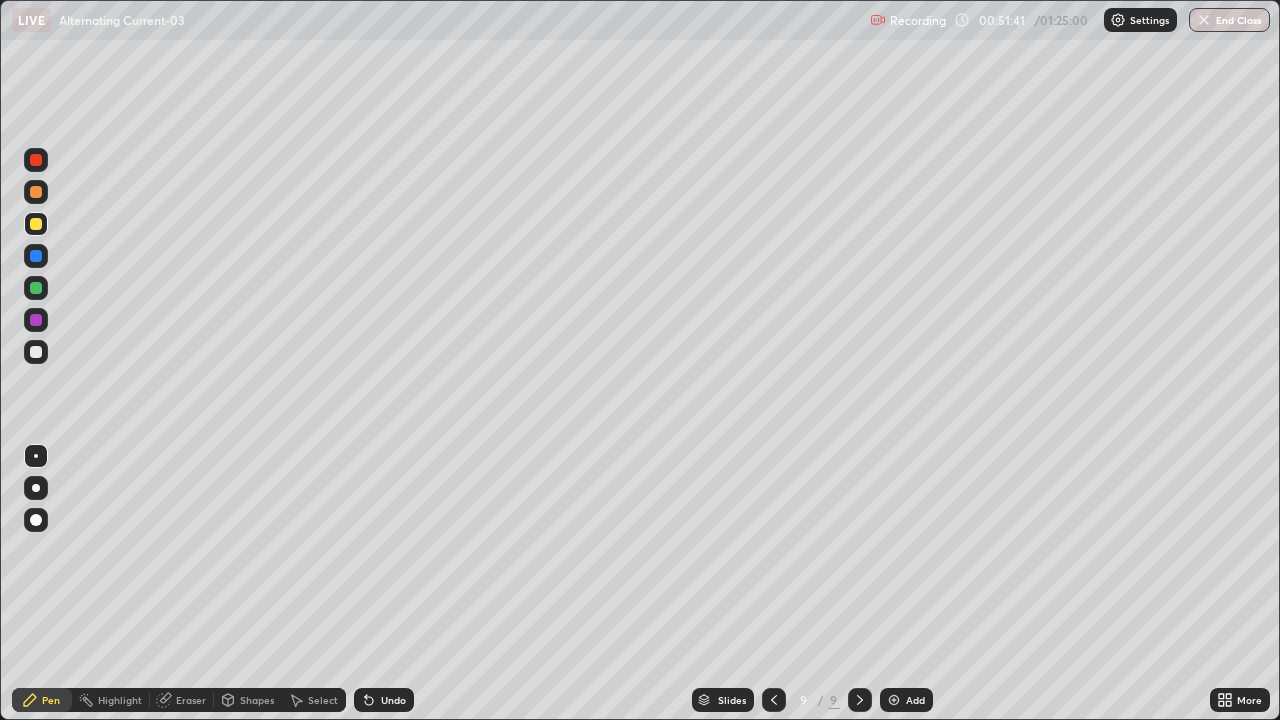 click on "Undo" at bounding box center (393, 700) 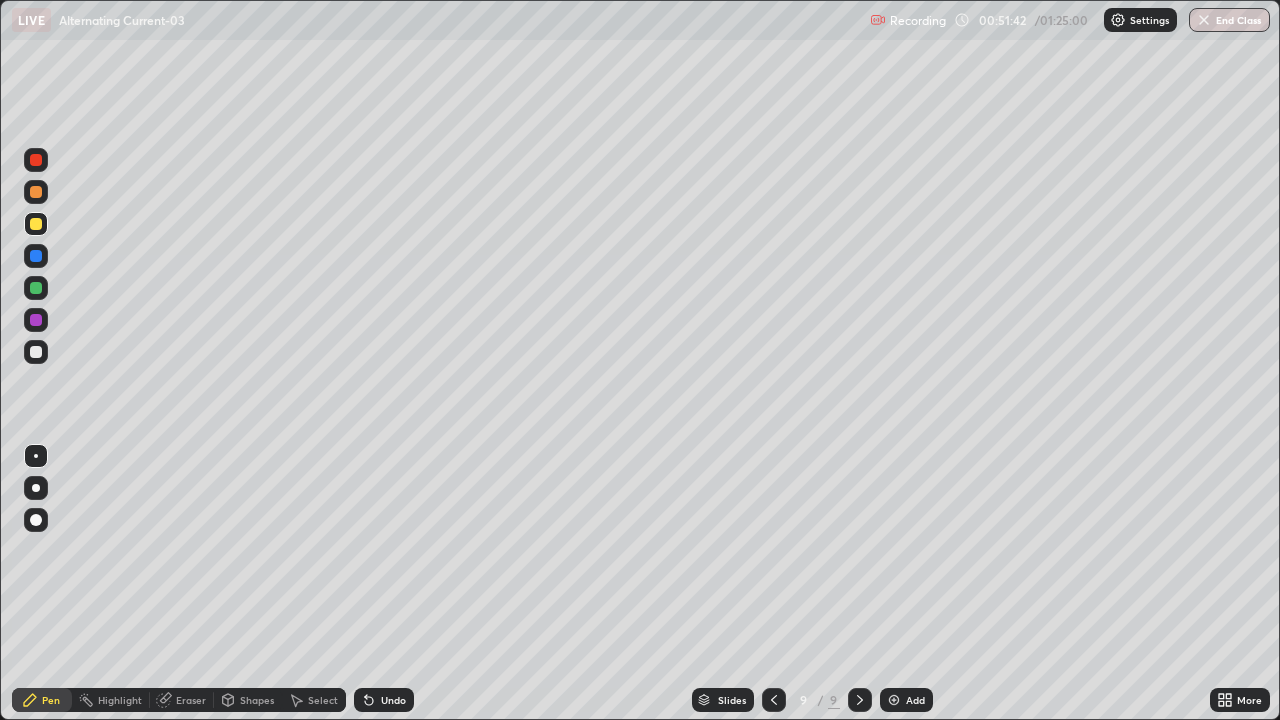 click on "Undo" at bounding box center [384, 700] 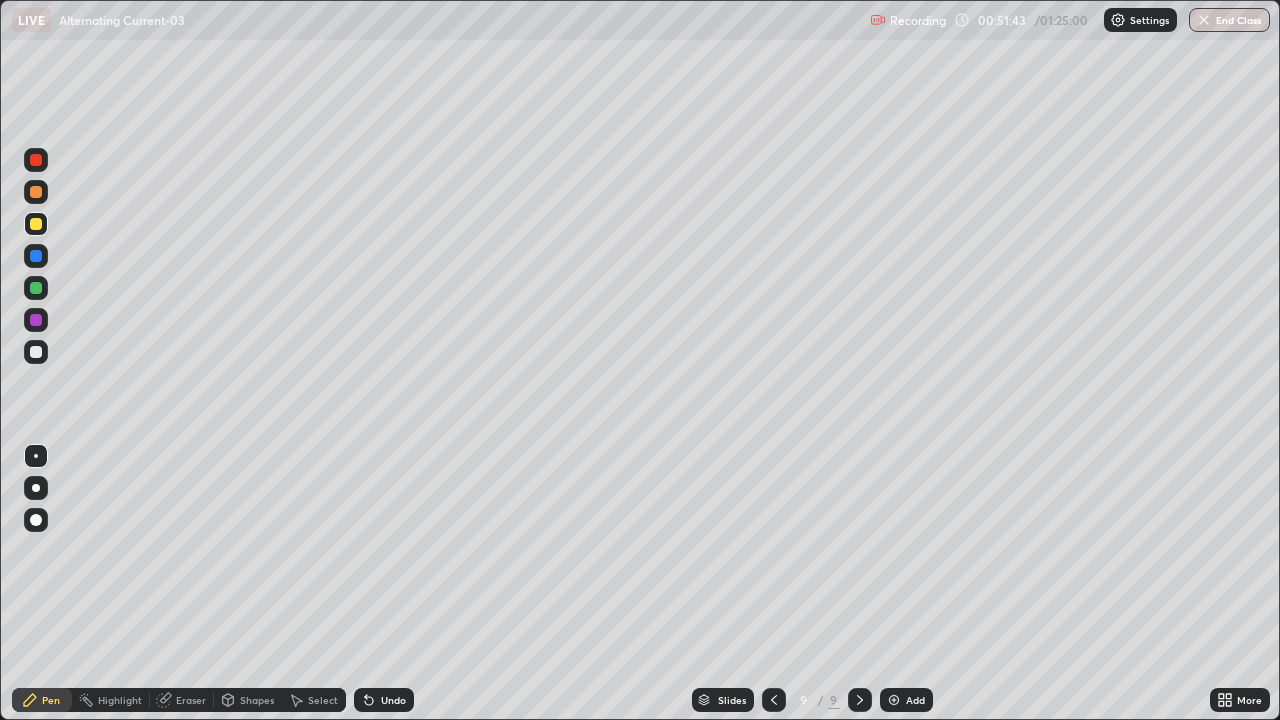 click on "Undo" at bounding box center (384, 700) 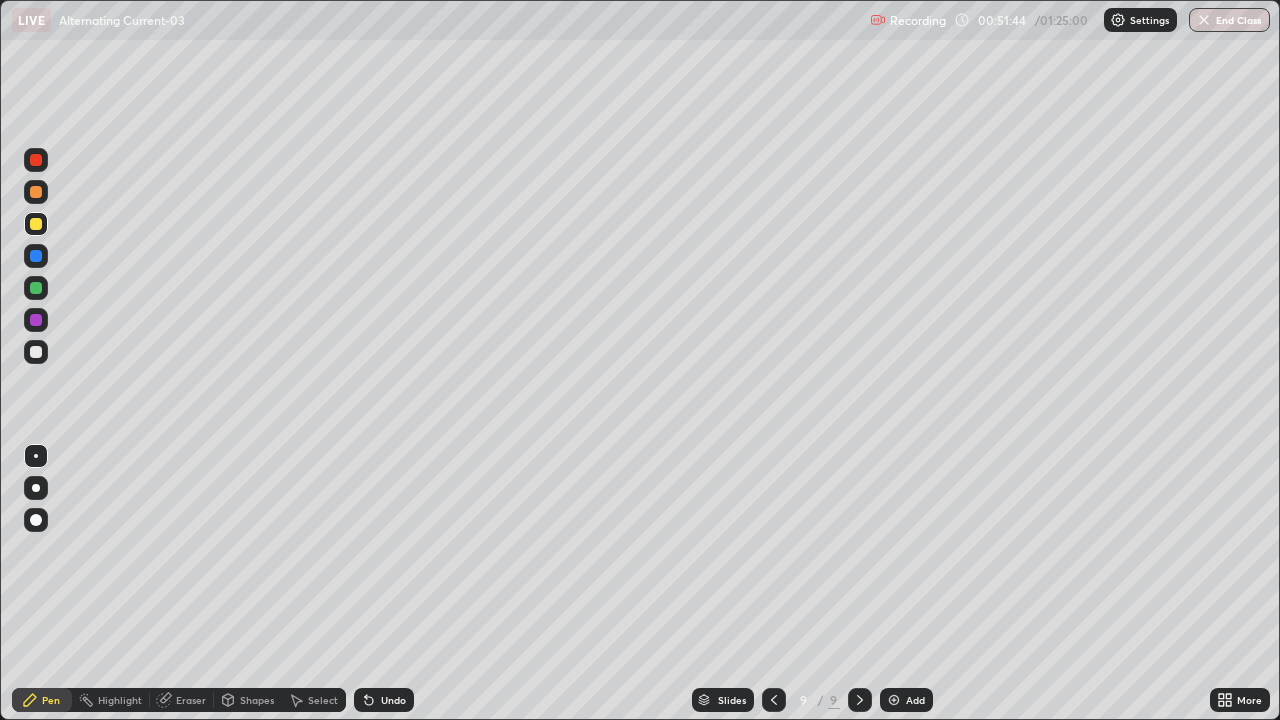 click on "Undo" at bounding box center [384, 700] 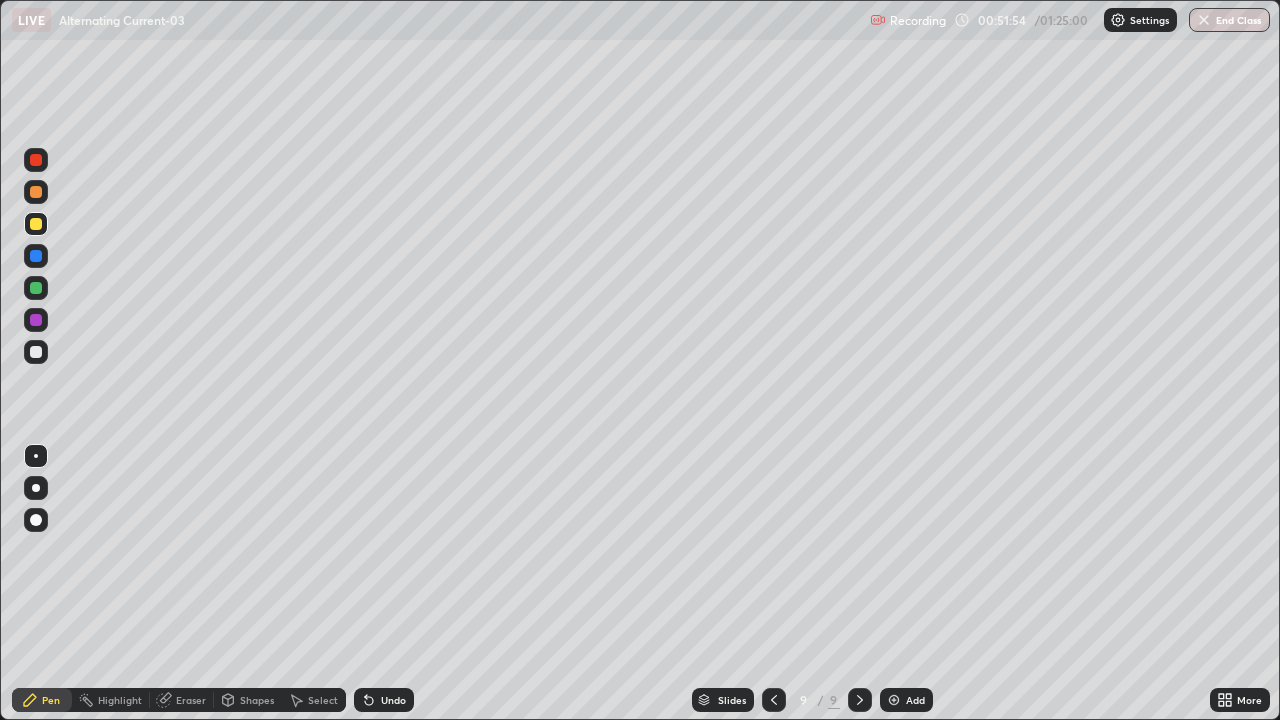 click on "Undo" at bounding box center [384, 700] 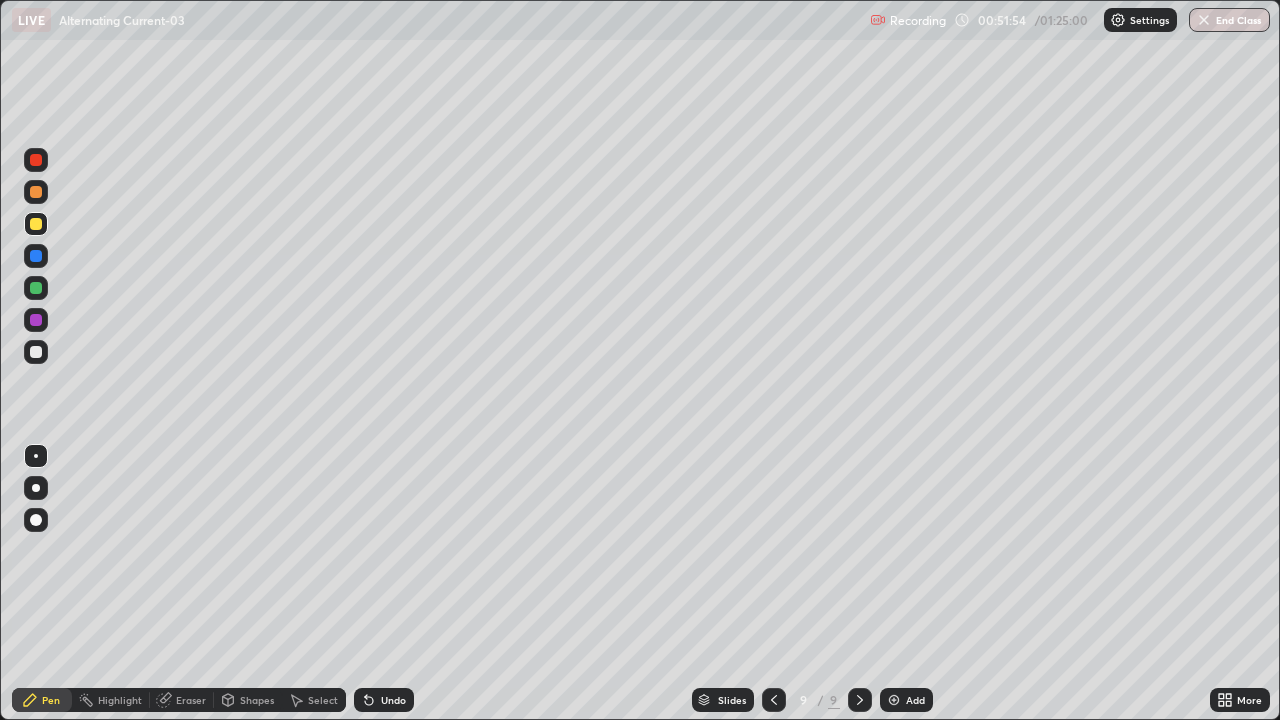 click on "Undo" at bounding box center [384, 700] 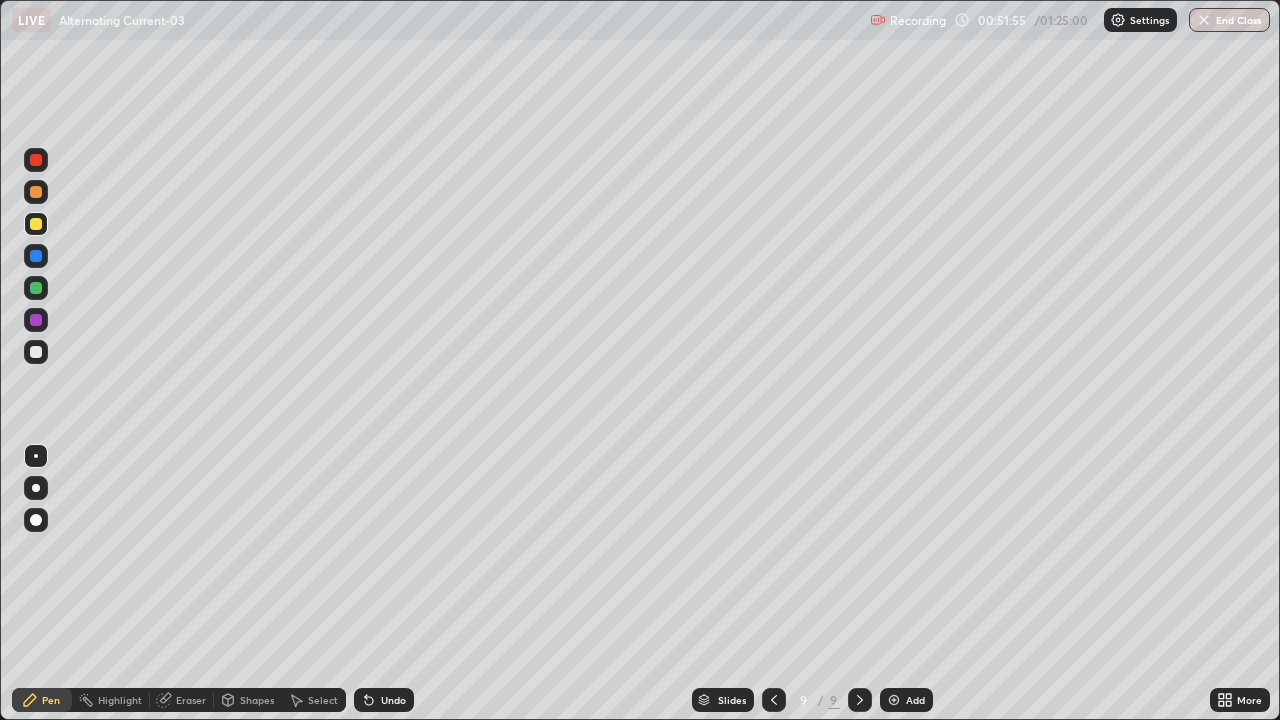 click on "Undo" at bounding box center [384, 700] 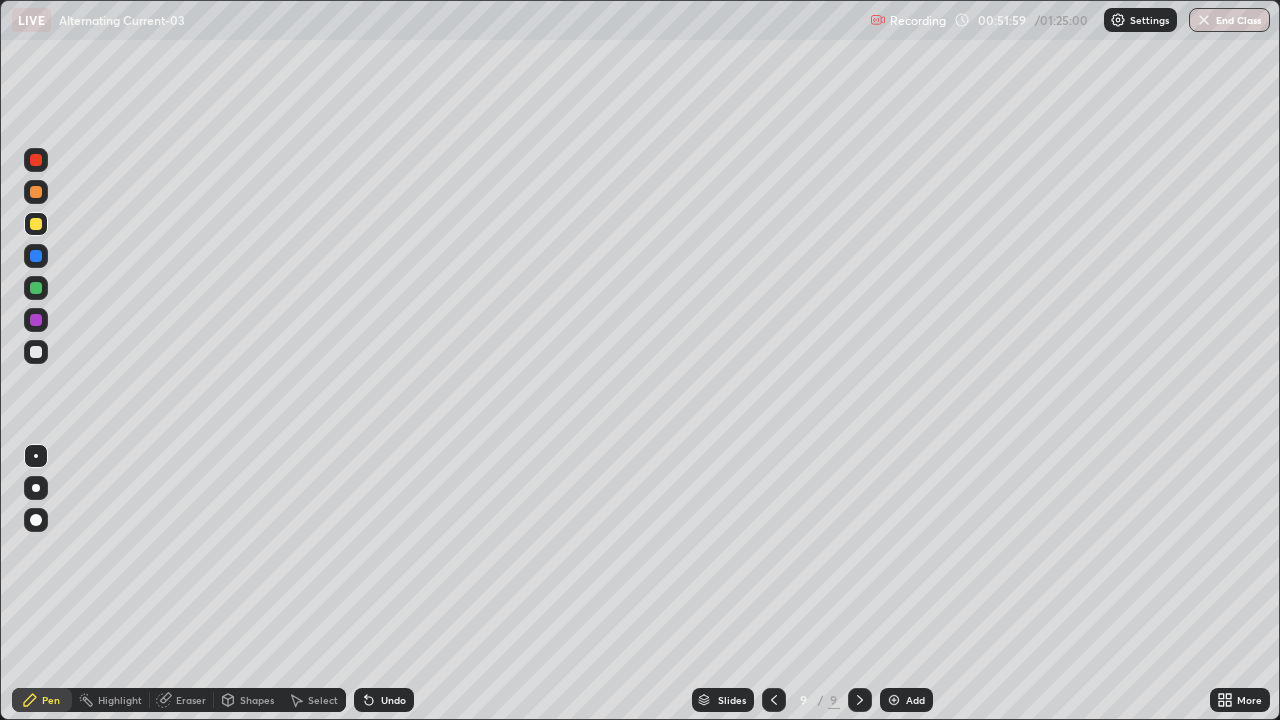 click at bounding box center [774, 700] 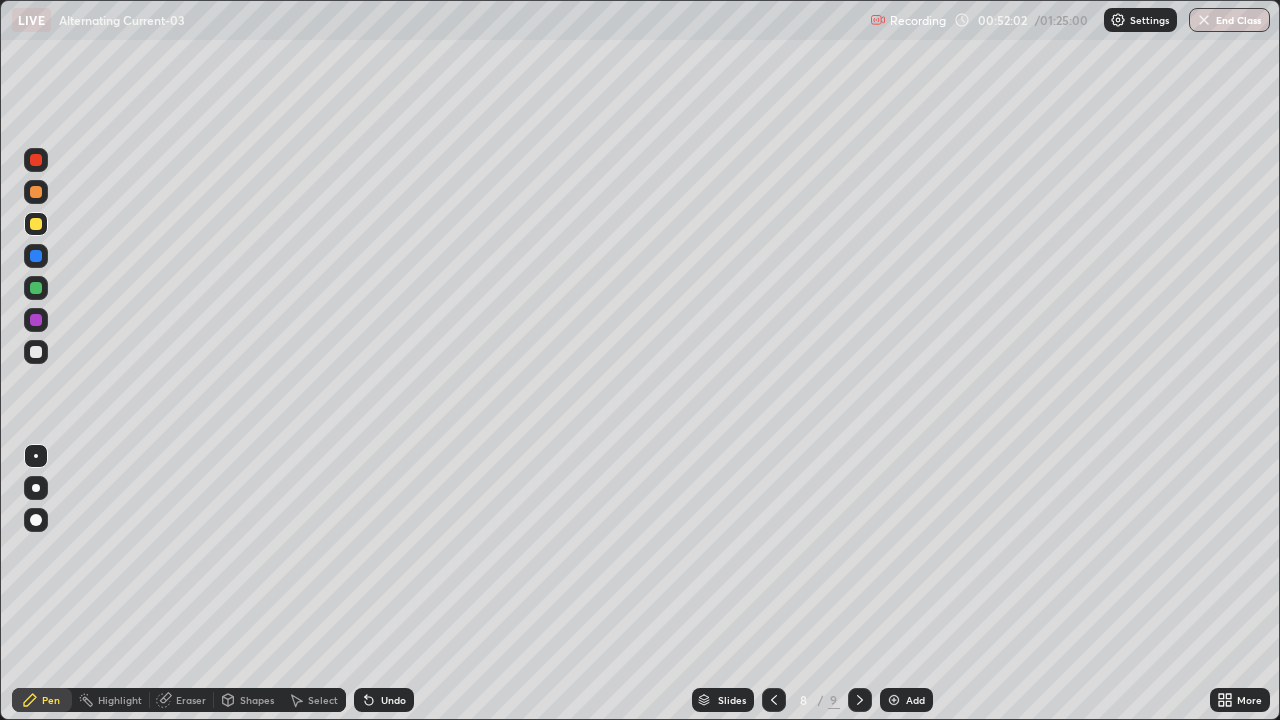 click 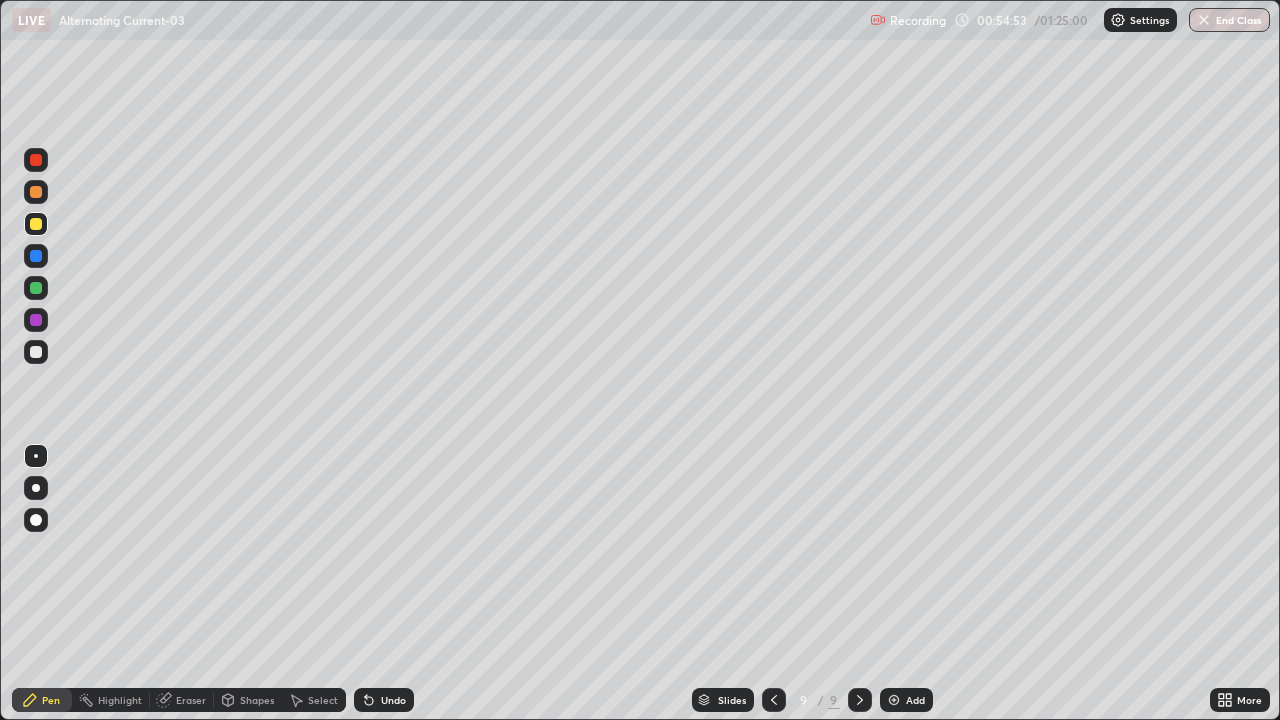 click on "Add" at bounding box center (906, 700) 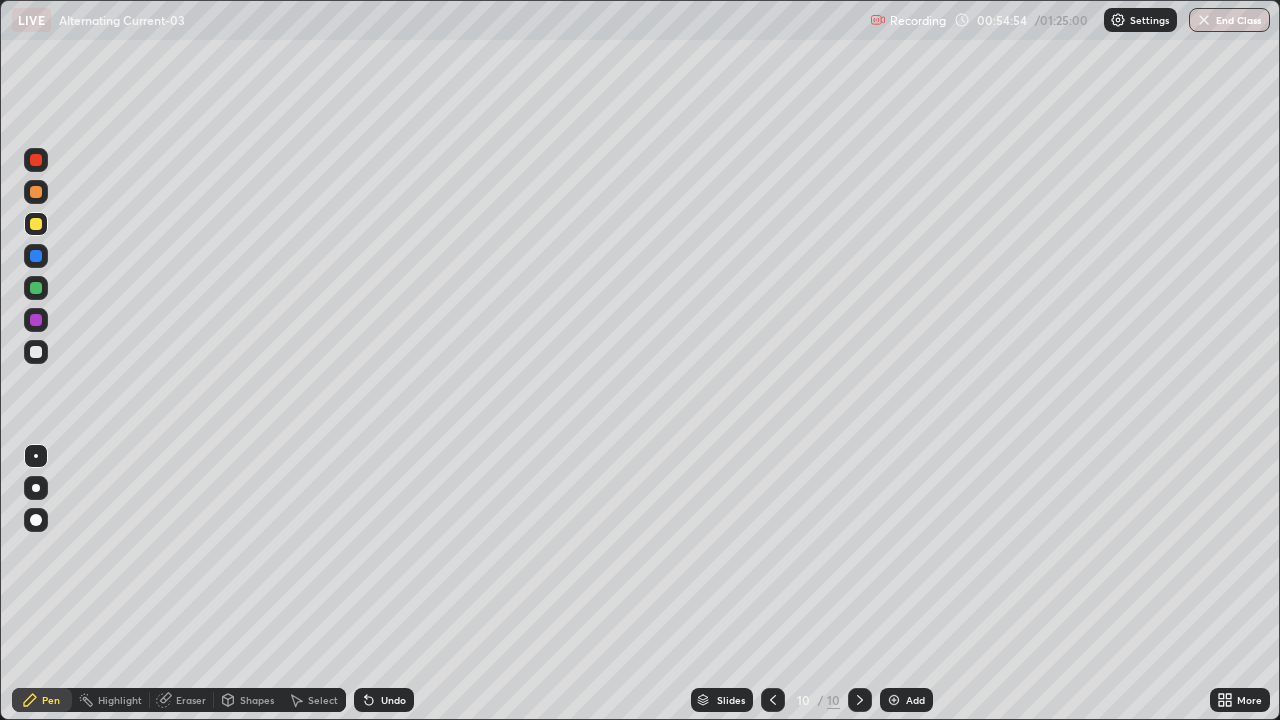 click at bounding box center [36, 352] 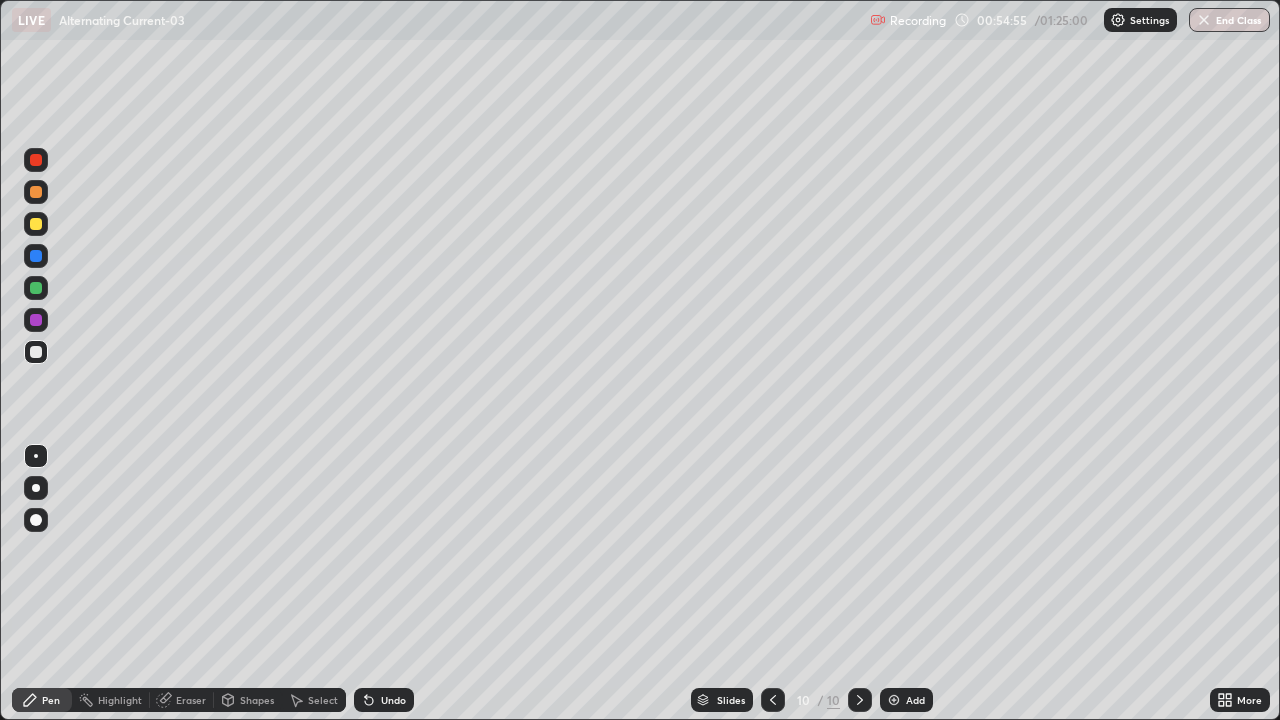 click at bounding box center [36, 160] 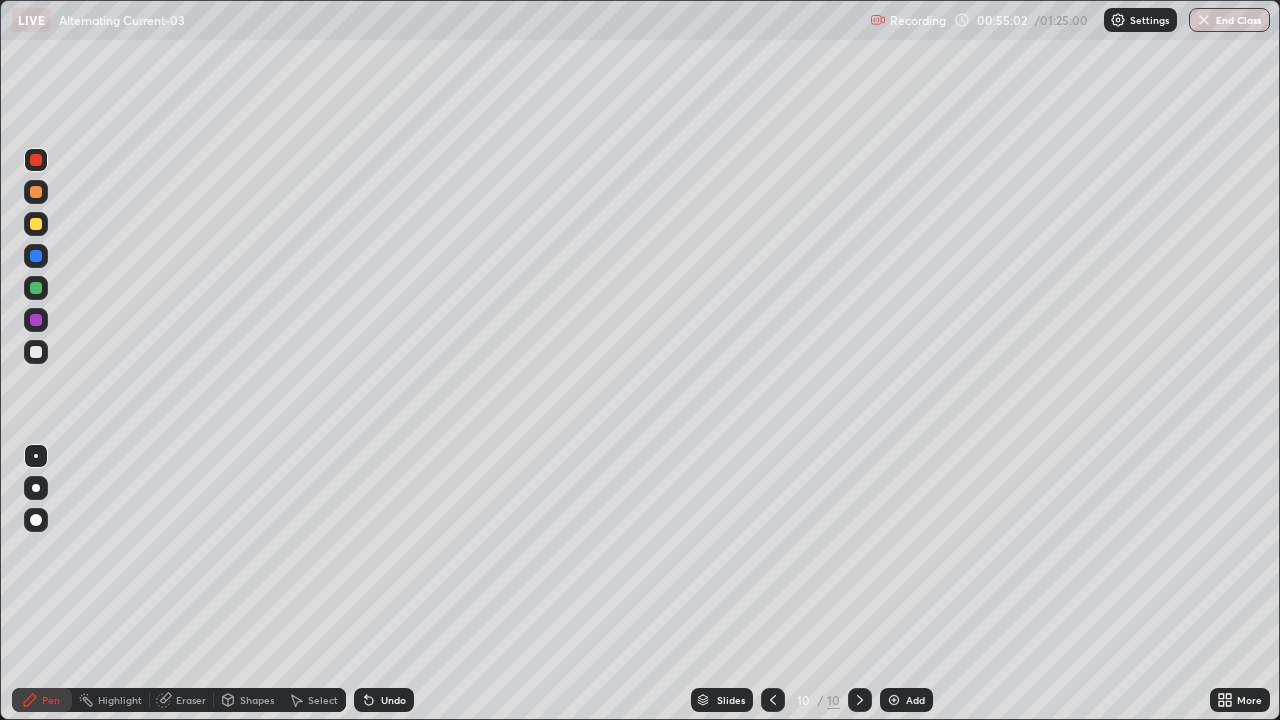 click at bounding box center [36, 192] 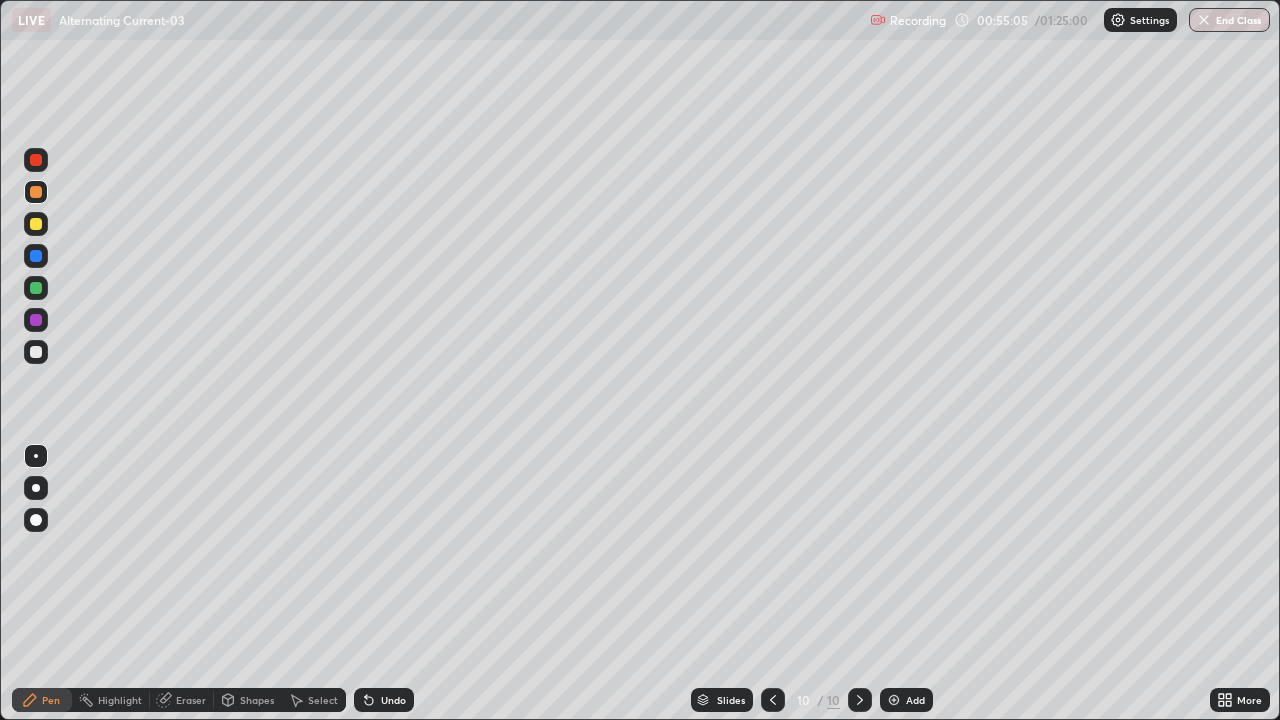 click 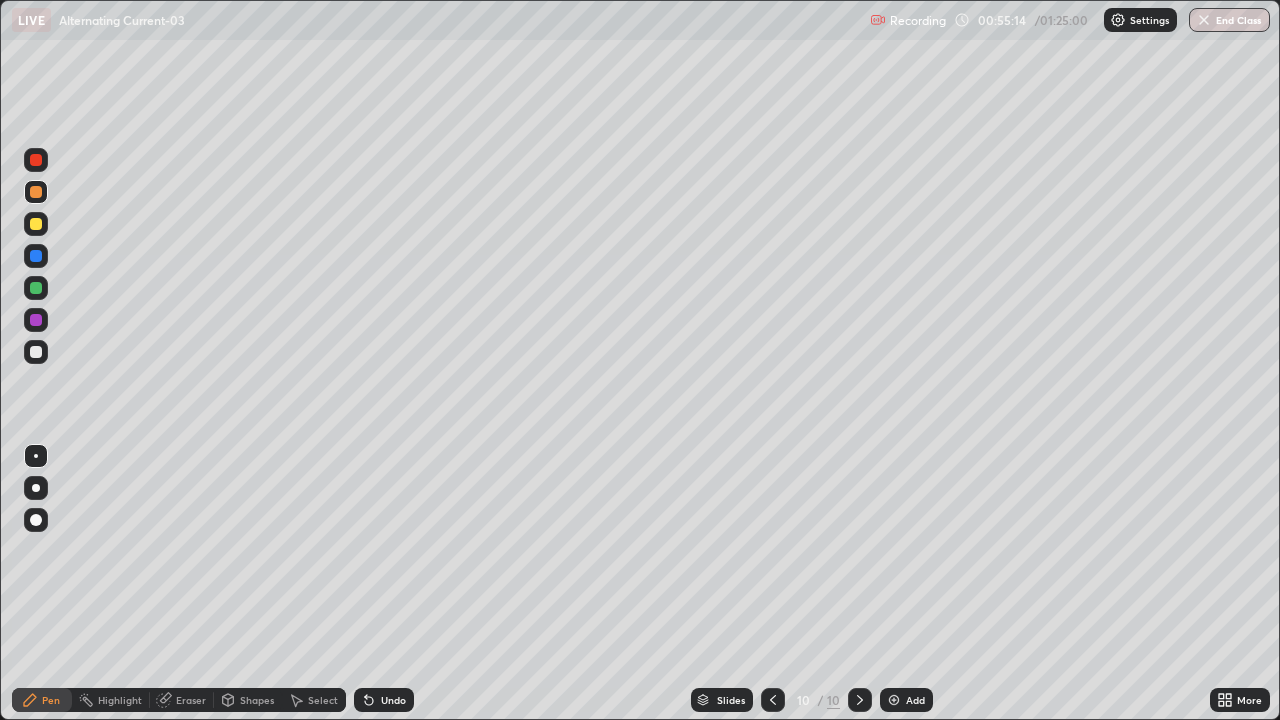 click at bounding box center (36, 256) 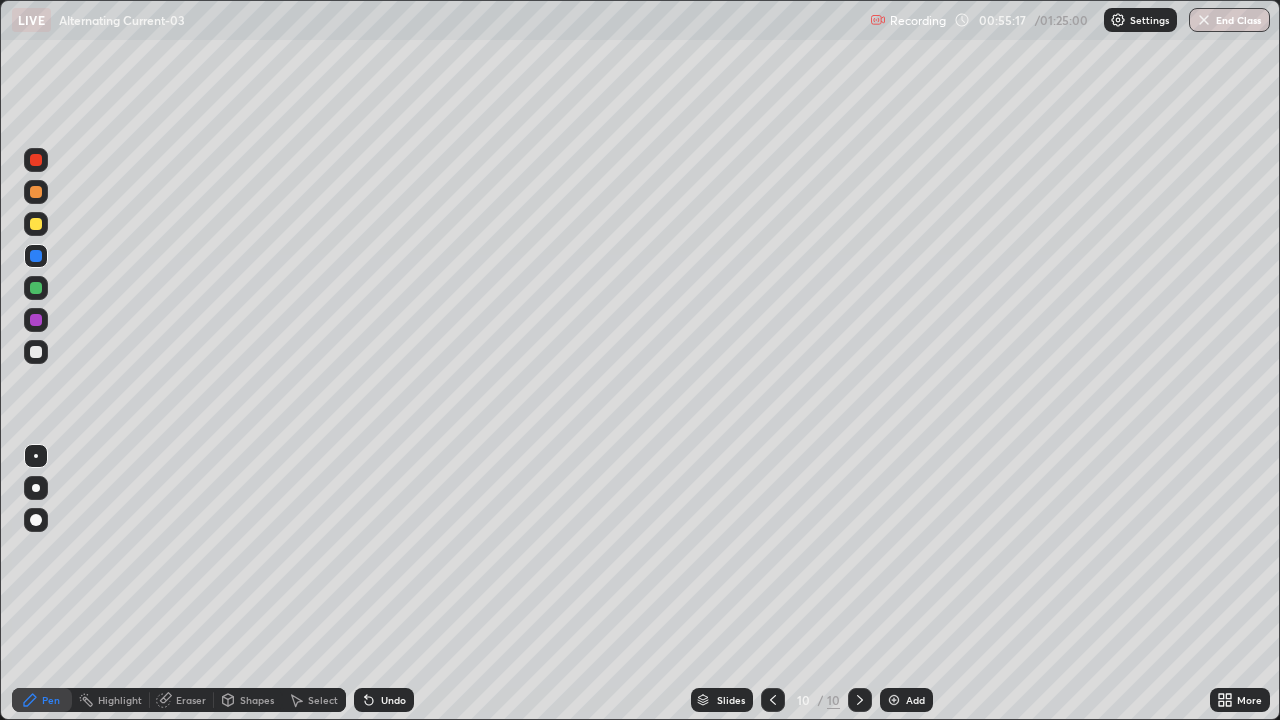 click 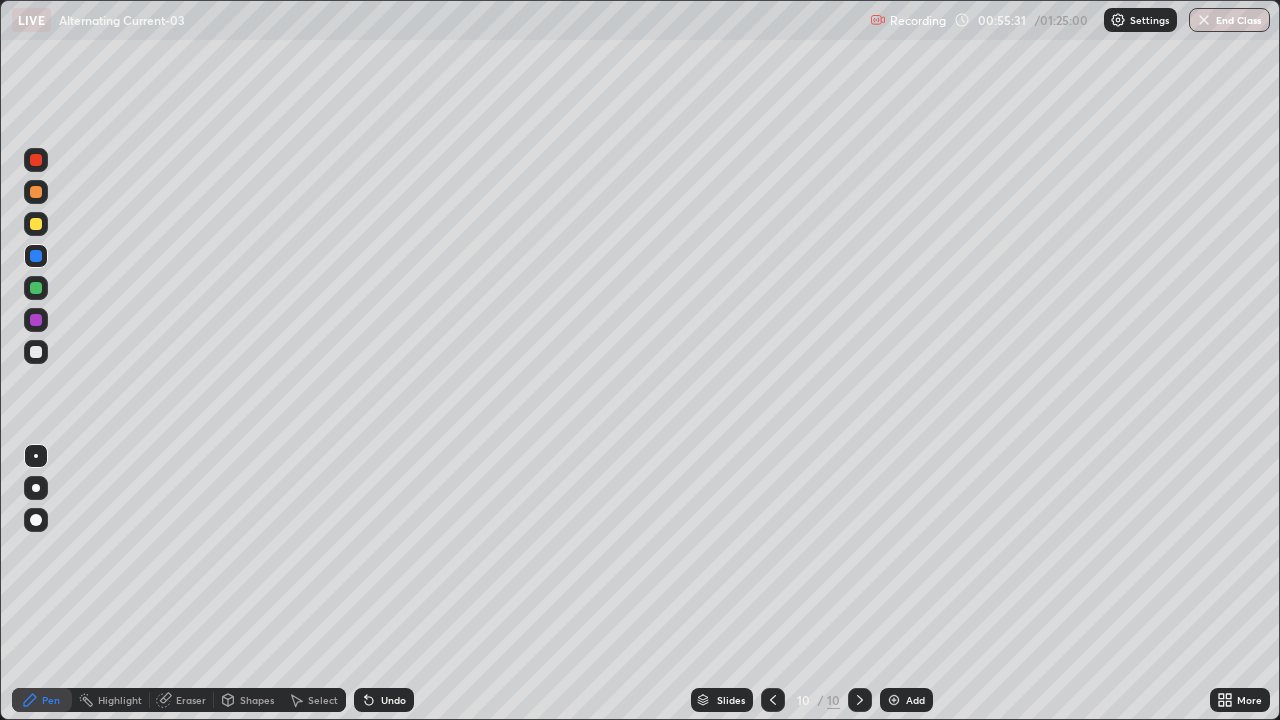 click at bounding box center (36, 352) 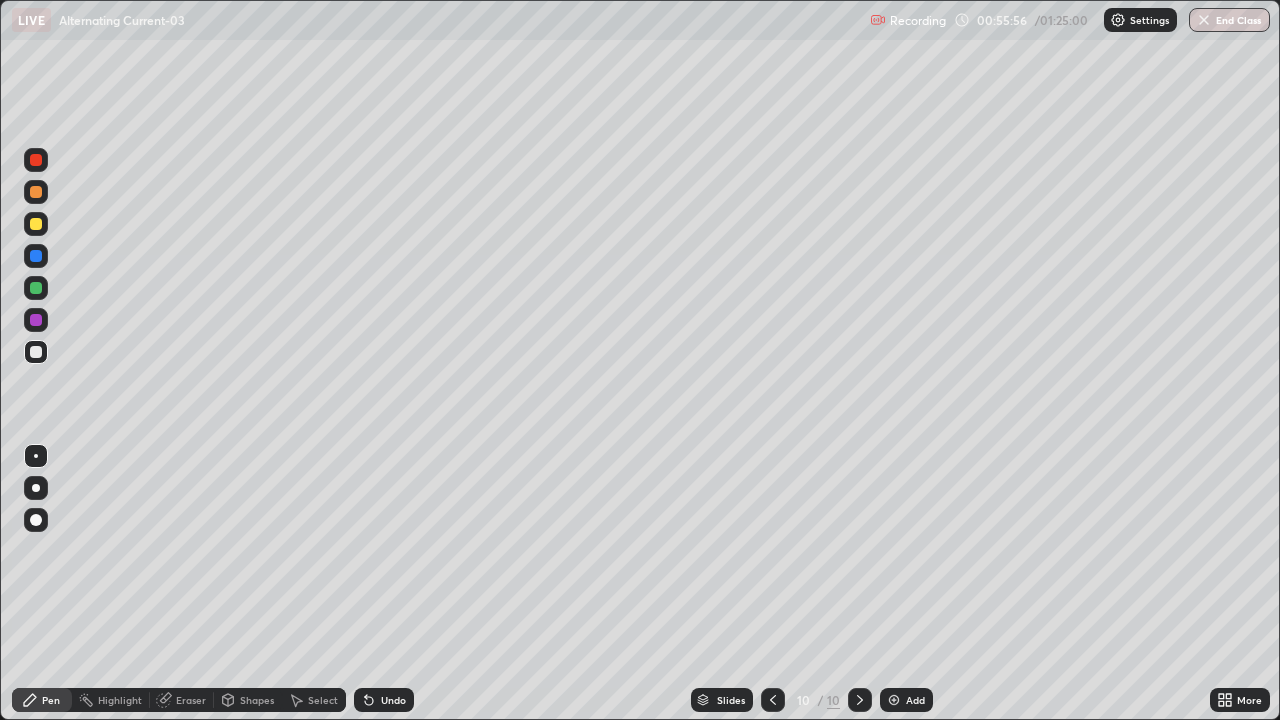 click on "Setting up your live class" at bounding box center [640, 360] 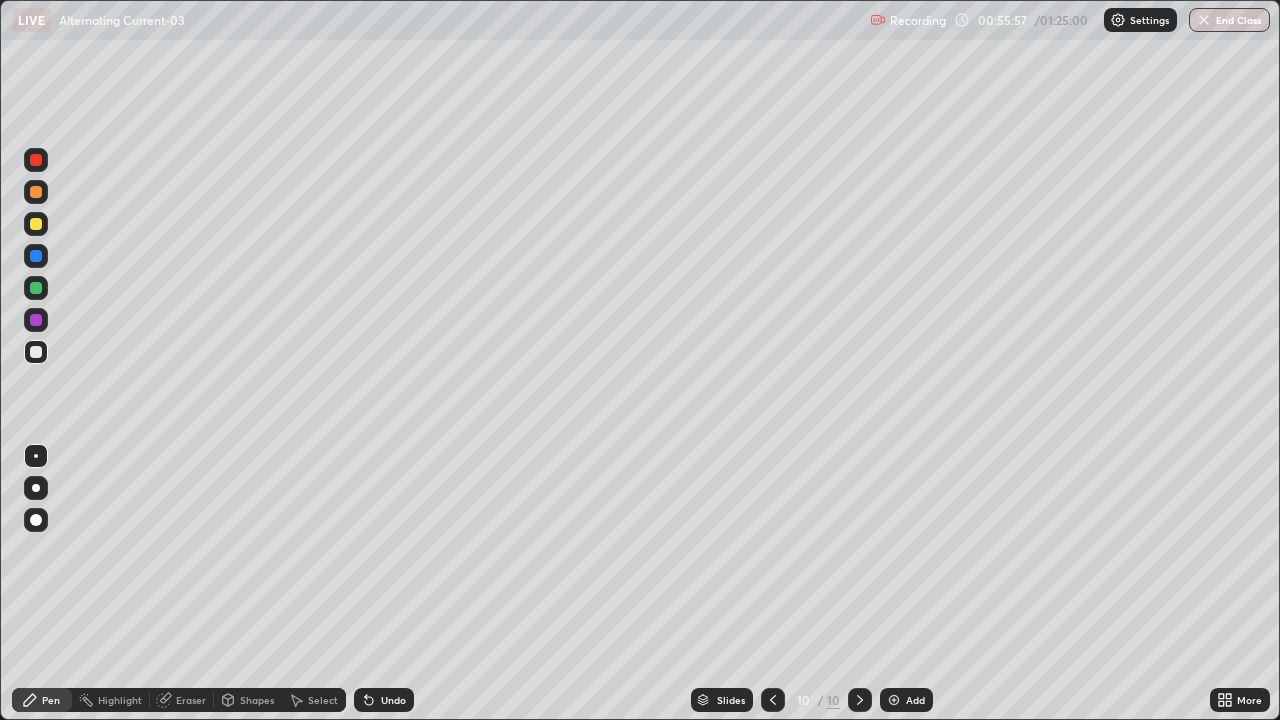 click on "Setting up your live class" at bounding box center (640, 360) 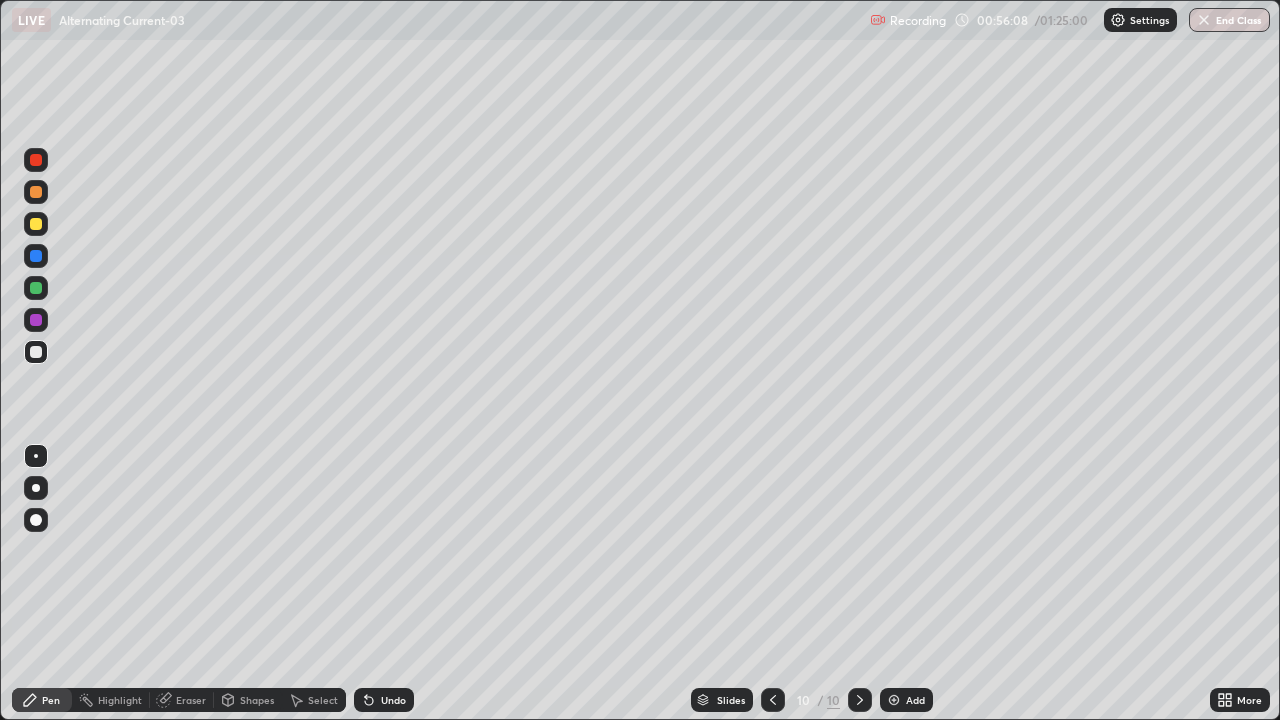 click on "Undo" at bounding box center (384, 700) 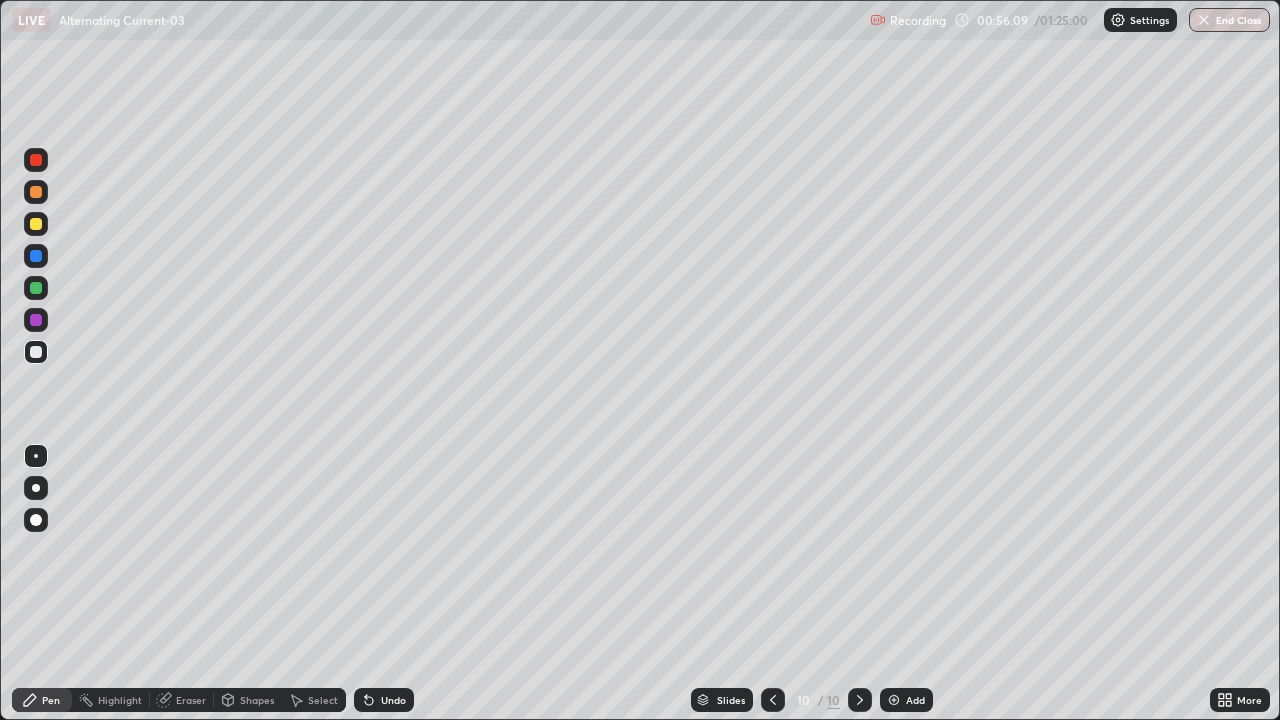 click on "Undo" at bounding box center [384, 700] 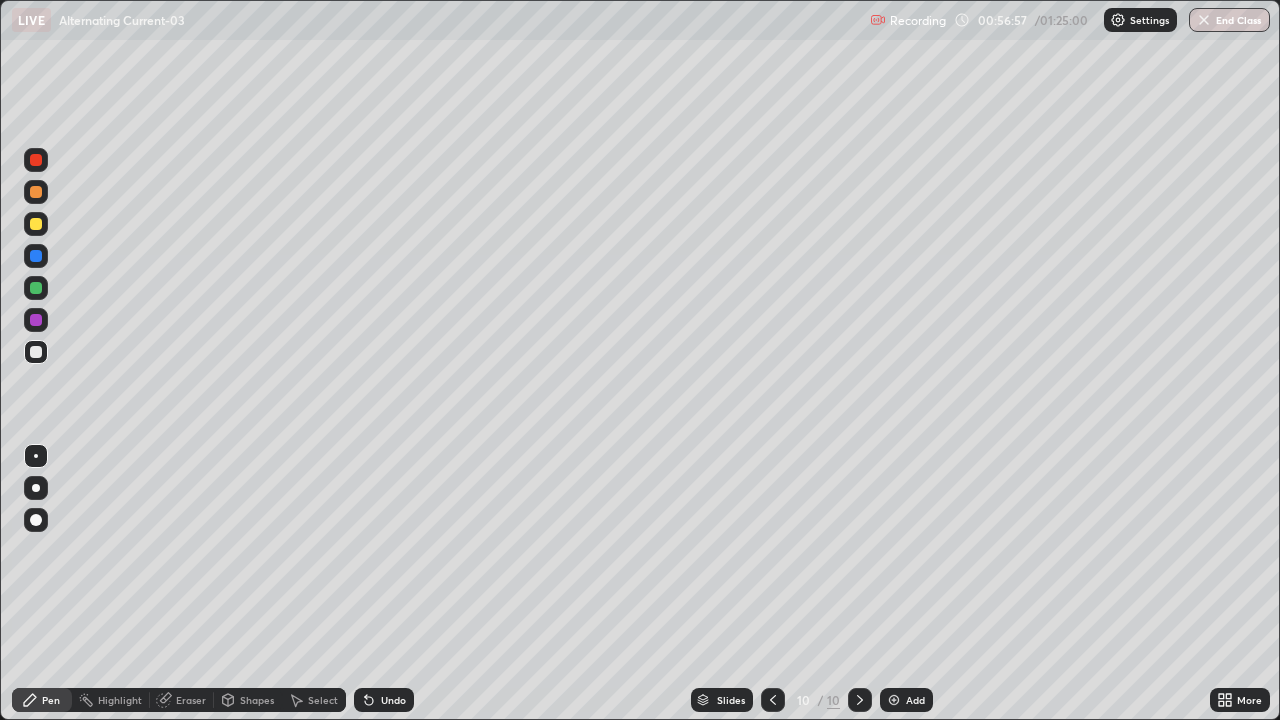 click 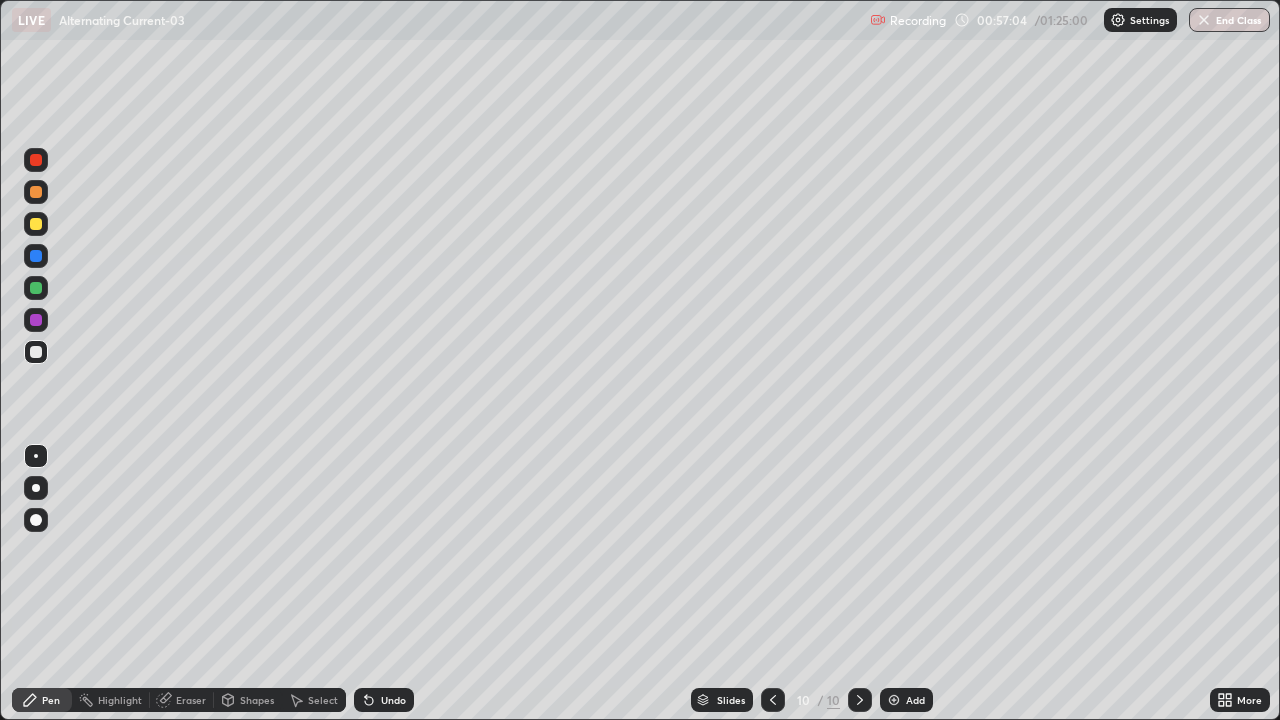 click 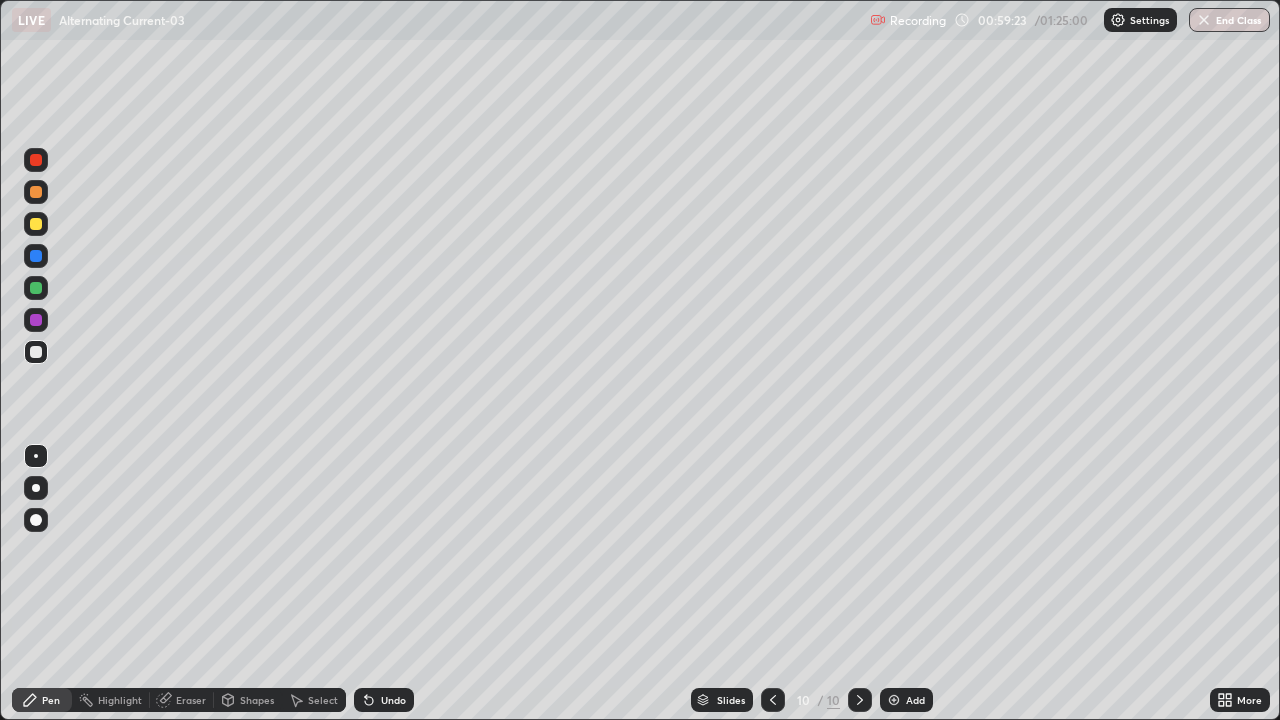 click at bounding box center [894, 700] 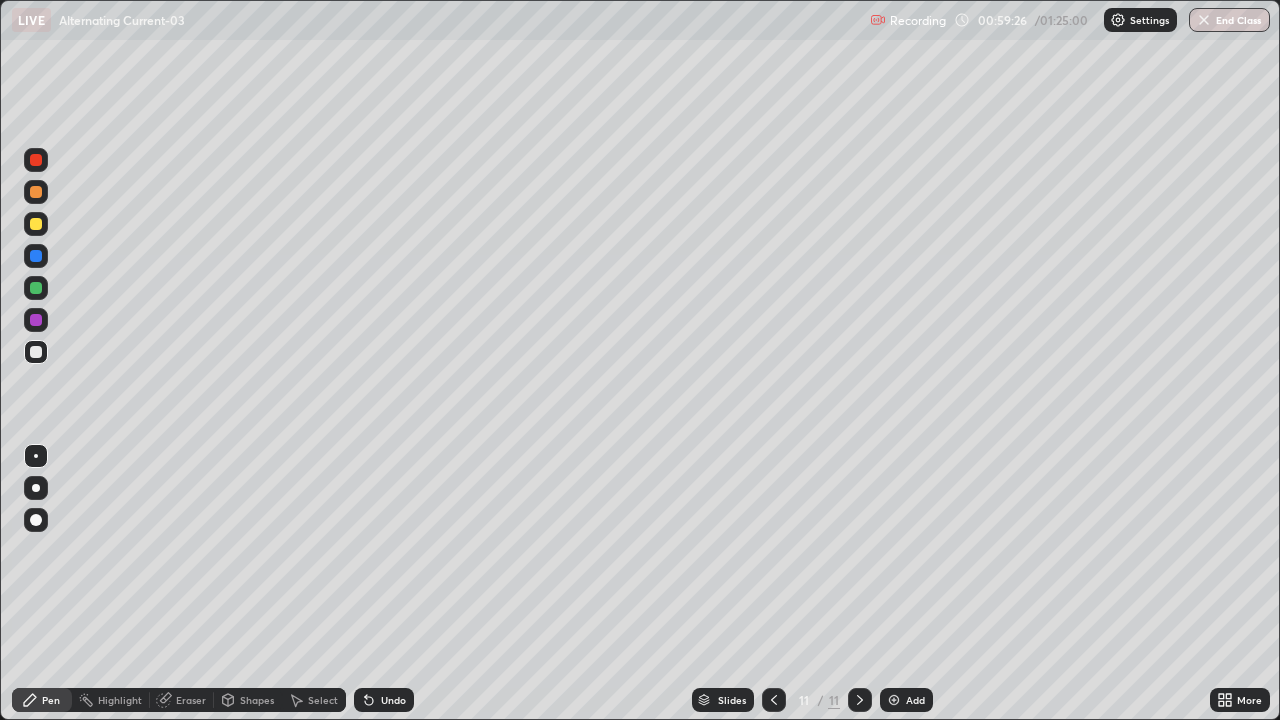 click at bounding box center [36, 224] 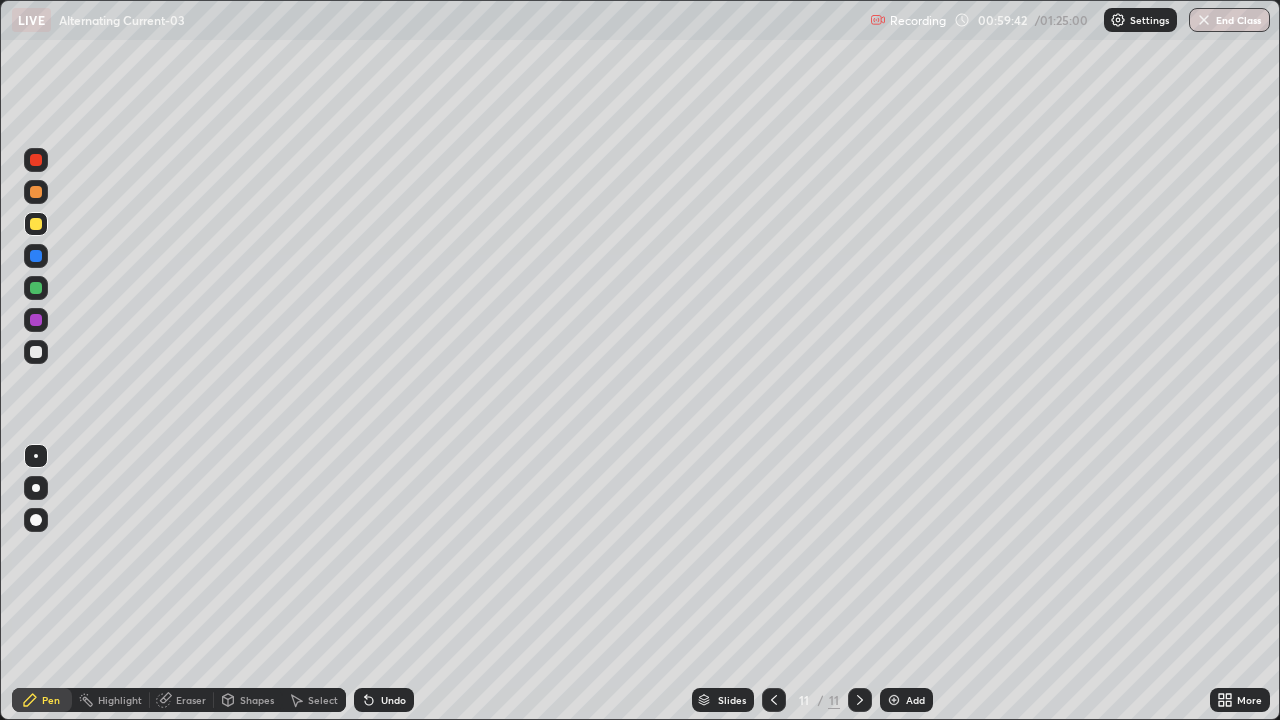 click on "Undo" at bounding box center (393, 700) 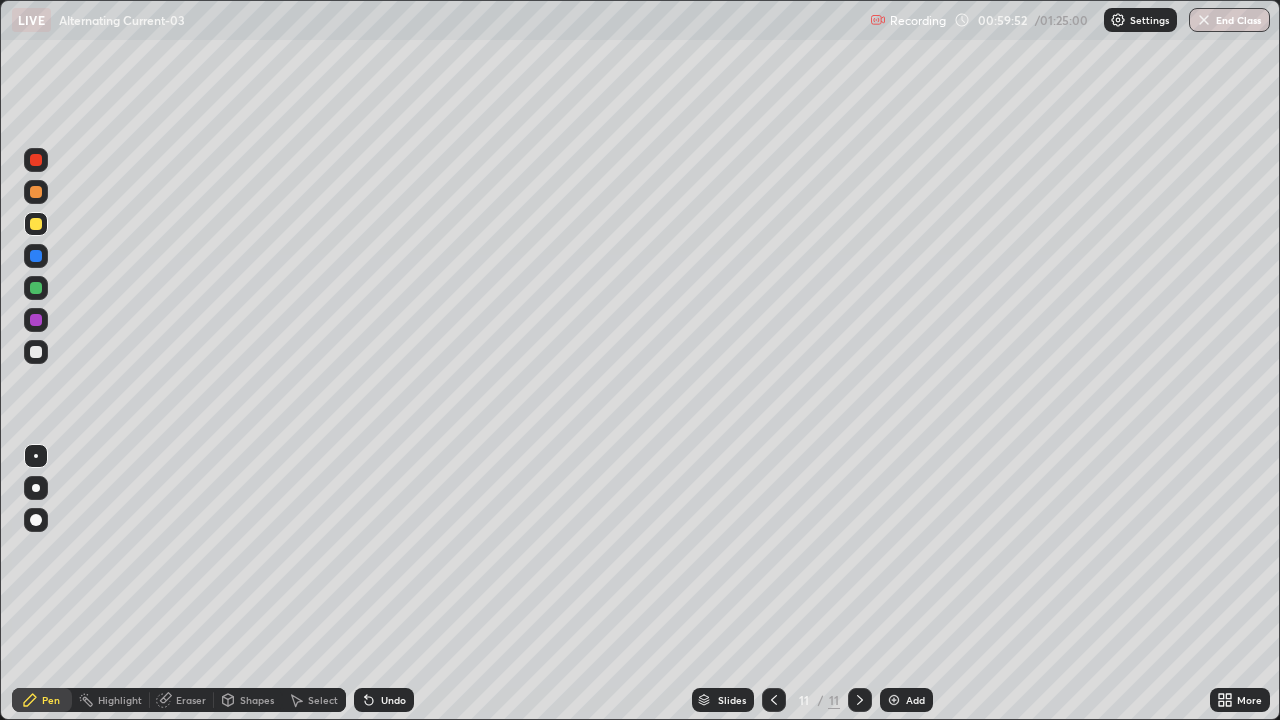 click at bounding box center [36, 352] 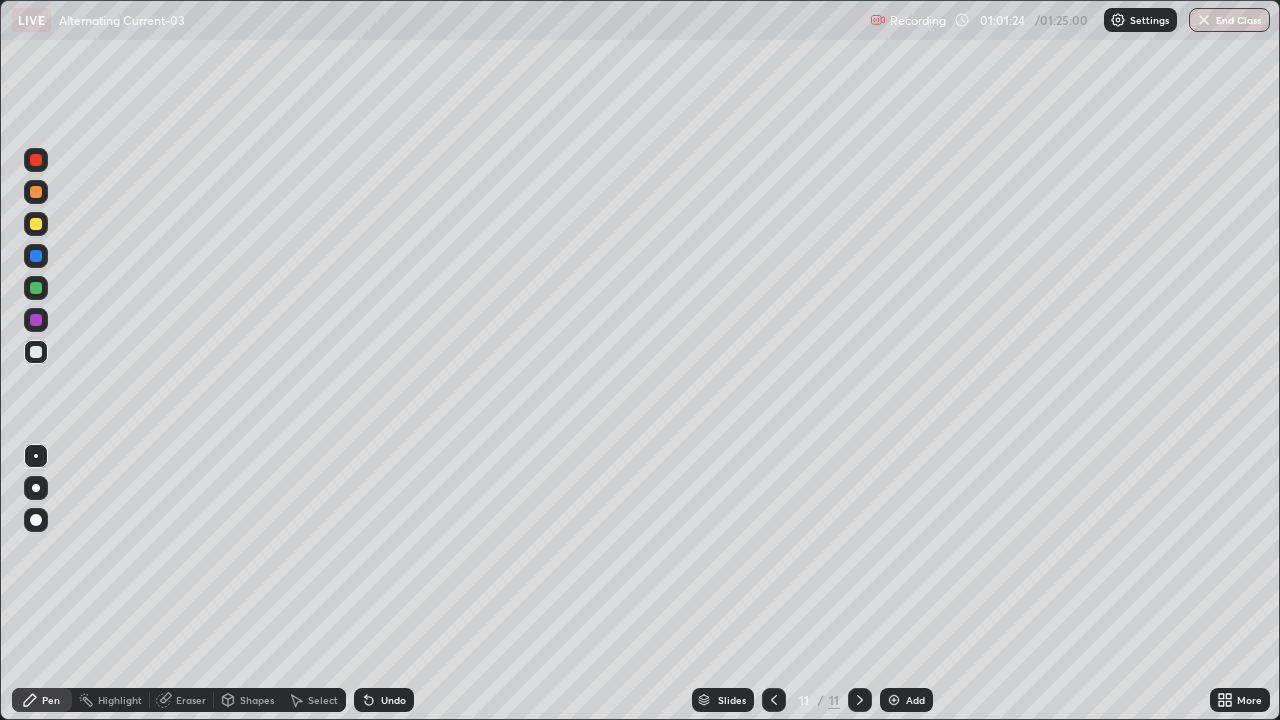click 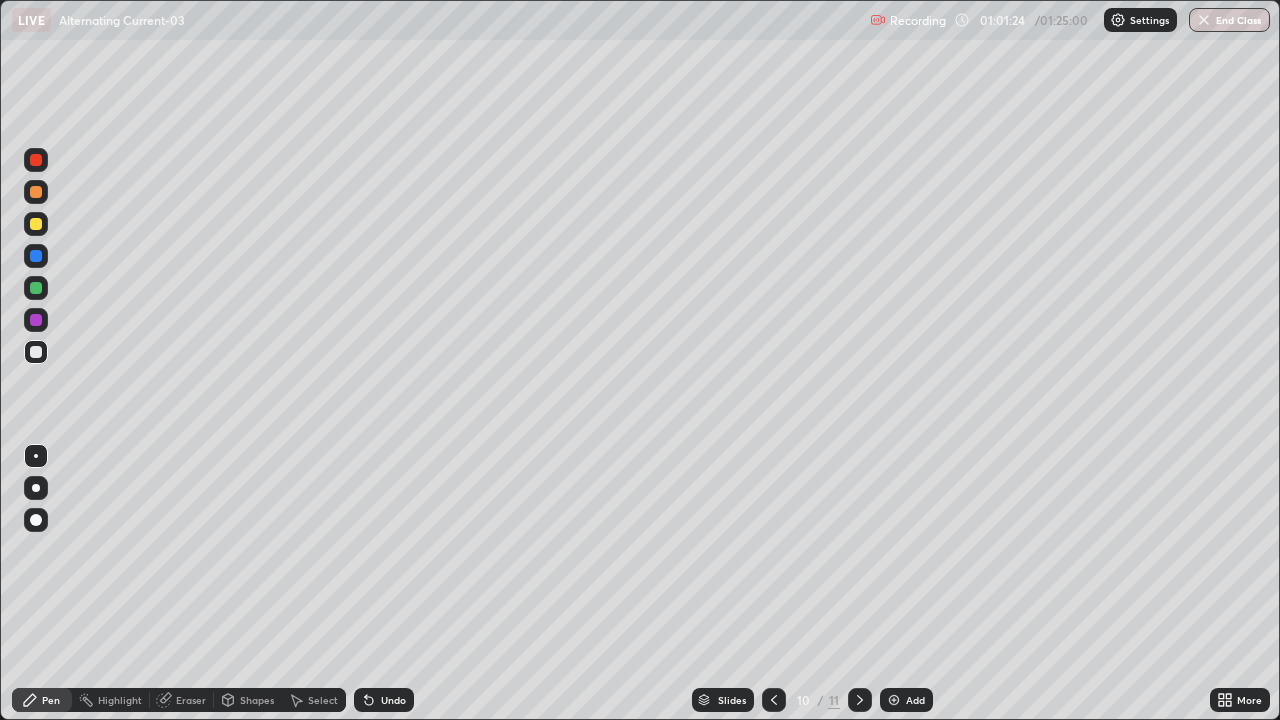 click 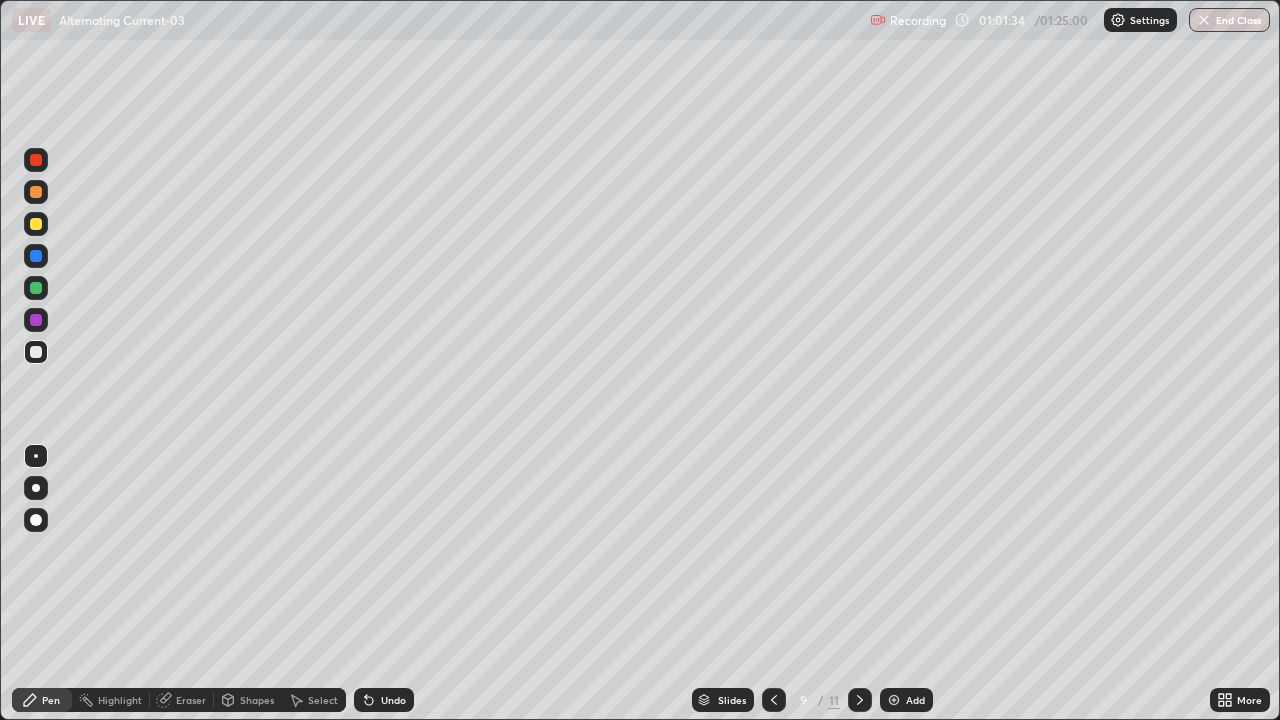 click 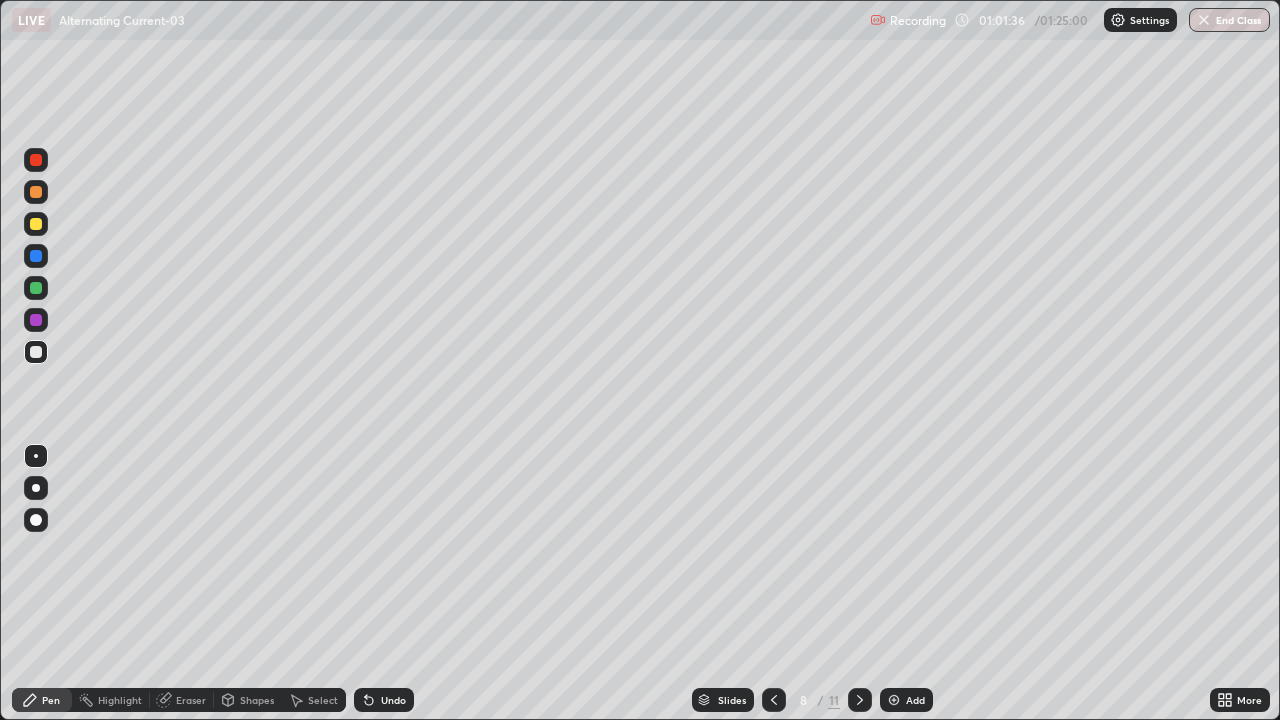 click 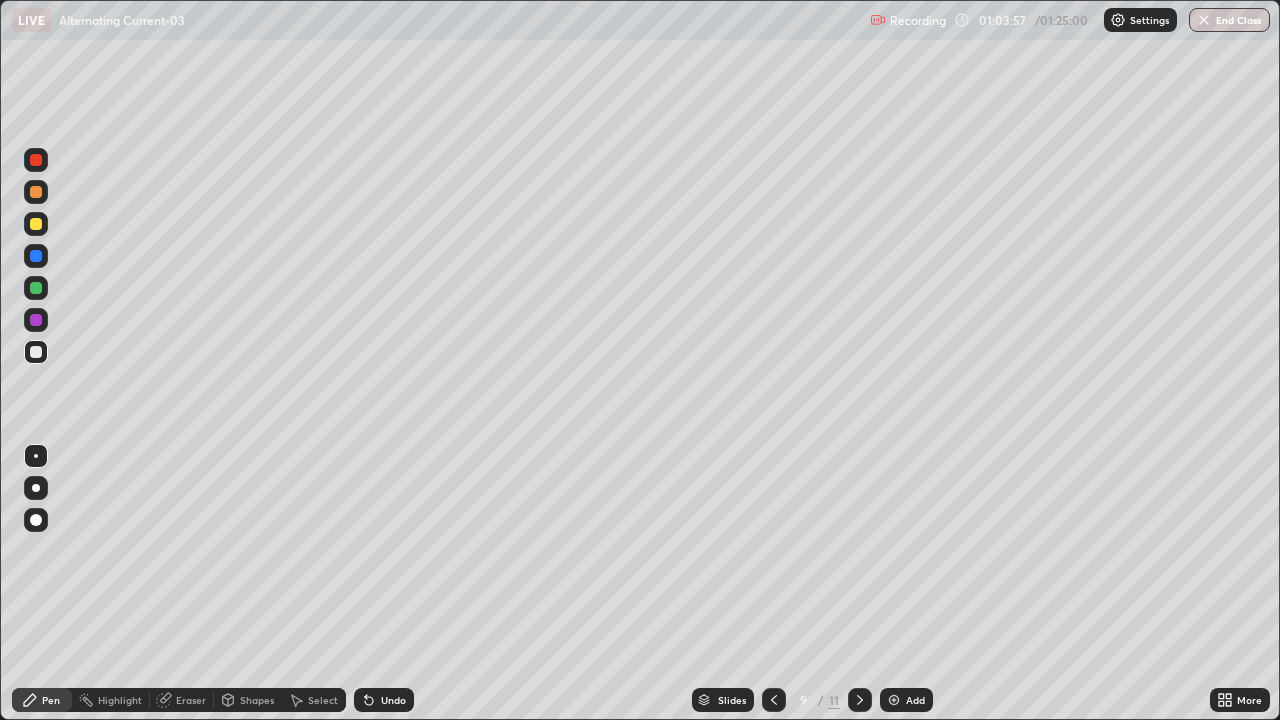 click 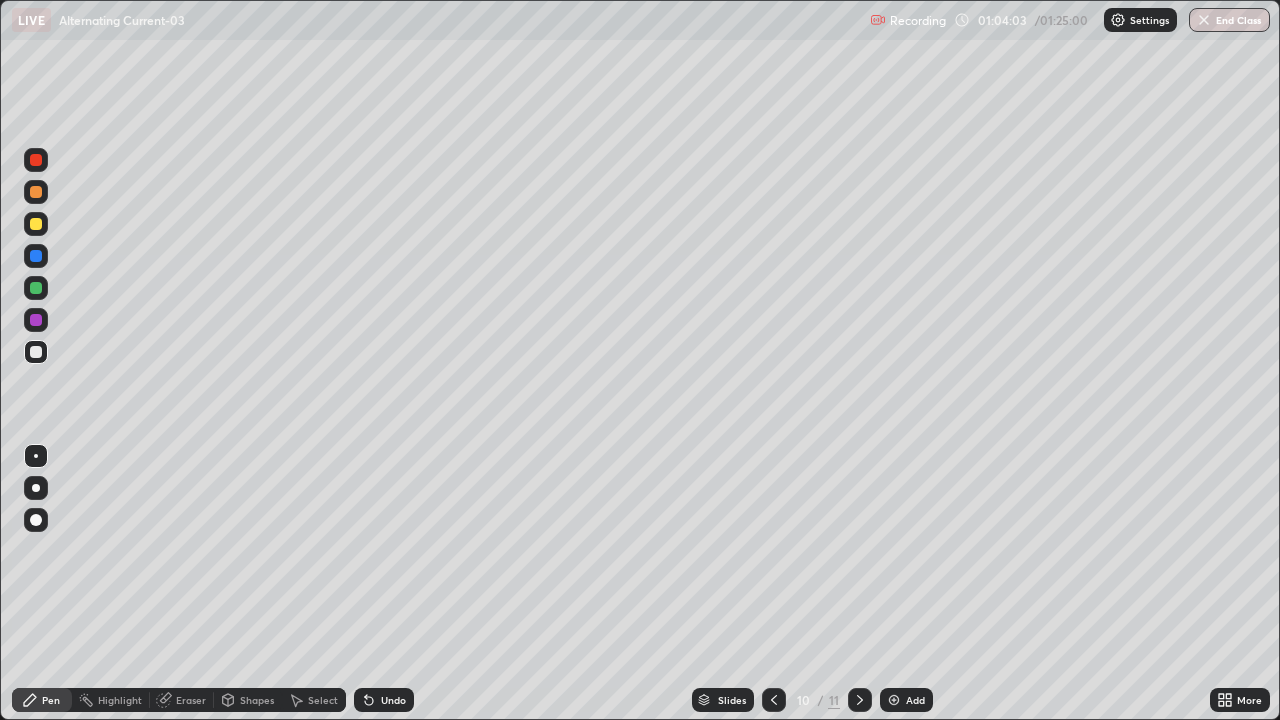 click 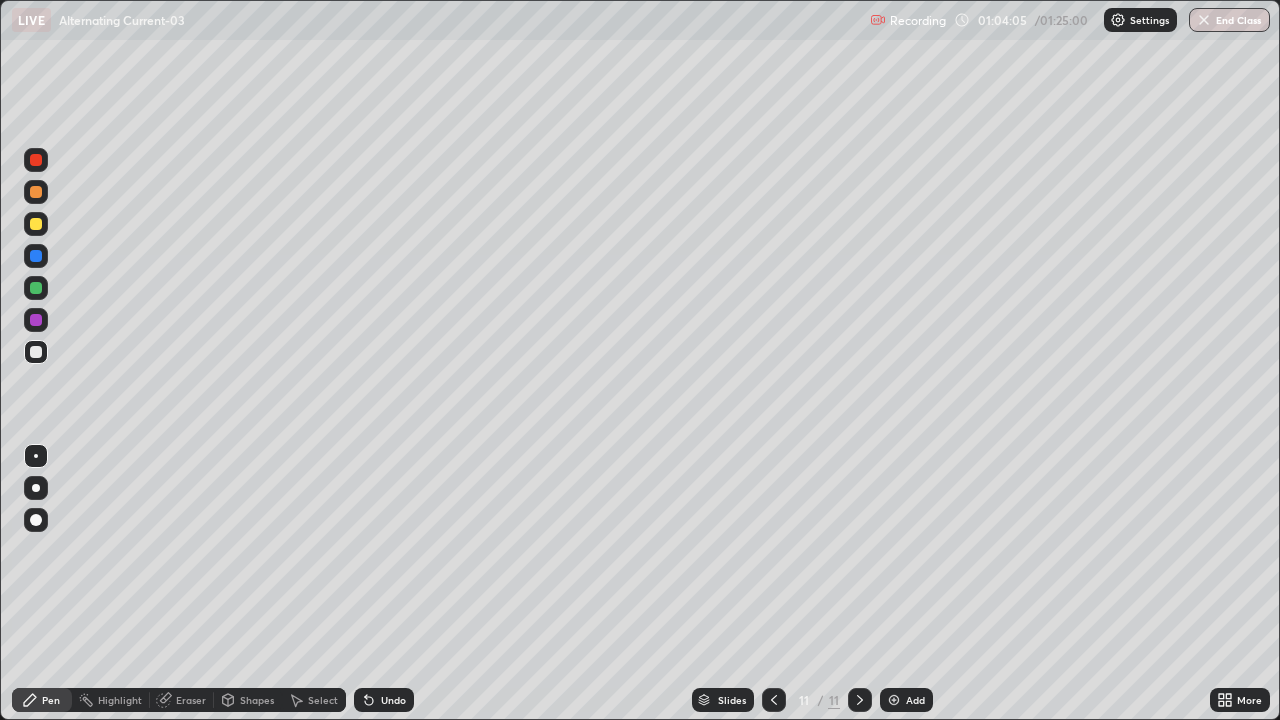 click at bounding box center (36, 224) 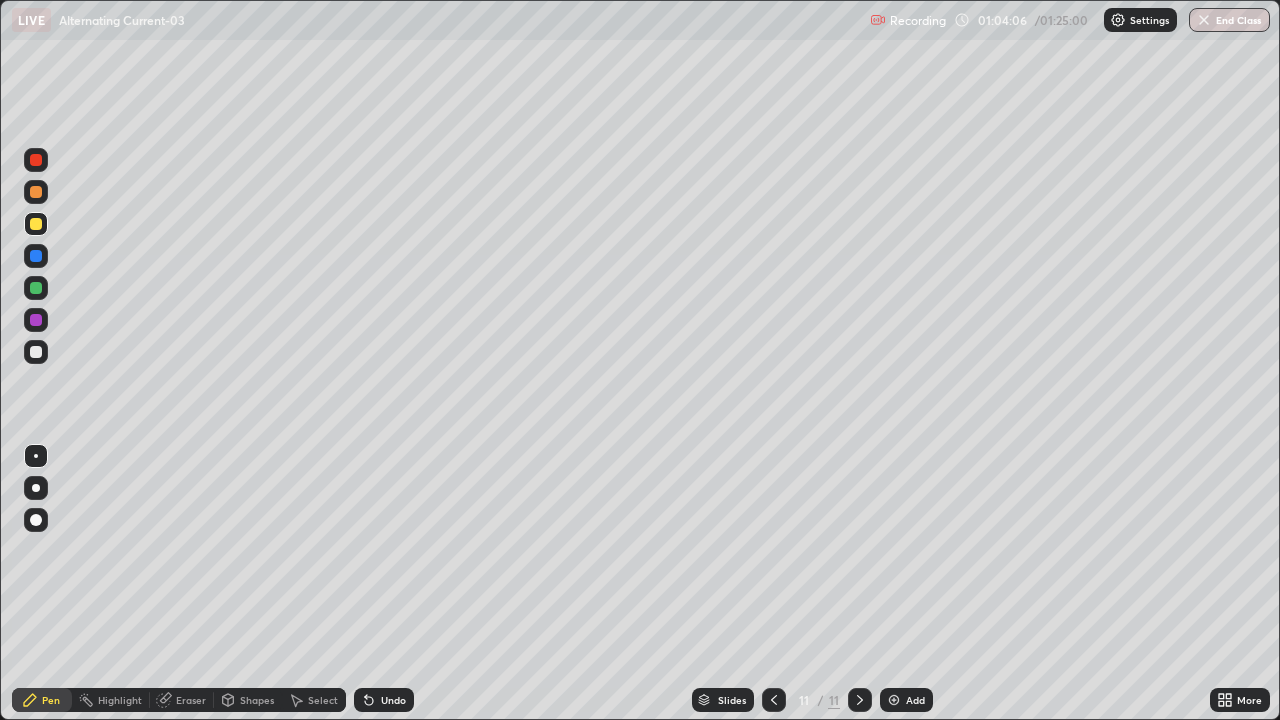 click at bounding box center (36, 256) 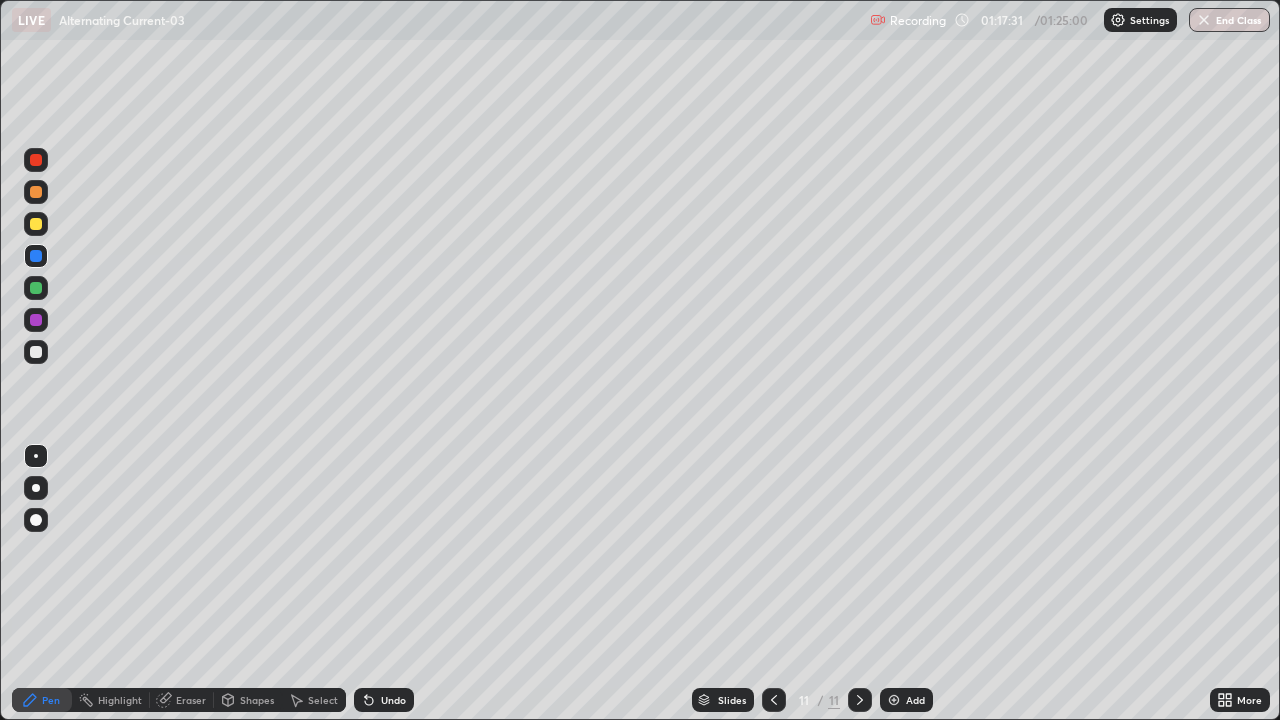 click on "Add" at bounding box center (906, 700) 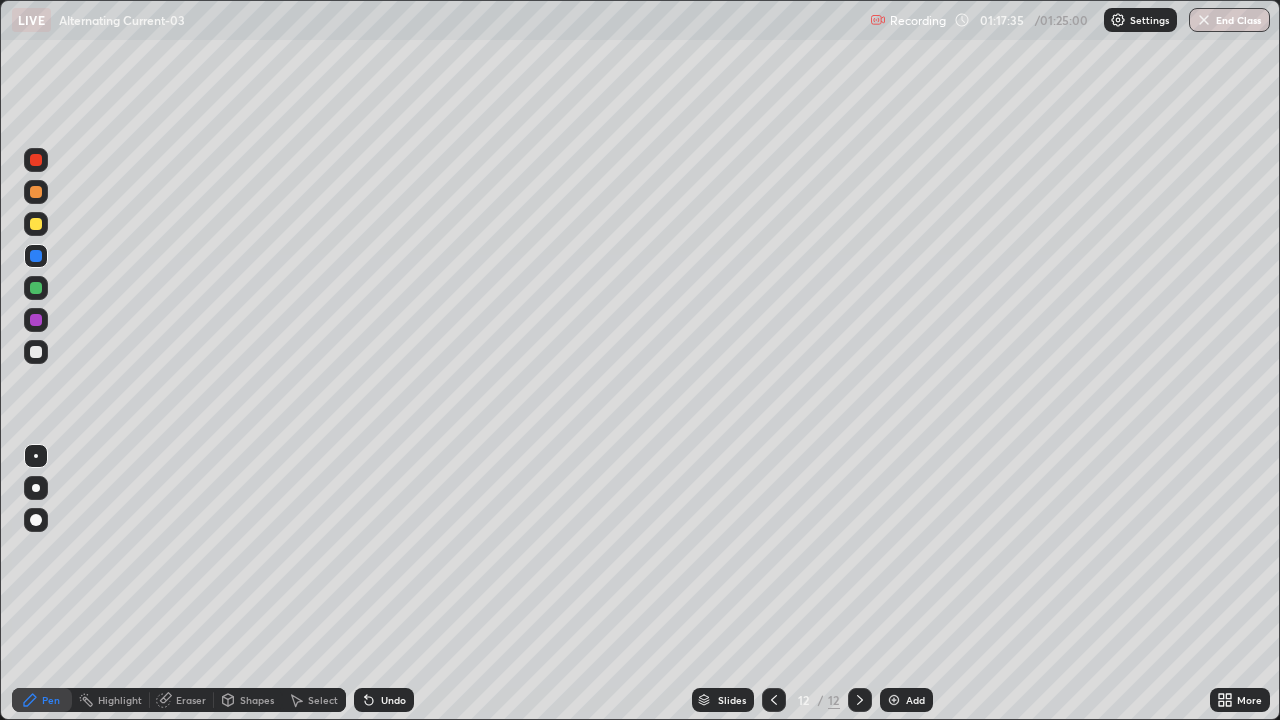 click at bounding box center (36, 160) 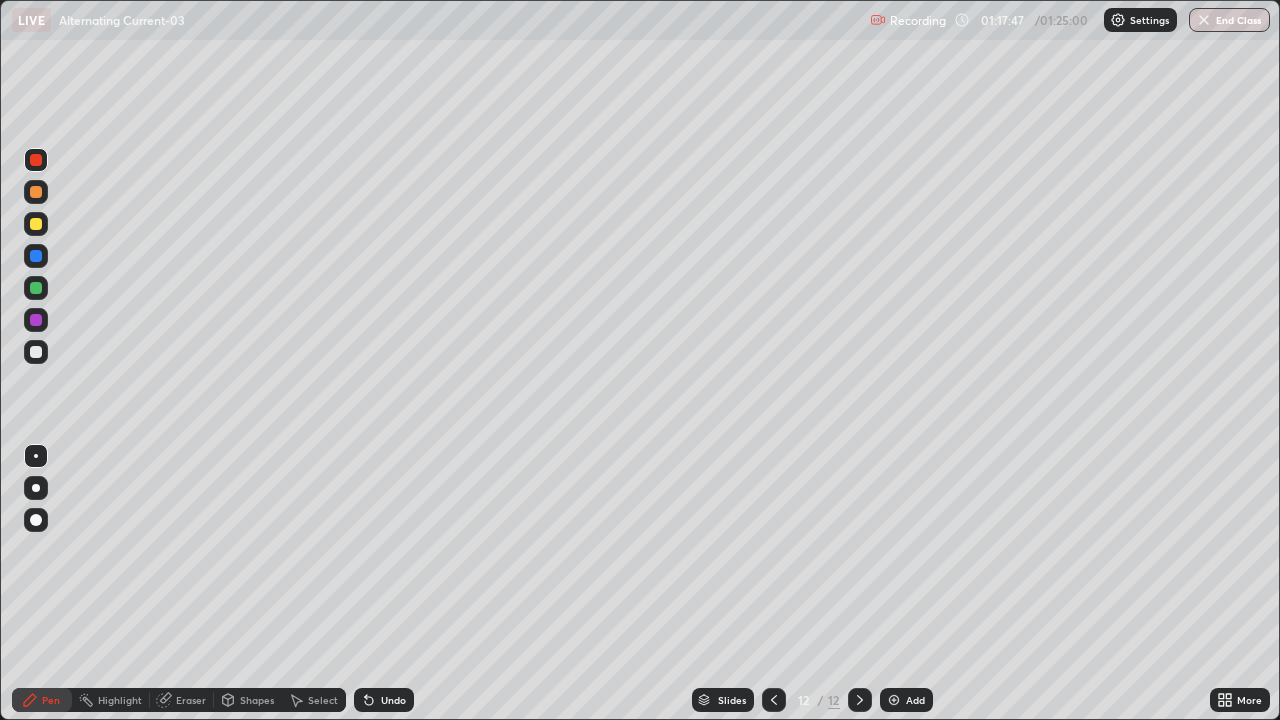 click on "Undo" at bounding box center (393, 700) 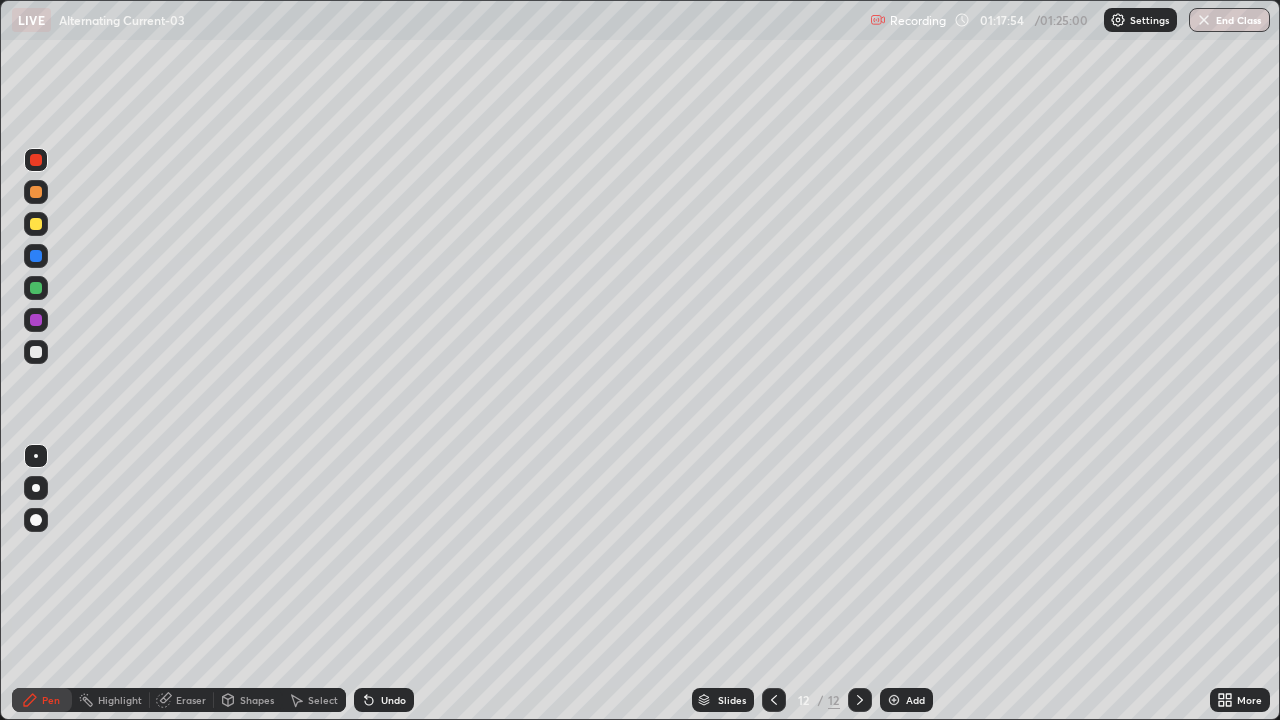 click on "Undo" at bounding box center (393, 700) 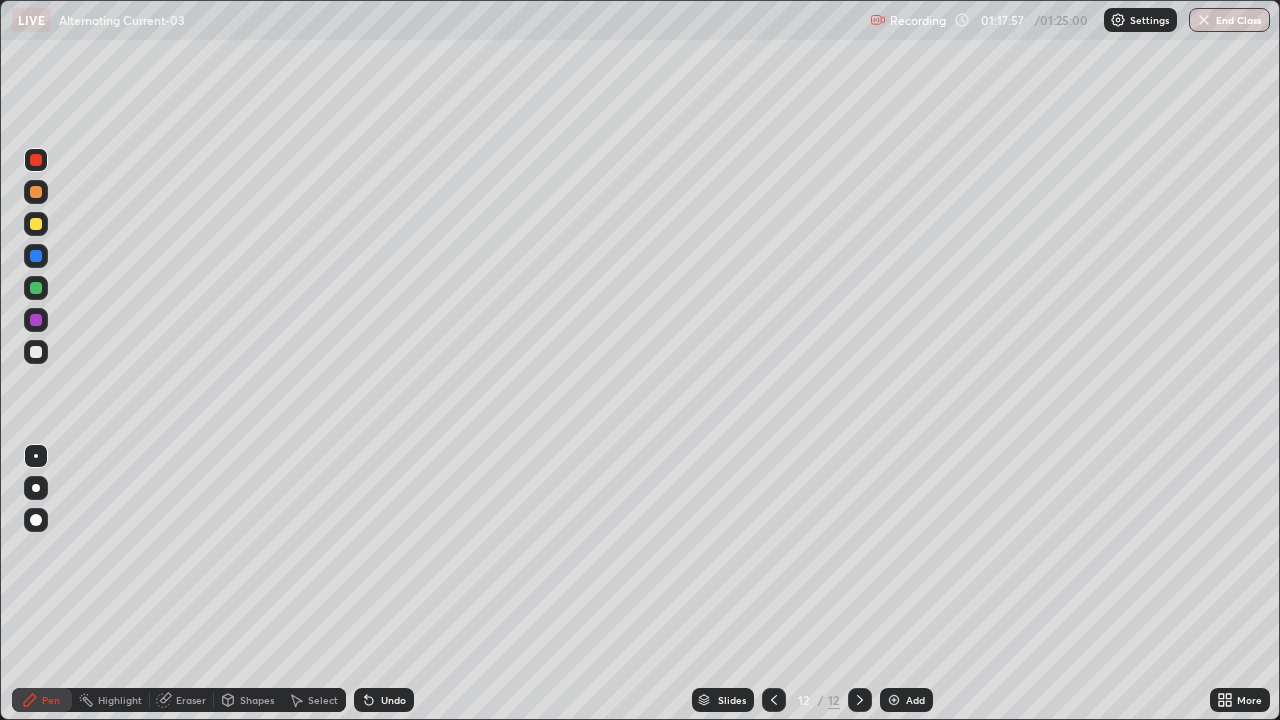 click at bounding box center [36, 224] 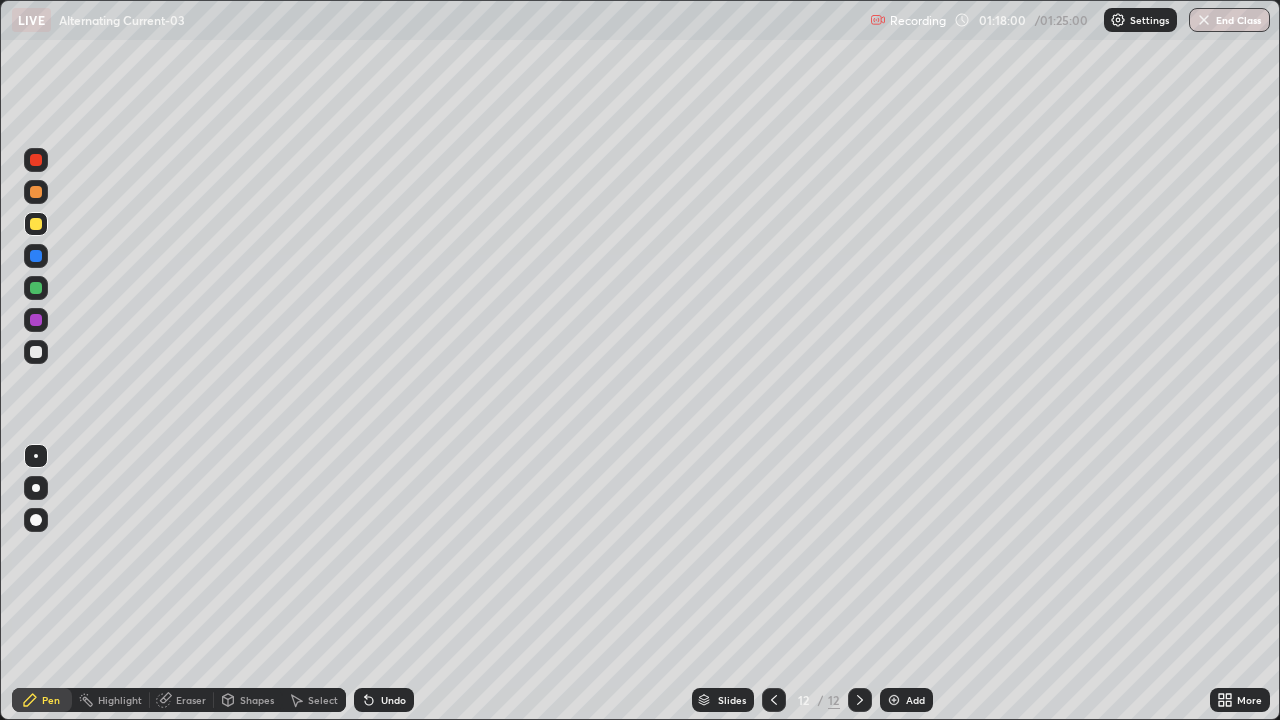 click 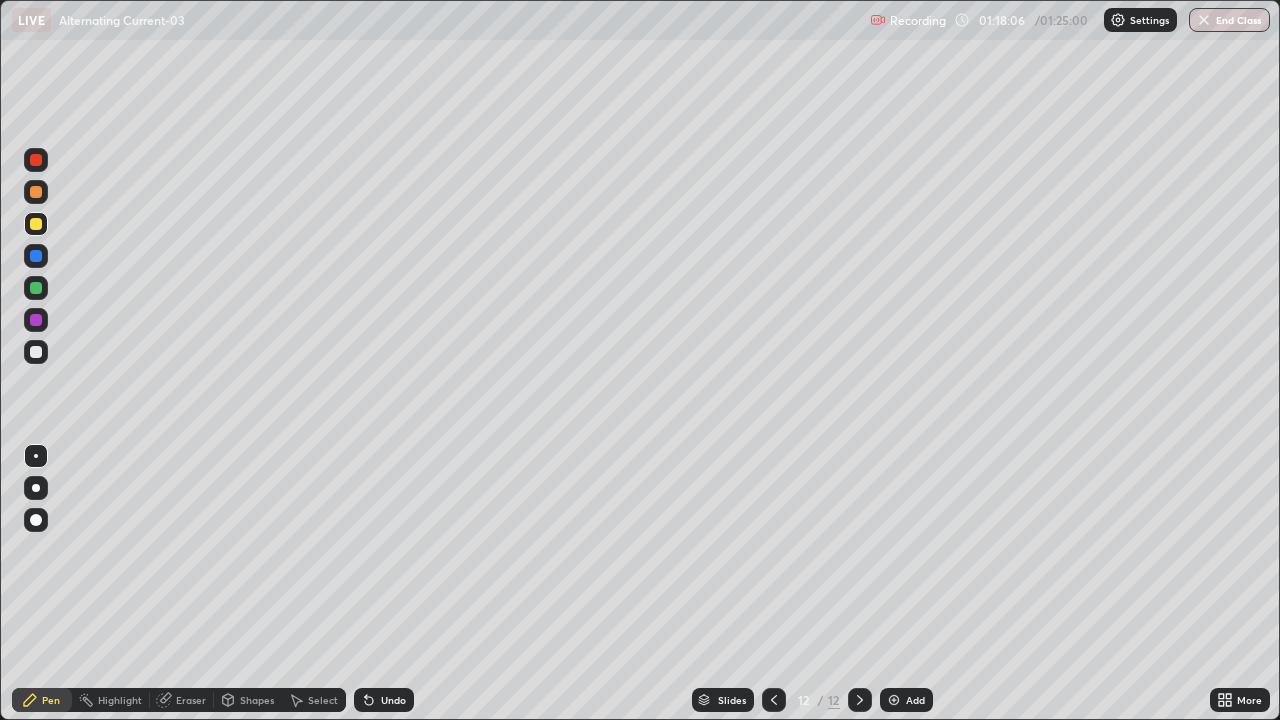 click on "Undo" at bounding box center [384, 700] 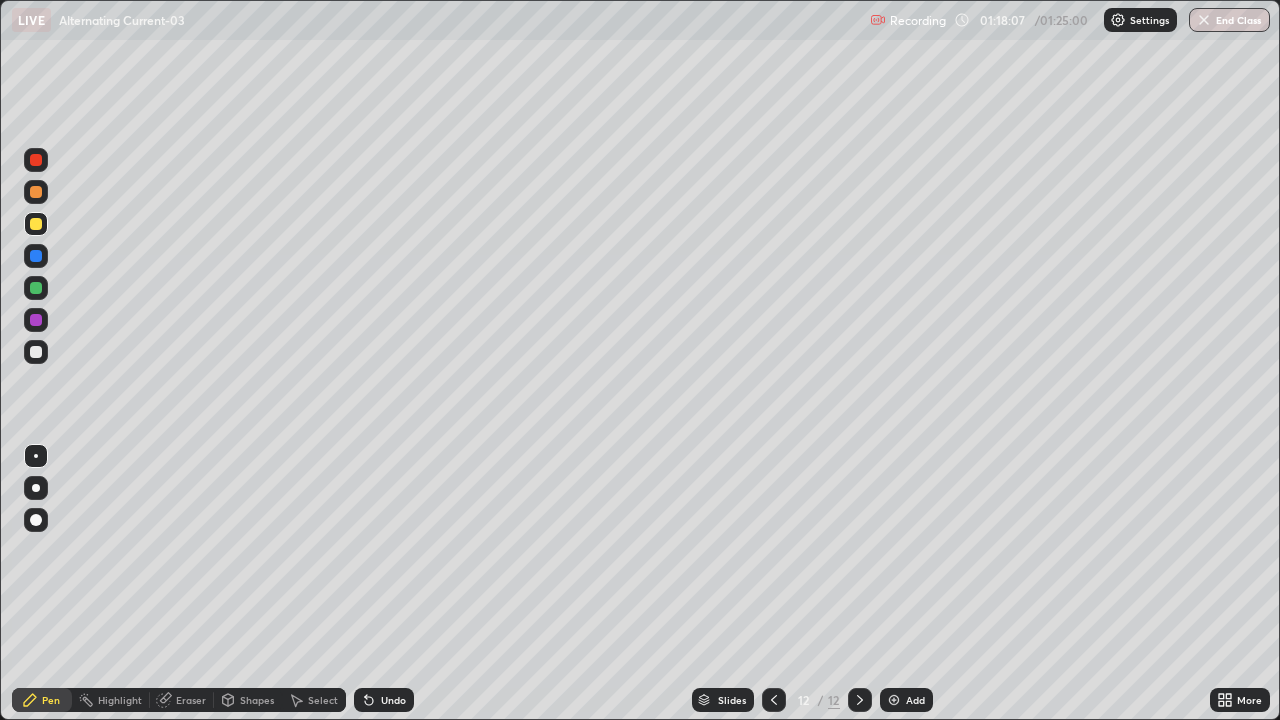 click on "Undo" at bounding box center [384, 700] 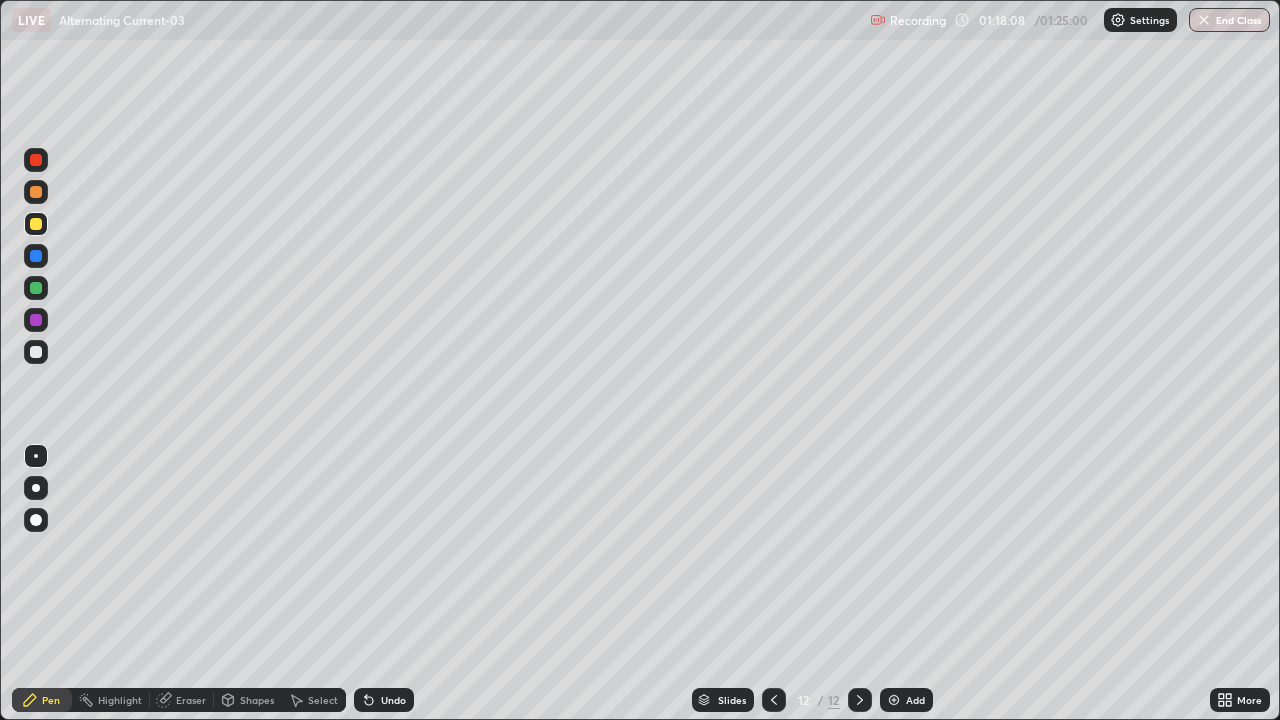 click on "Undo" at bounding box center [393, 700] 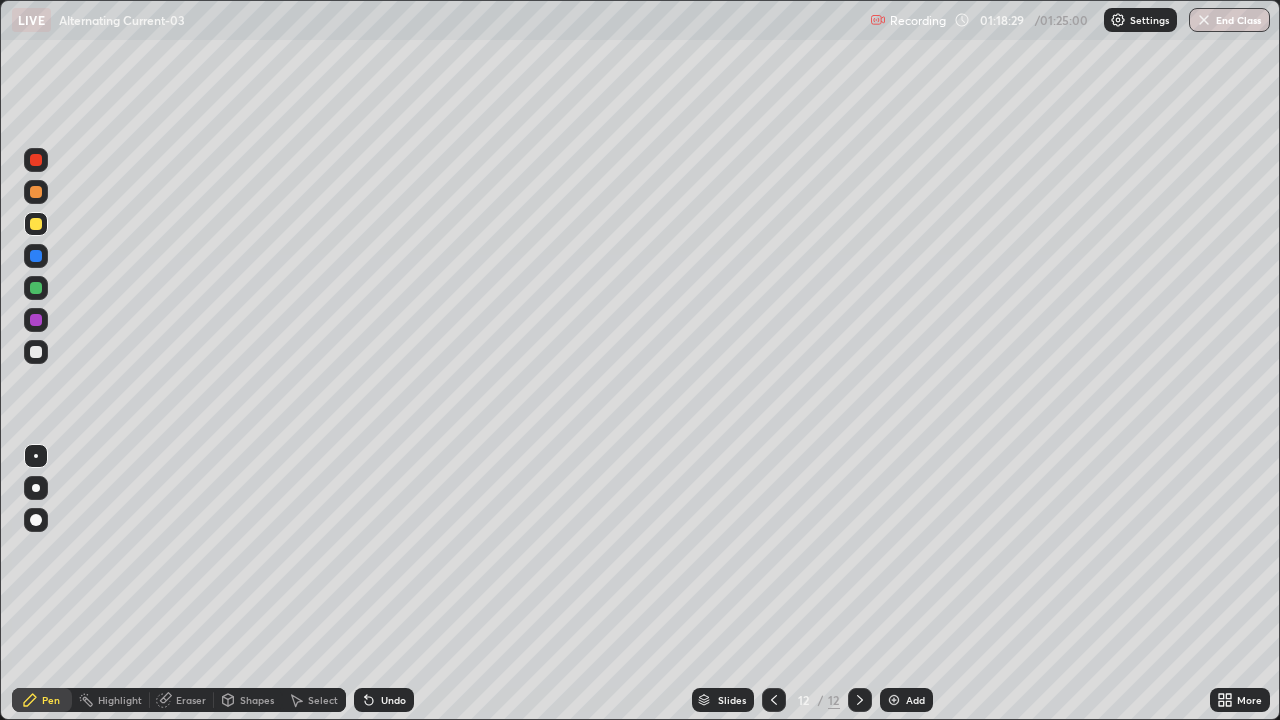 click at bounding box center [36, 288] 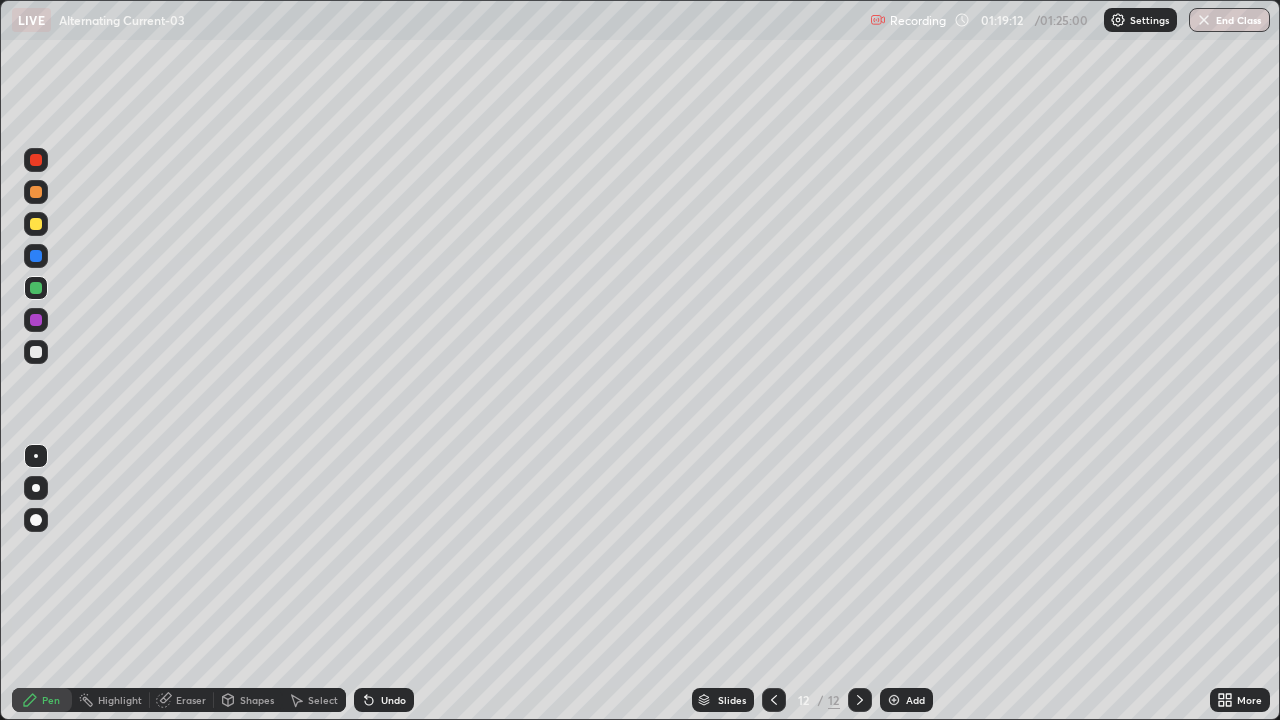 click on "Undo" at bounding box center (384, 700) 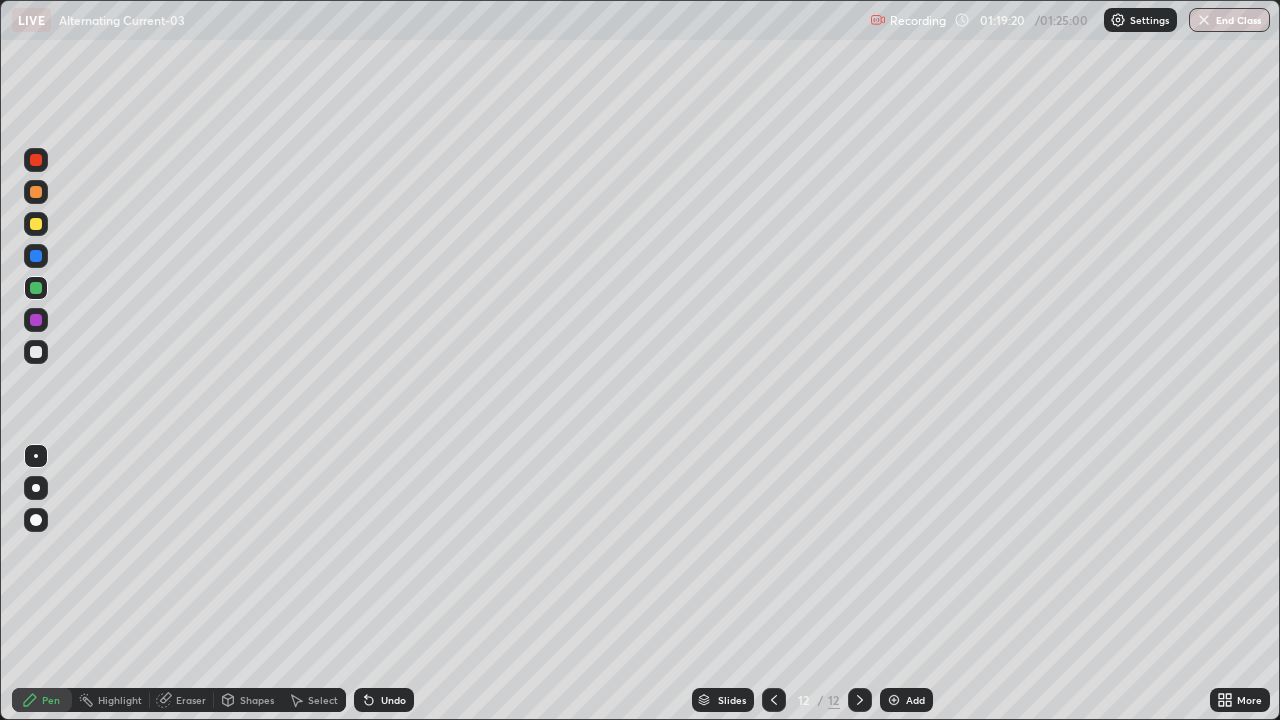 click at bounding box center (36, 352) 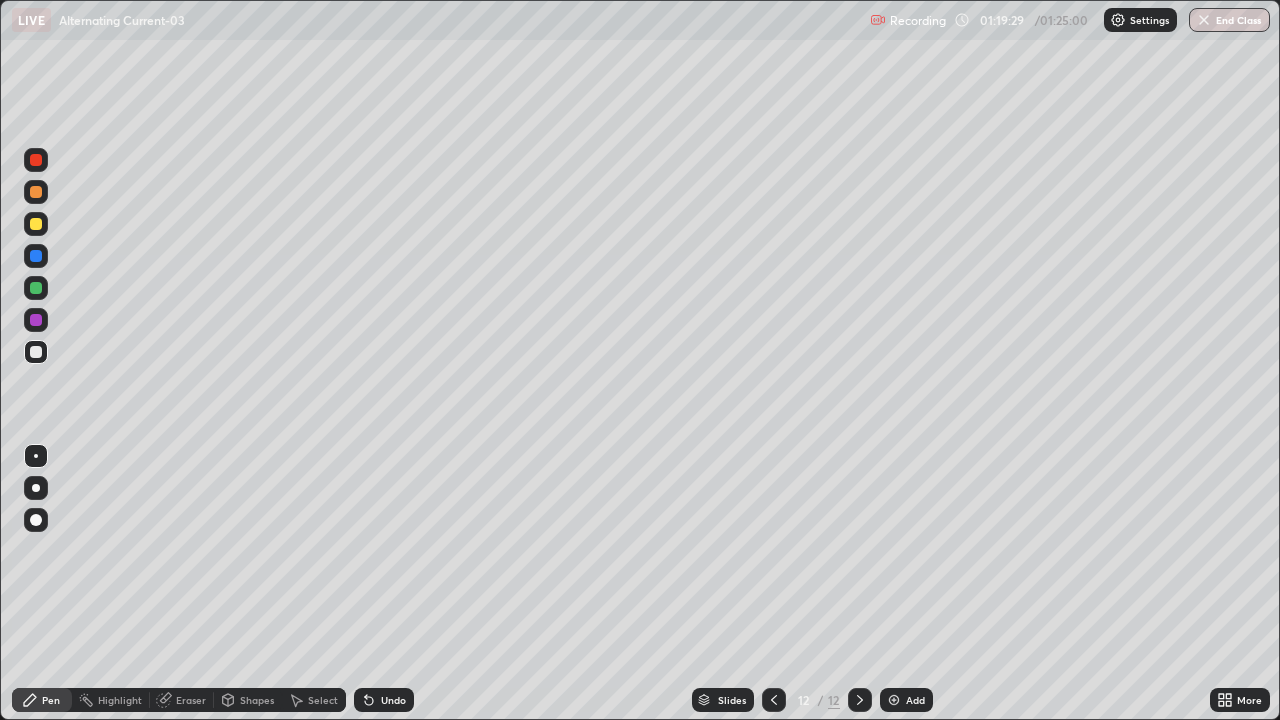 click on "Undo" at bounding box center (393, 700) 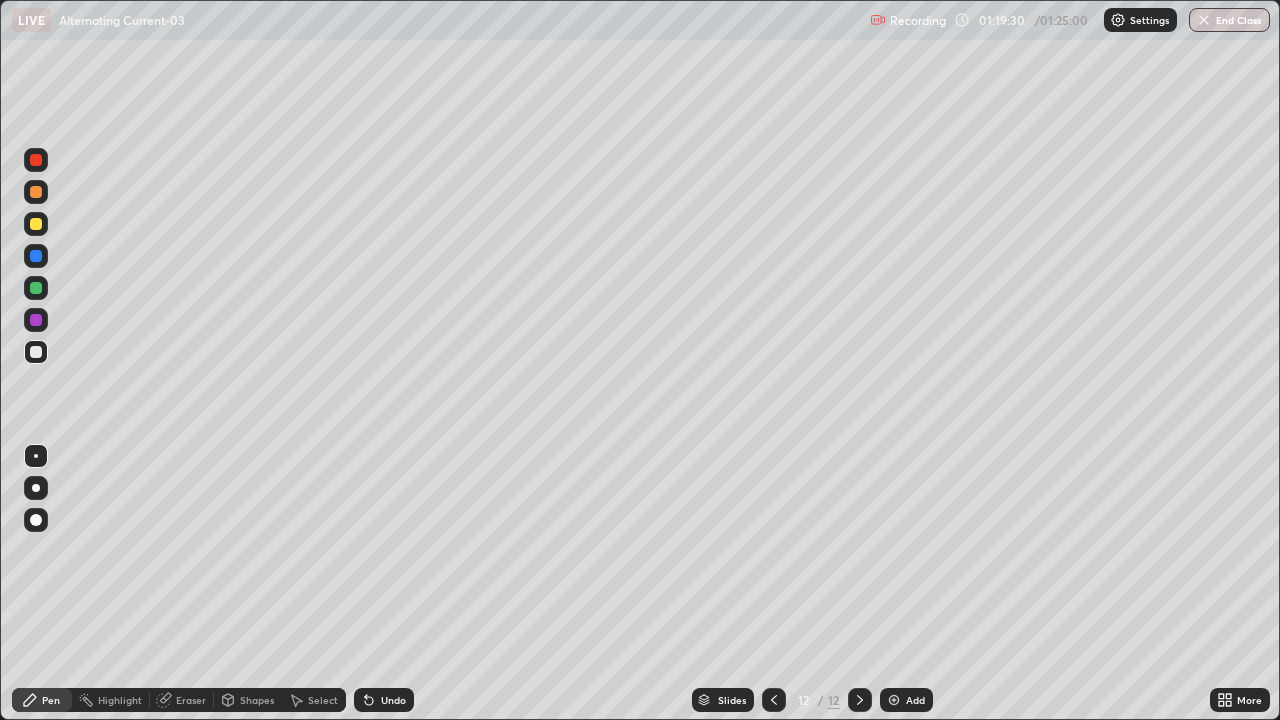 click on "Undo" at bounding box center (393, 700) 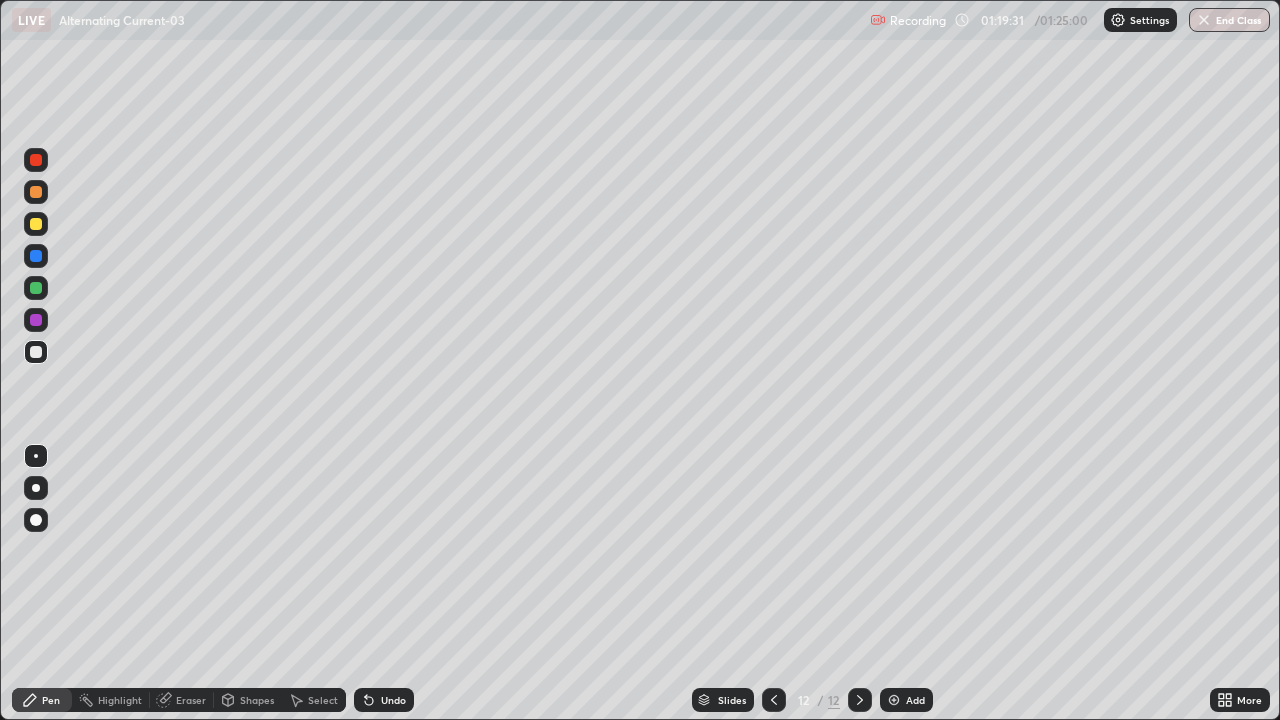 click on "Undo" at bounding box center [384, 700] 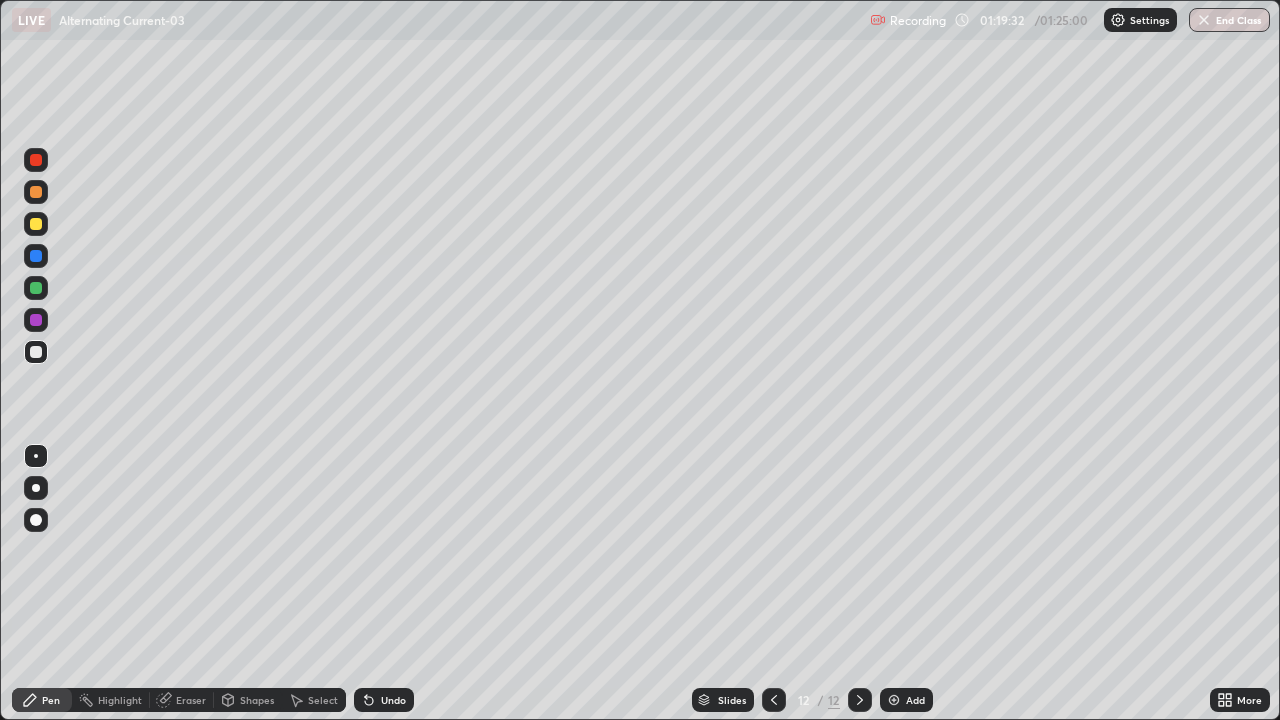 click 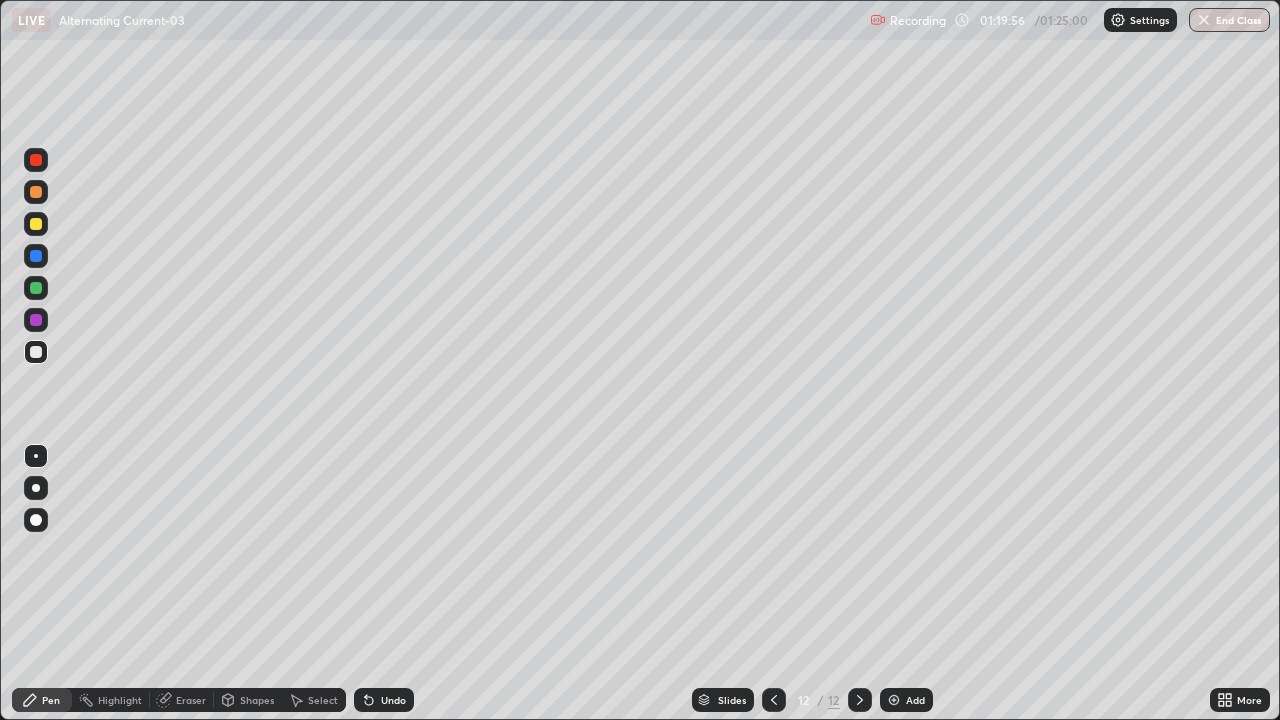 click at bounding box center [36, 192] 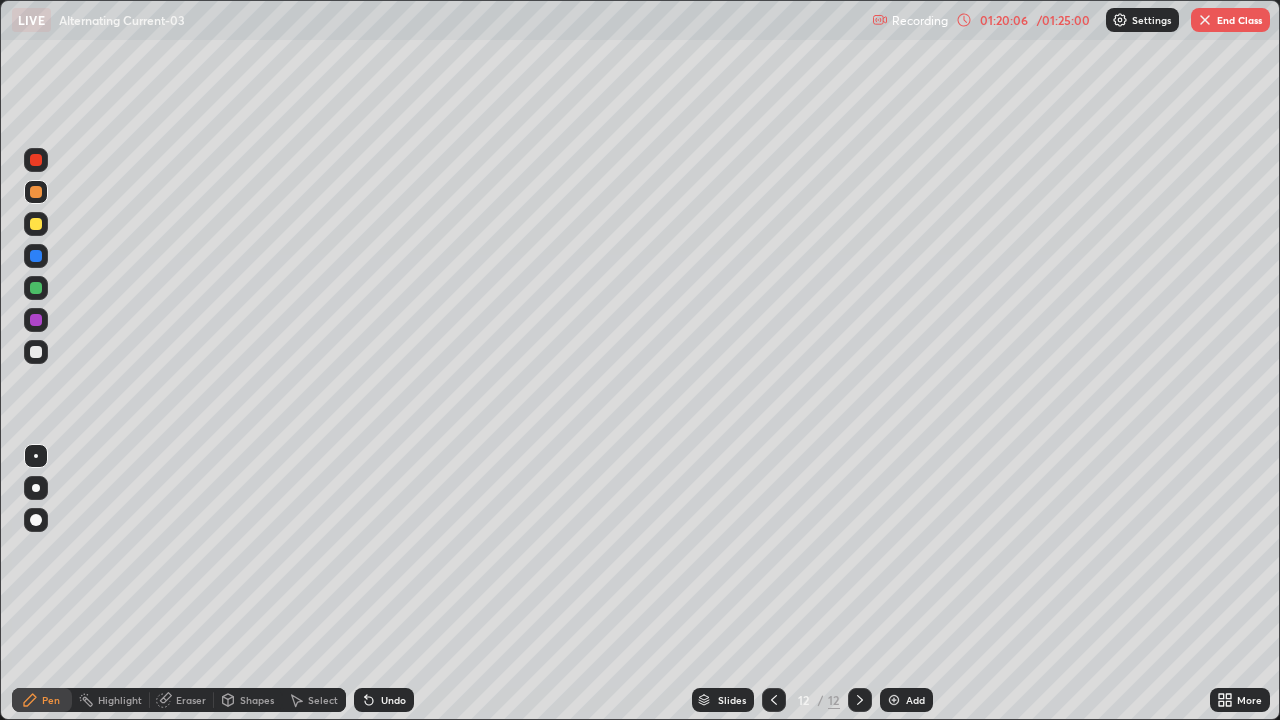 click on "Undo" at bounding box center (393, 700) 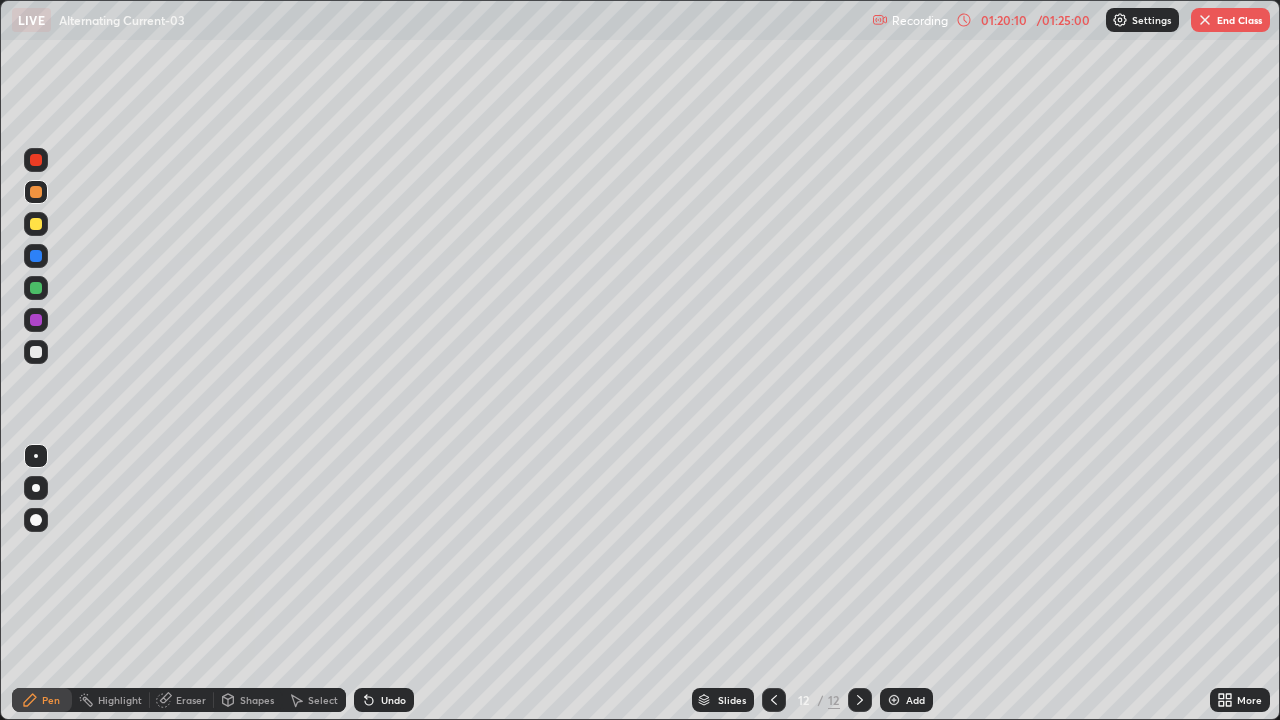 click on "Undo" at bounding box center (393, 700) 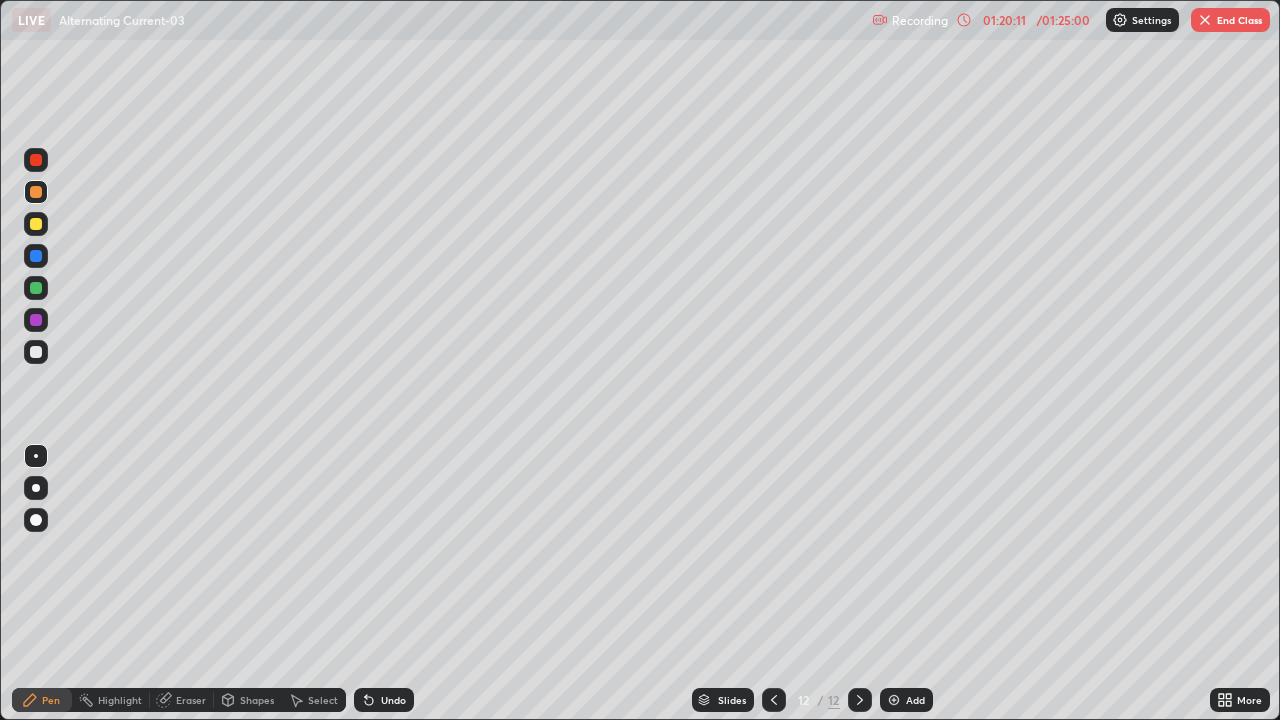 click on "Undo" at bounding box center [384, 700] 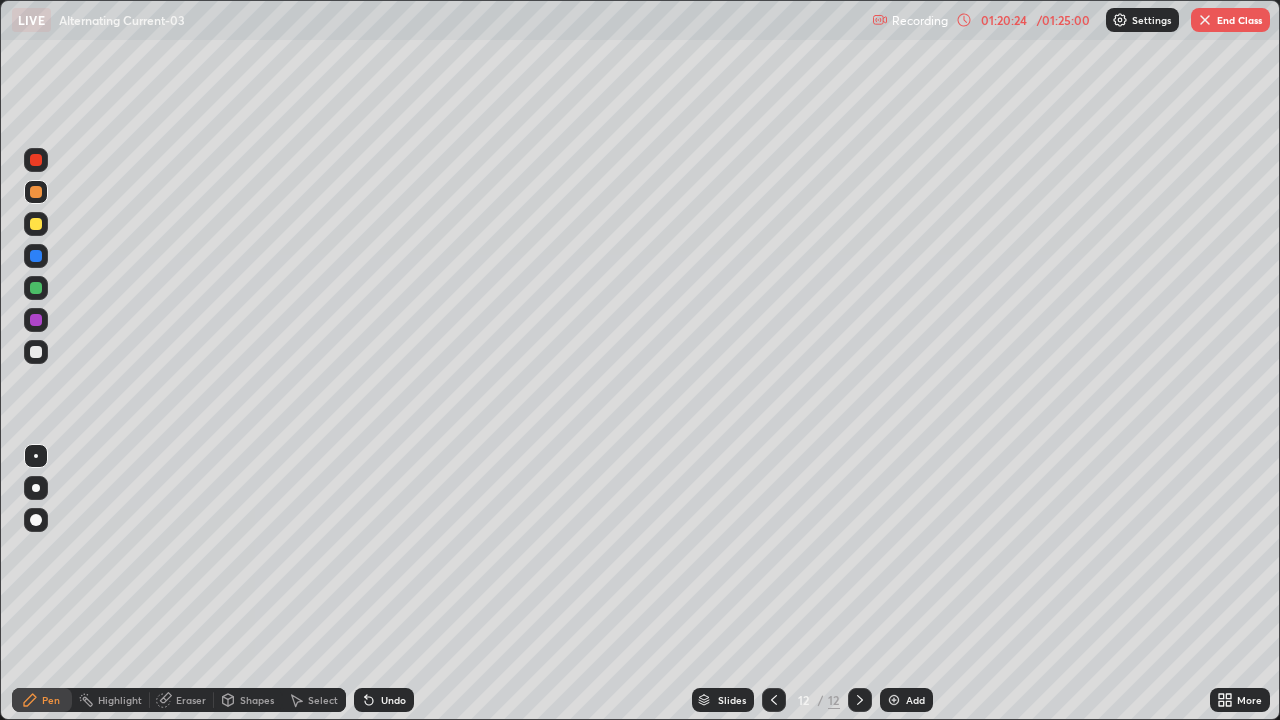 click at bounding box center [36, 320] 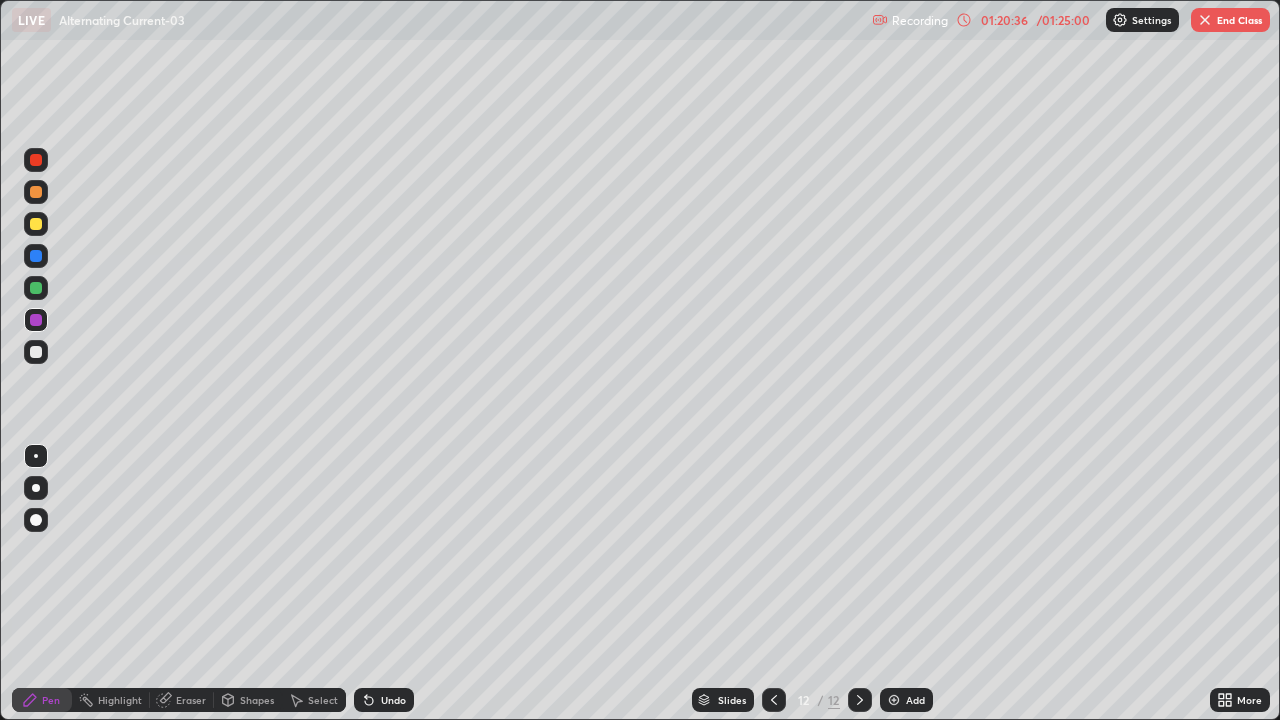 click on "End Class" at bounding box center [1230, 20] 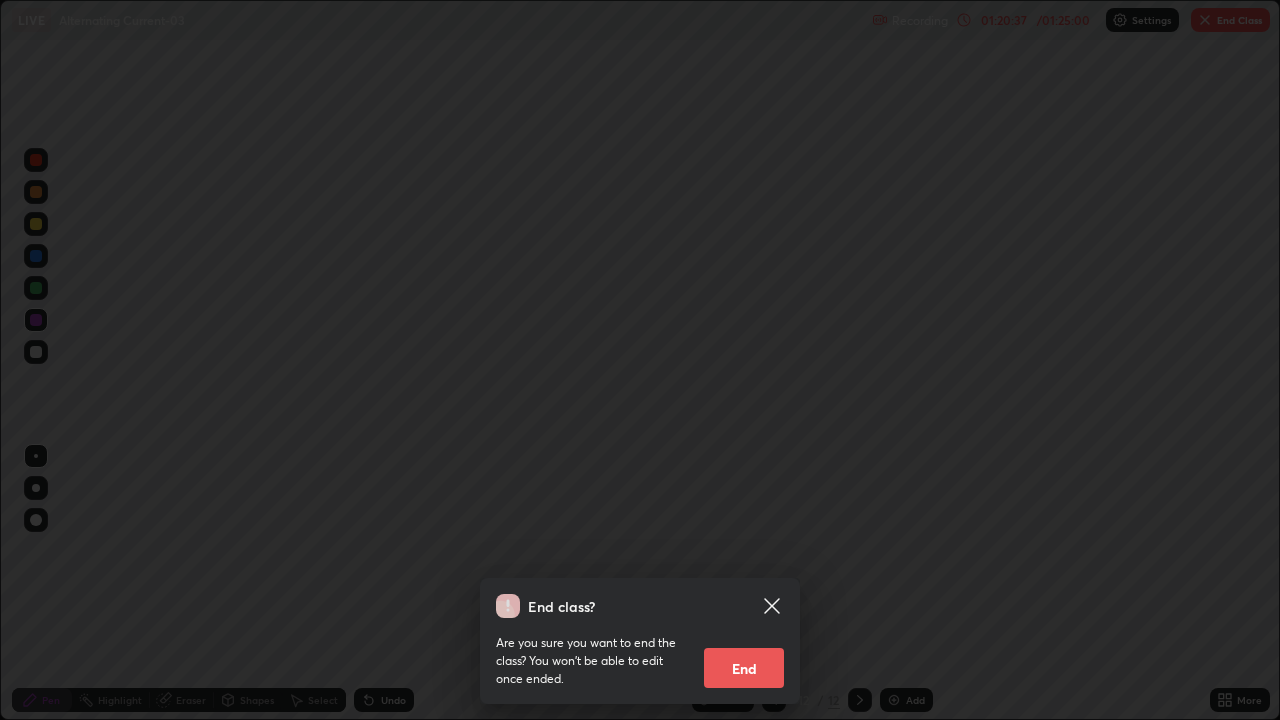 click on "End" at bounding box center (744, 668) 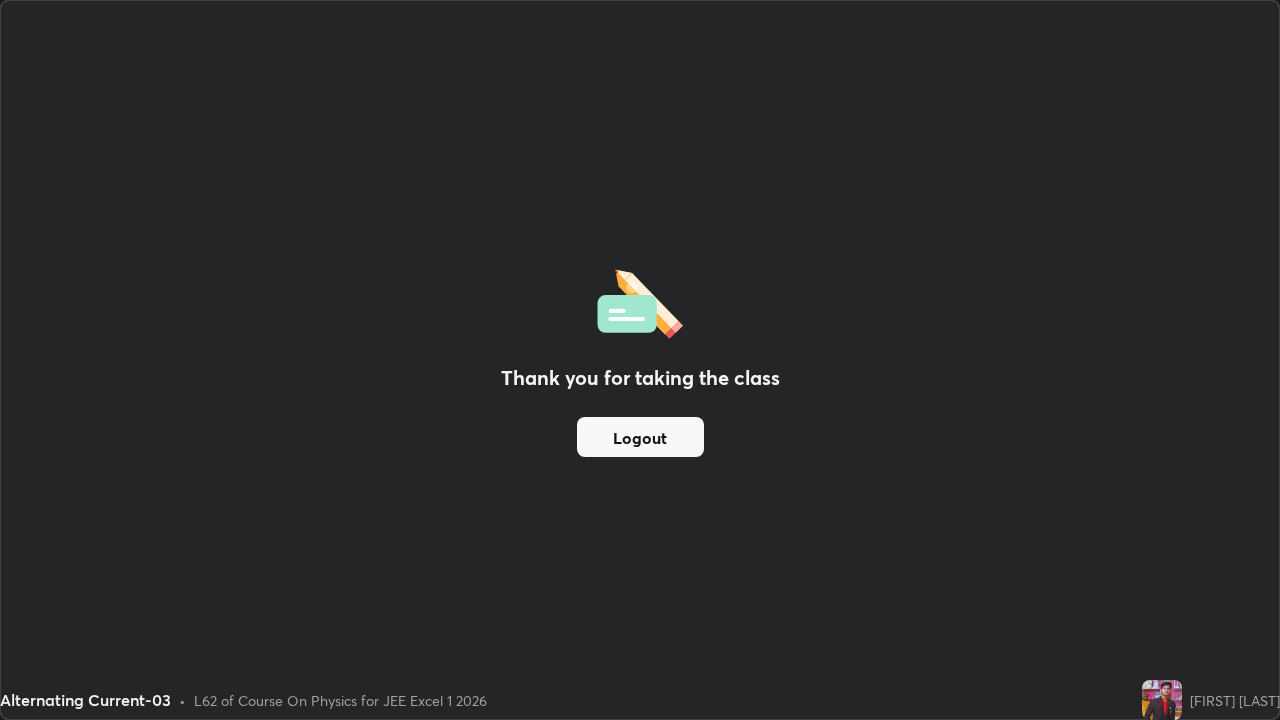 click on "Logout" at bounding box center [640, 437] 